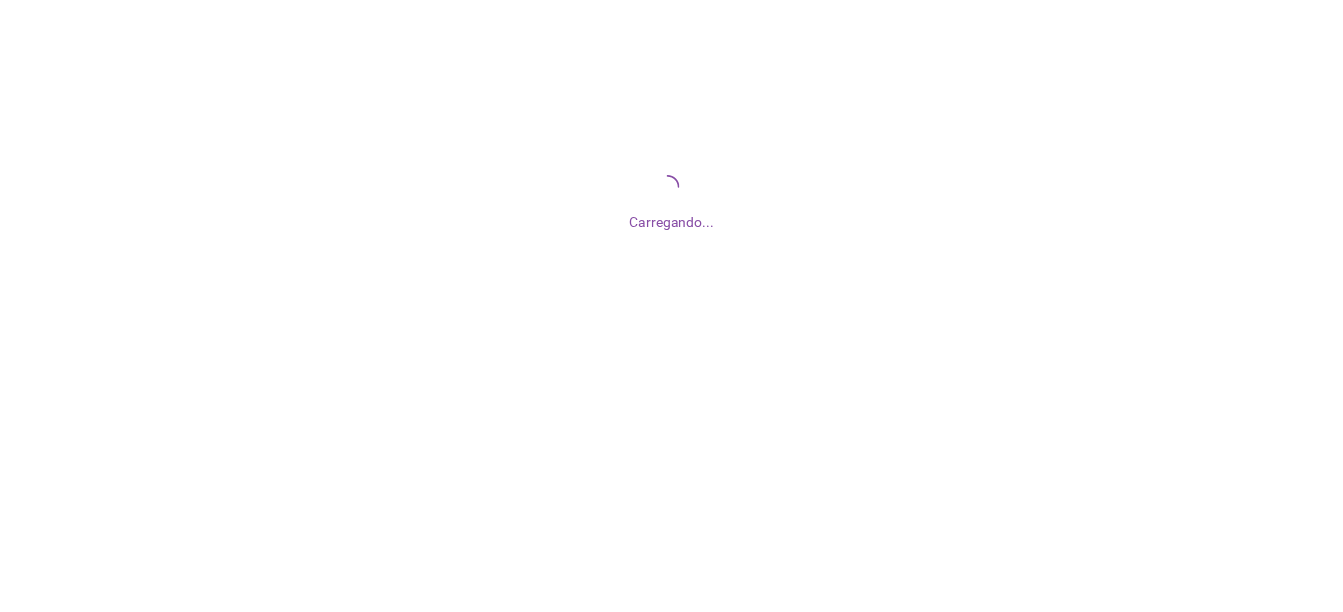 scroll, scrollTop: 0, scrollLeft: 0, axis: both 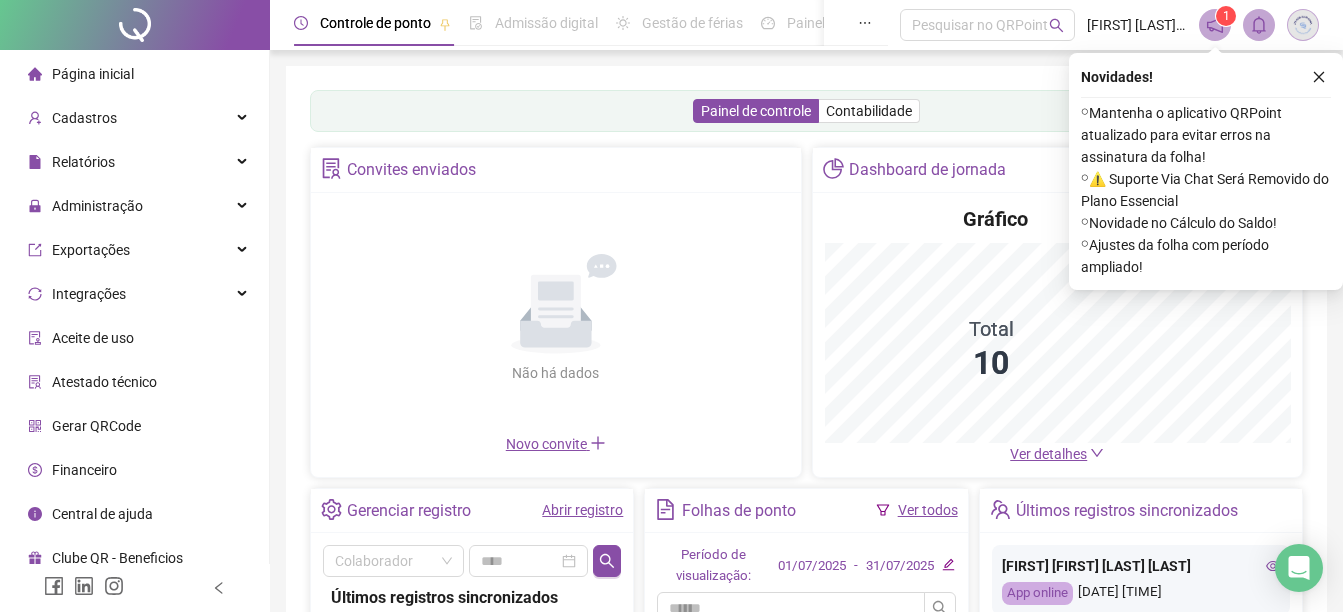 click at bounding box center [1319, 77] 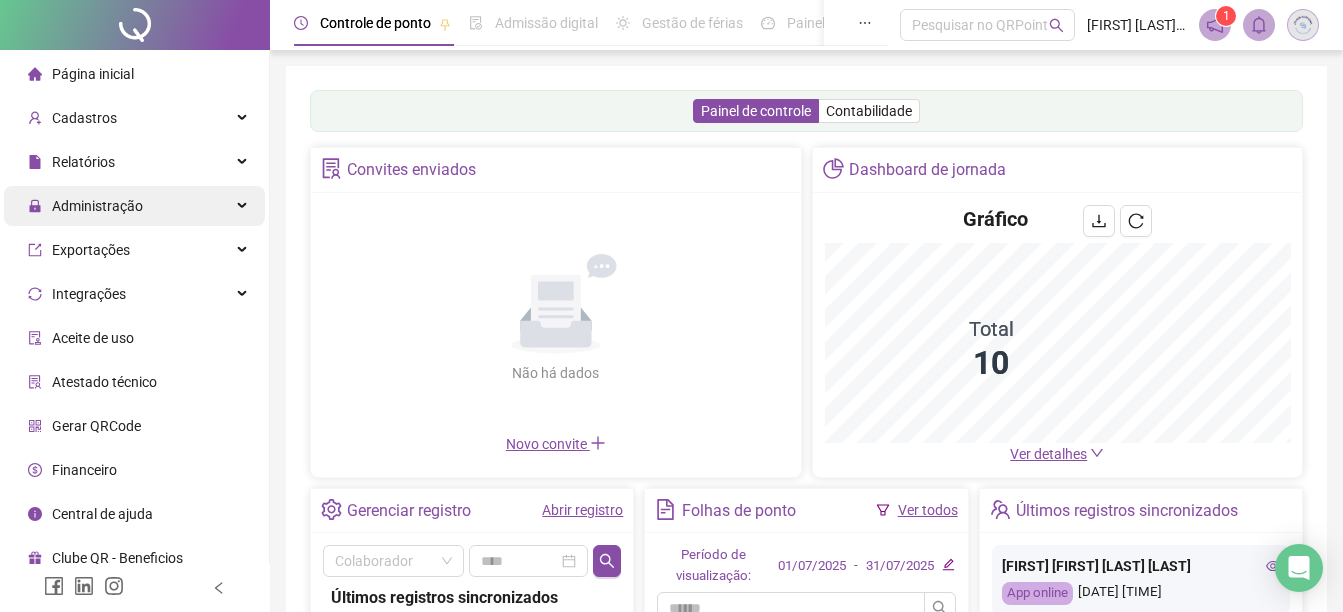 click on "Administração" at bounding box center [97, 206] 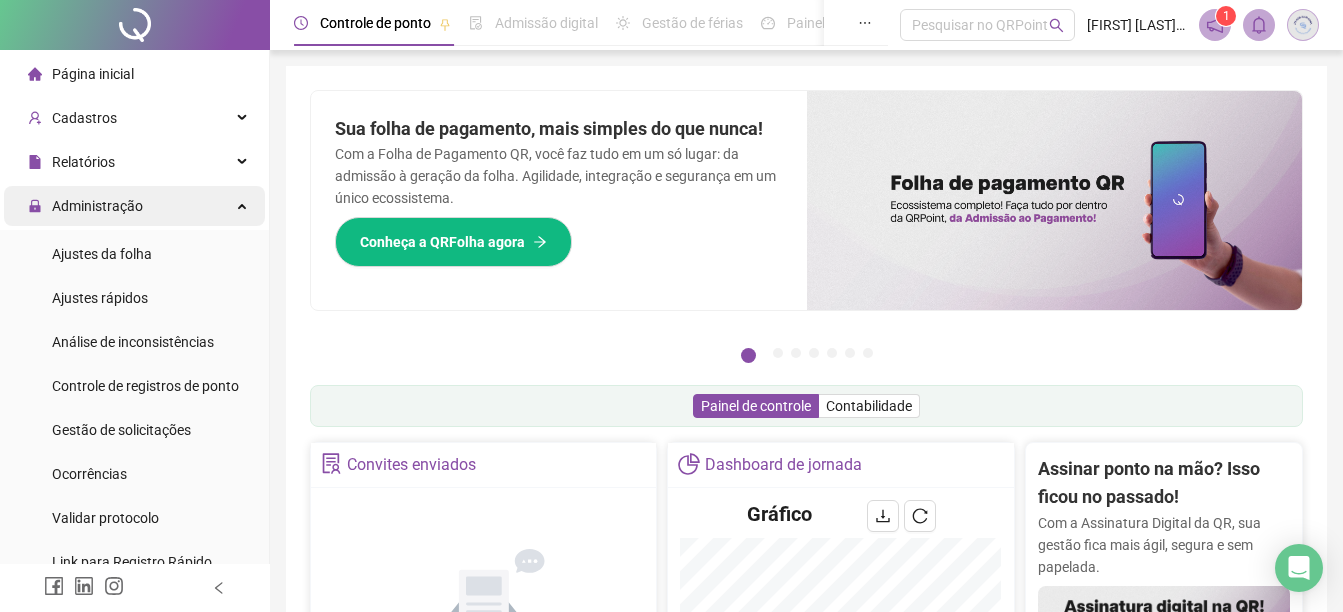 click on "Administração" at bounding box center [97, 206] 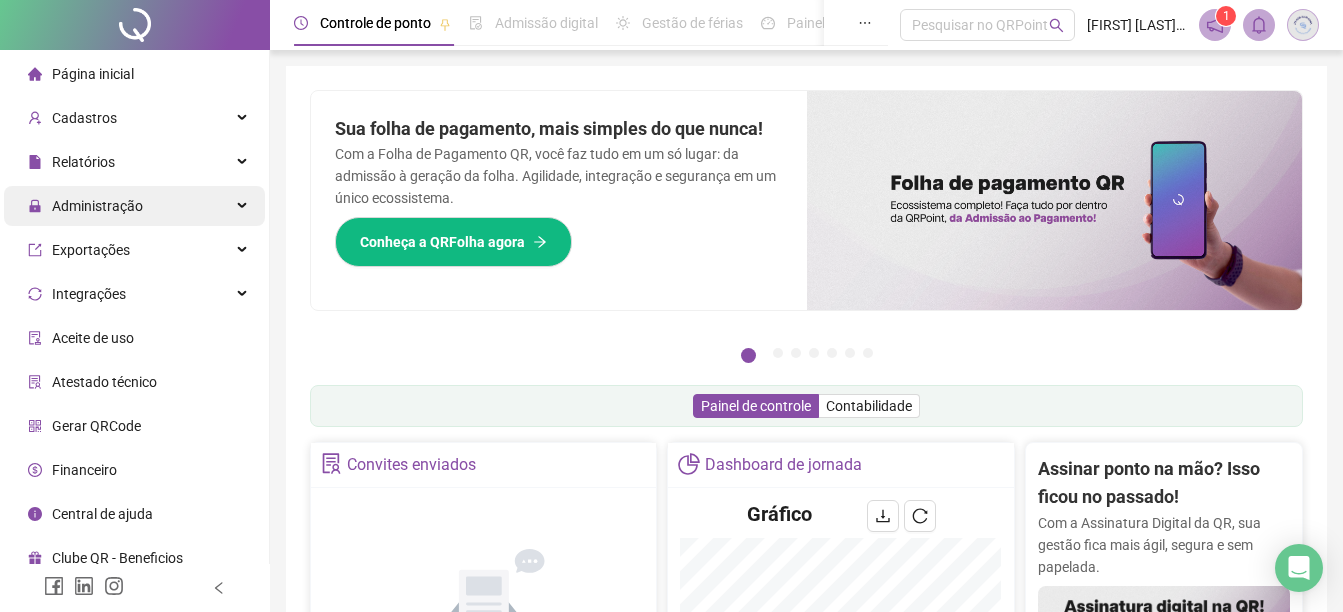 click on "Administração" at bounding box center [97, 206] 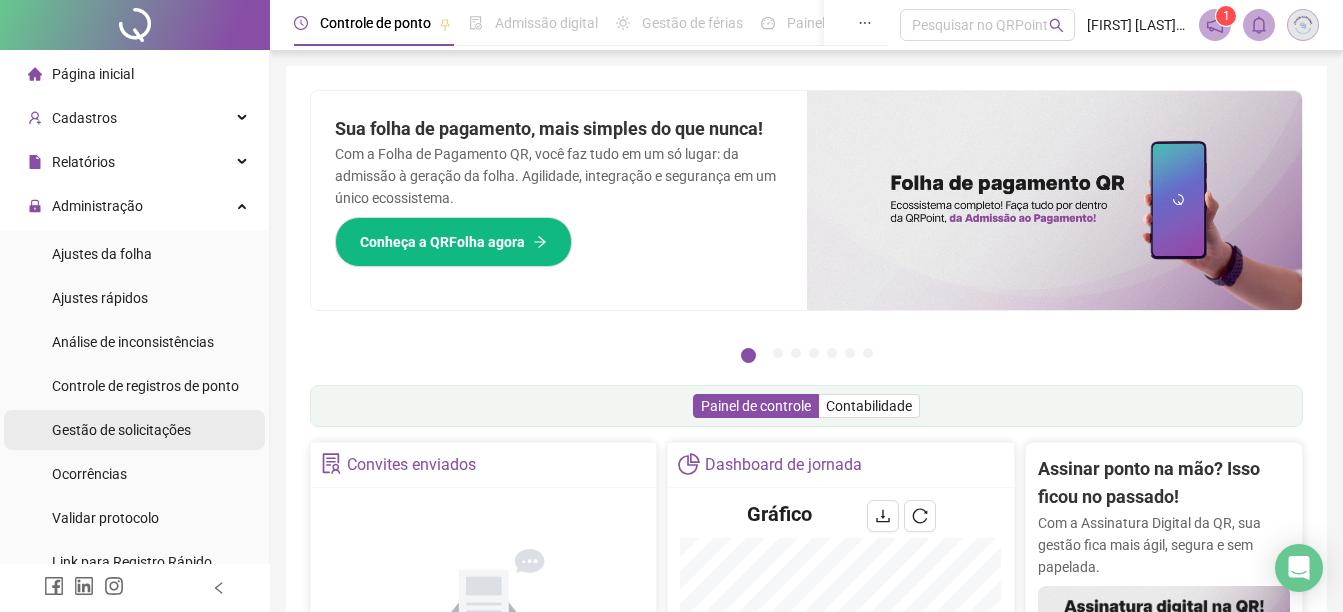 click on "Gestão de solicitações" at bounding box center [121, 430] 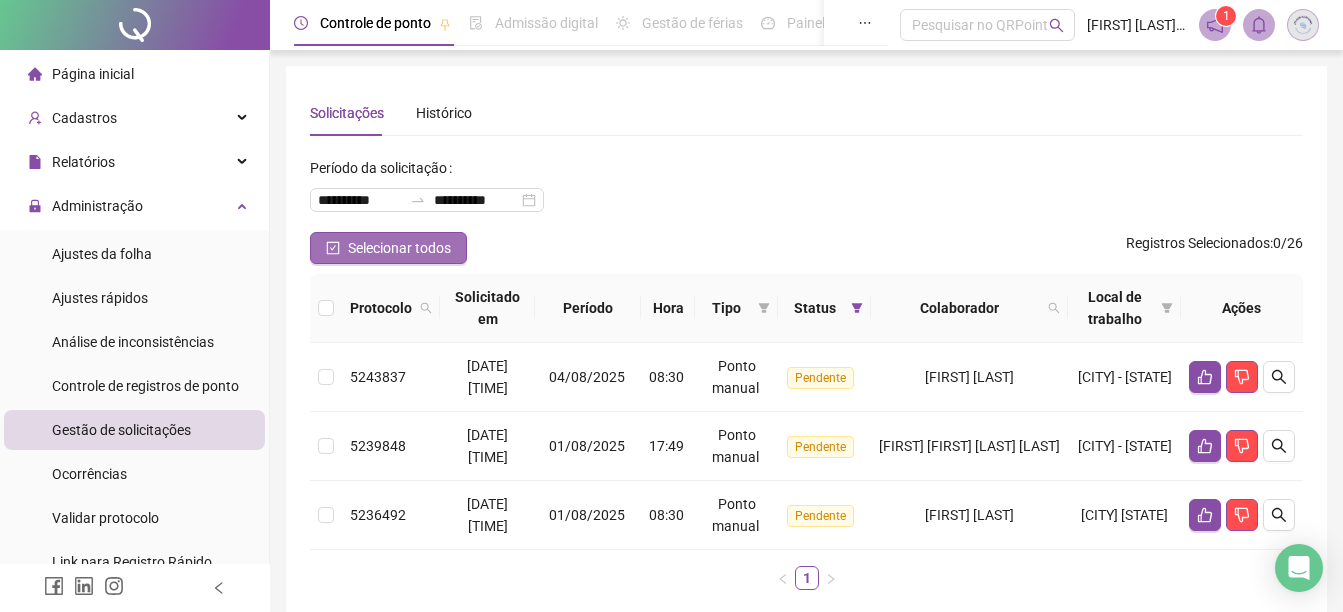 click on "Selecionar todos" at bounding box center [399, 248] 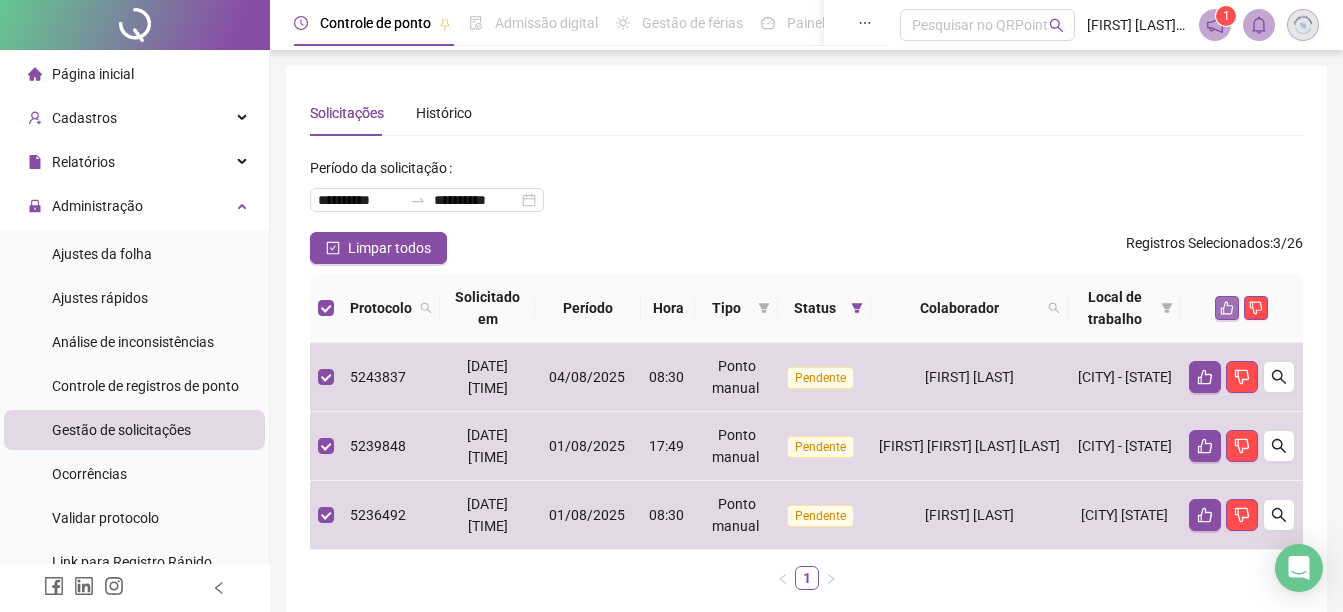 click 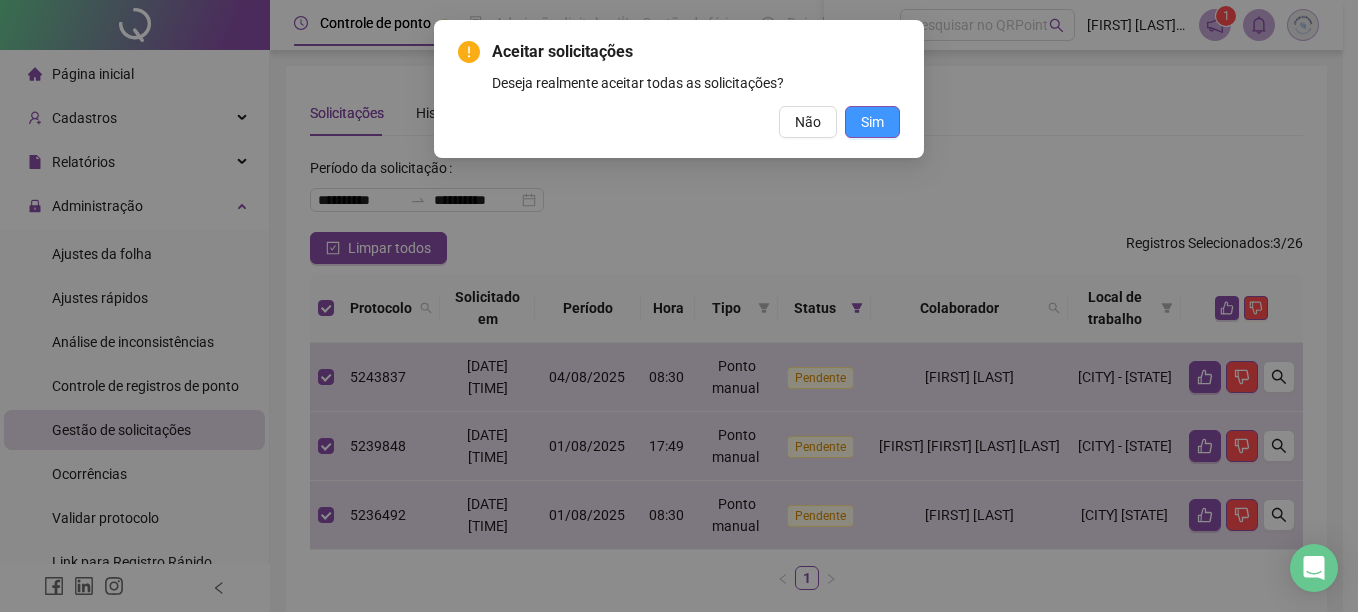 click on "Sim" at bounding box center (872, 122) 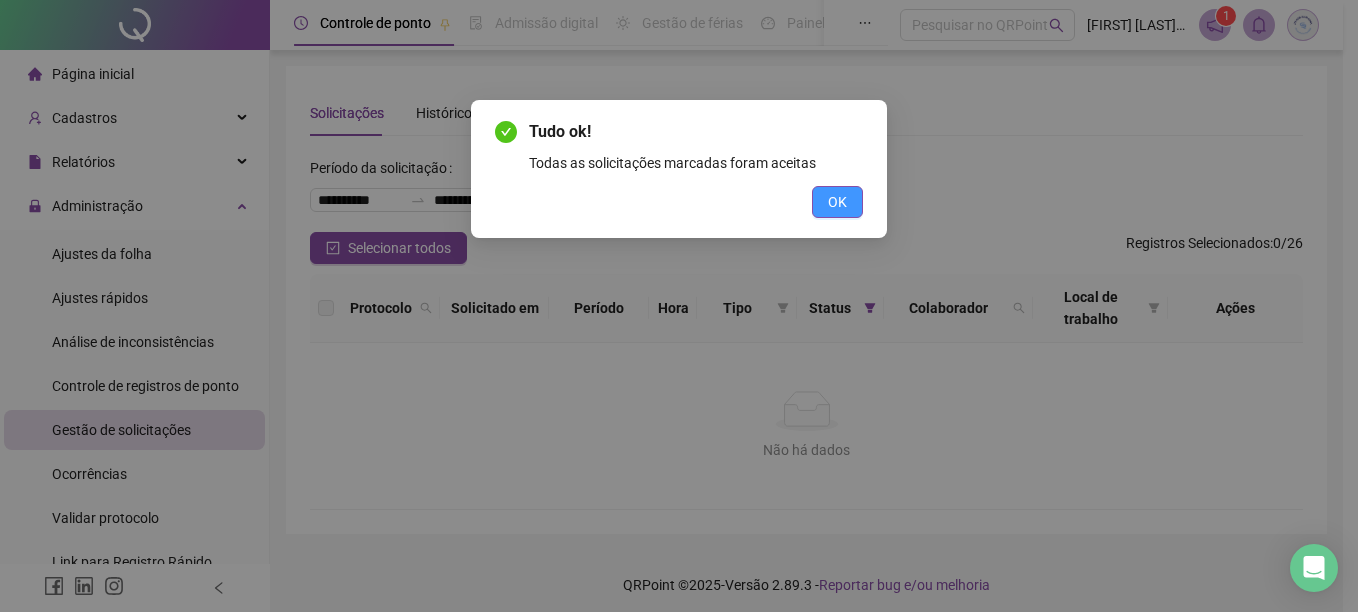 click on "OK" at bounding box center [837, 202] 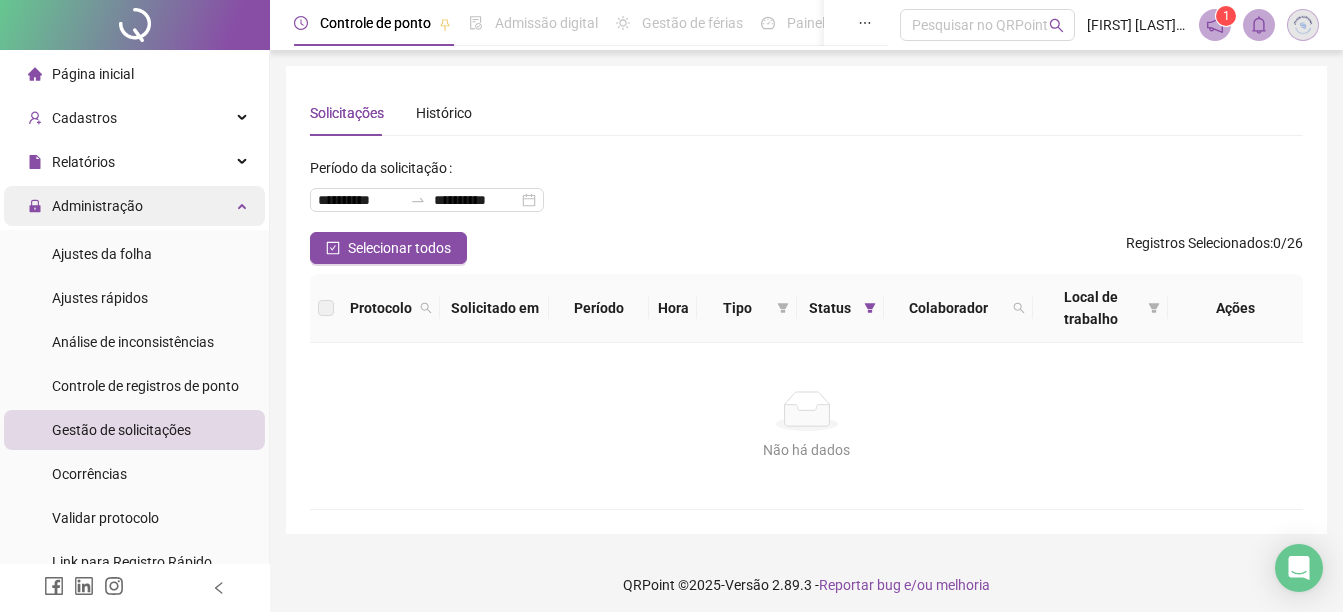 click on "Administração" at bounding box center [134, 206] 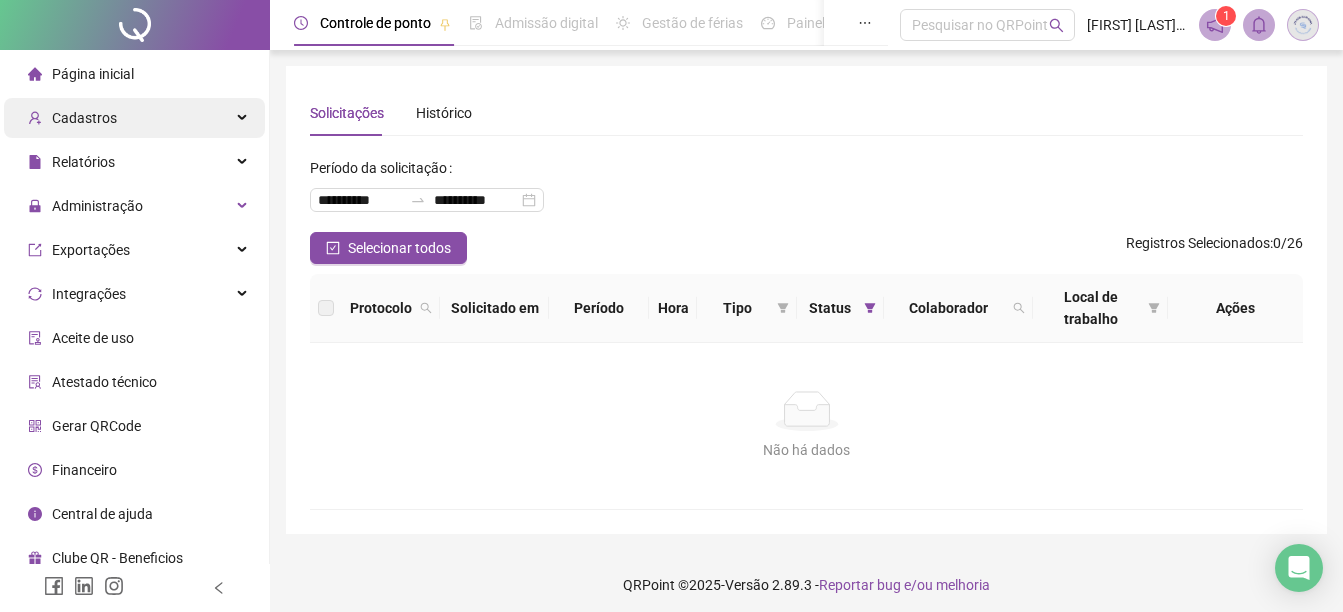 click on "Cadastros" at bounding box center [134, 118] 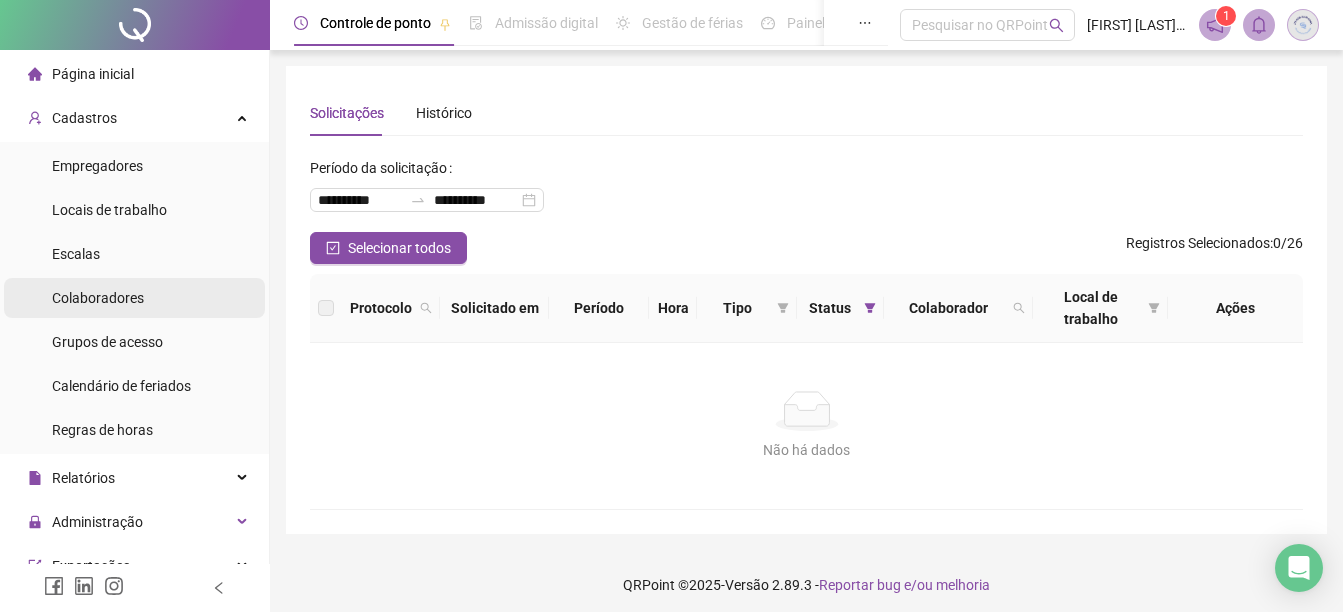 click on "Colaboradores" at bounding box center [98, 298] 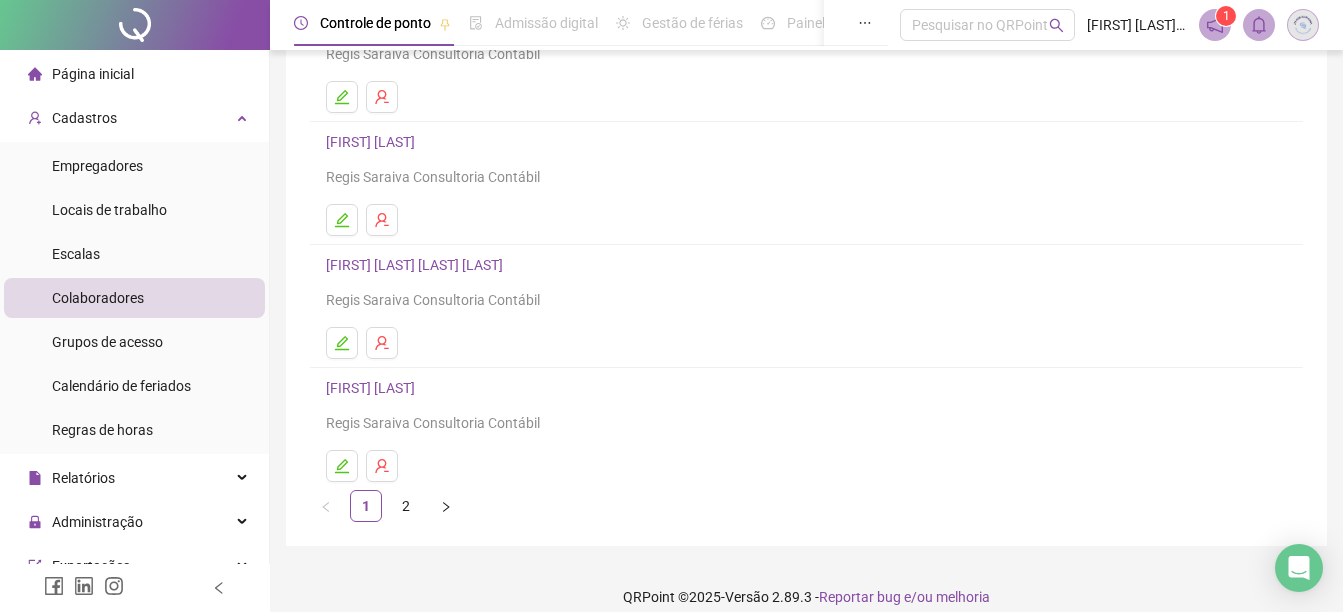 scroll, scrollTop: 355, scrollLeft: 0, axis: vertical 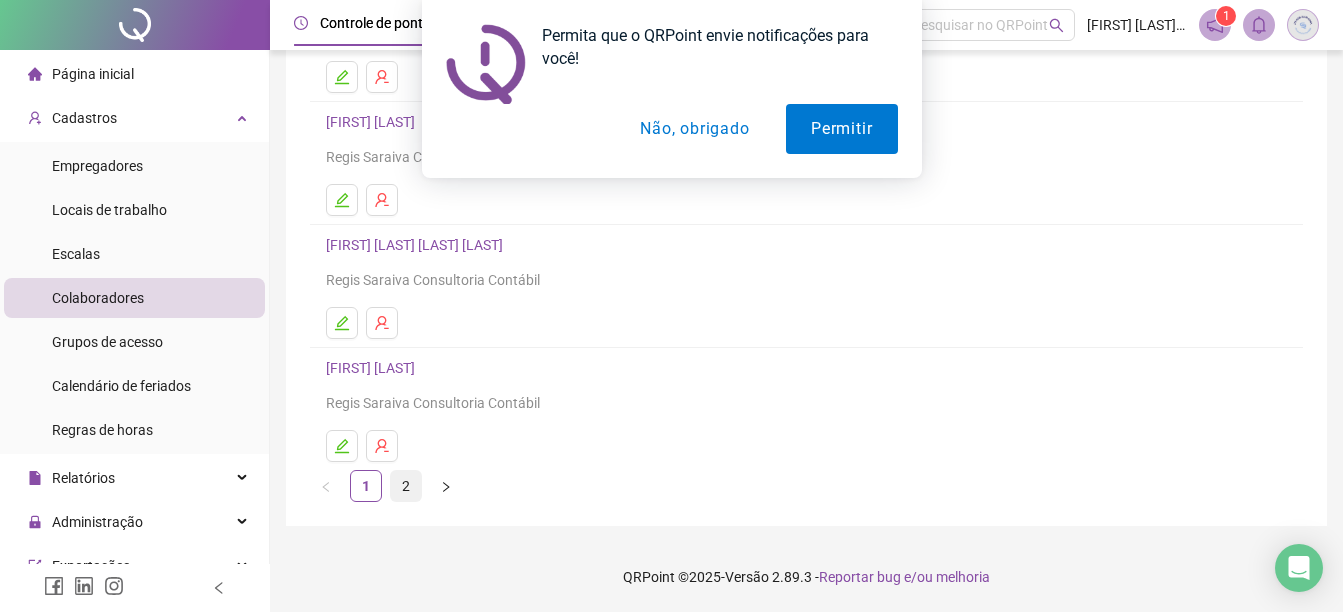 click on "2" at bounding box center (406, 486) 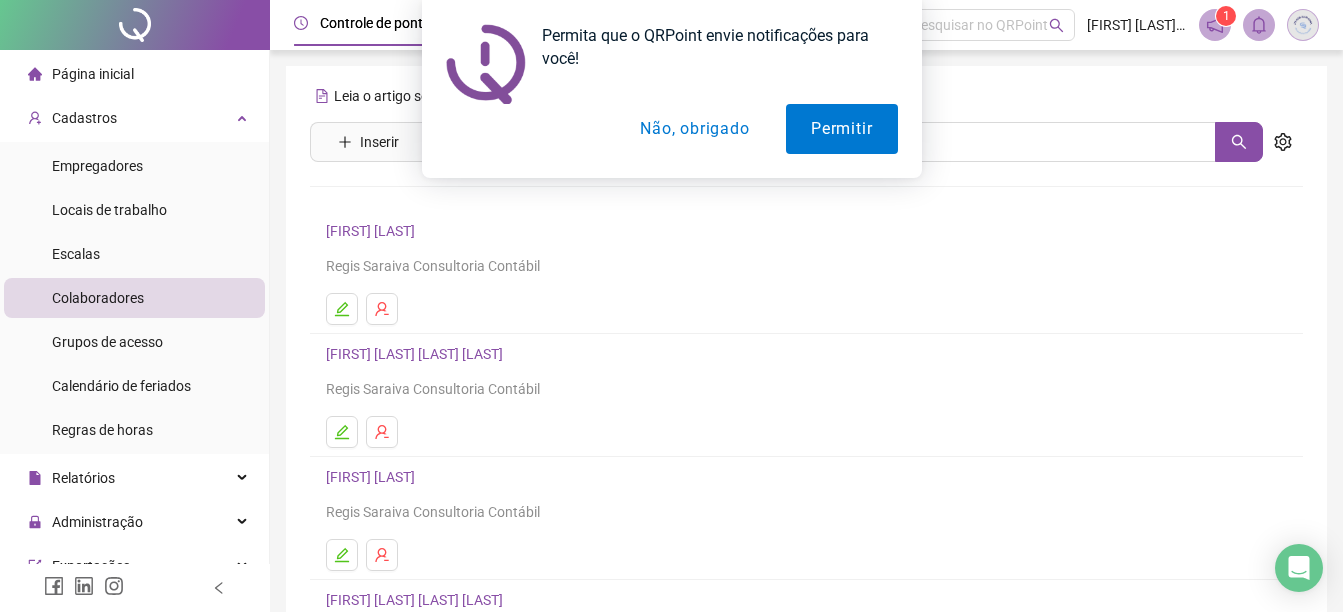 click on "Não, obrigado" at bounding box center [694, 129] 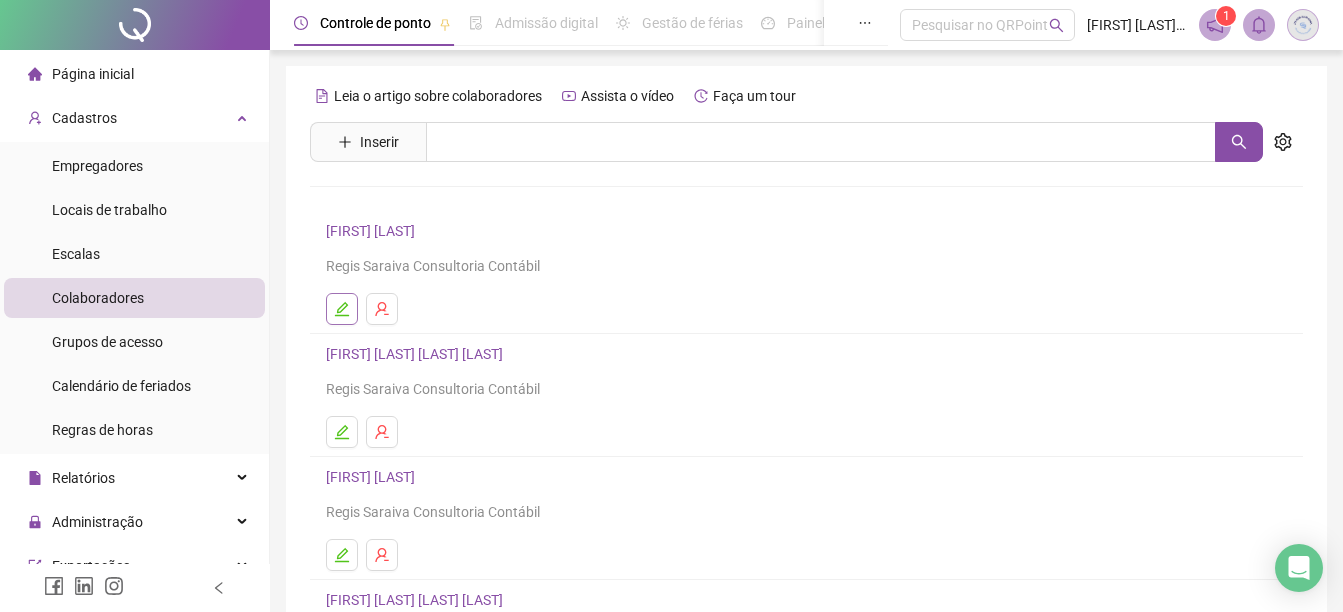 click 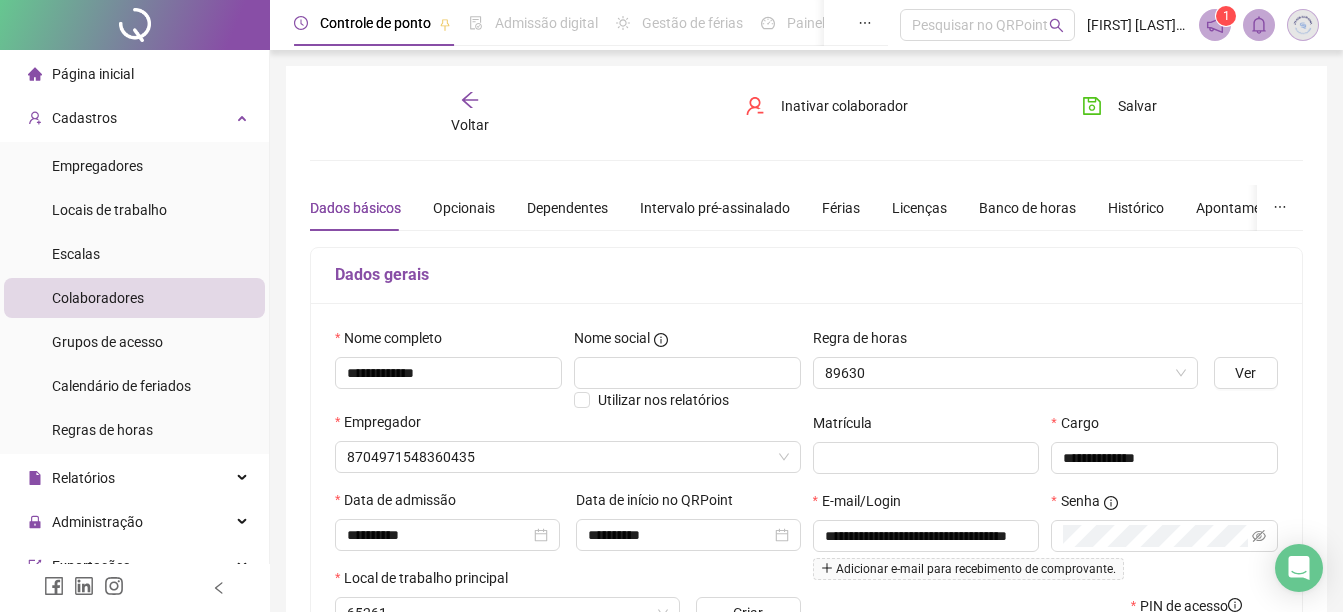 type on "**********" 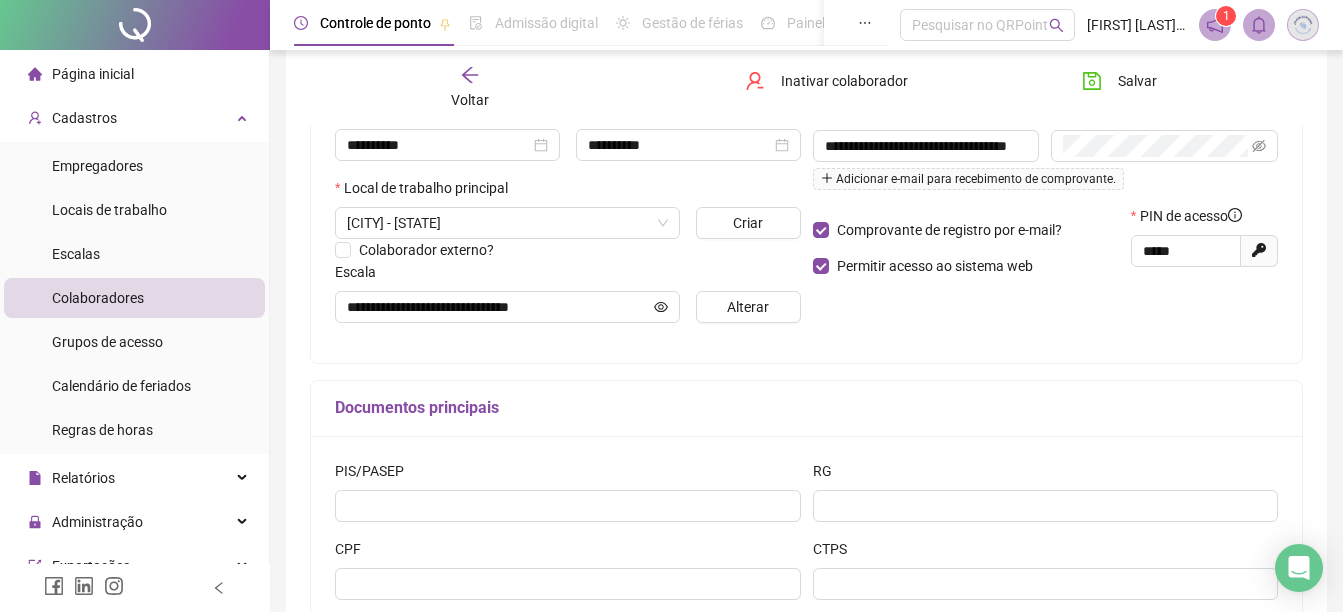 scroll, scrollTop: 400, scrollLeft: 0, axis: vertical 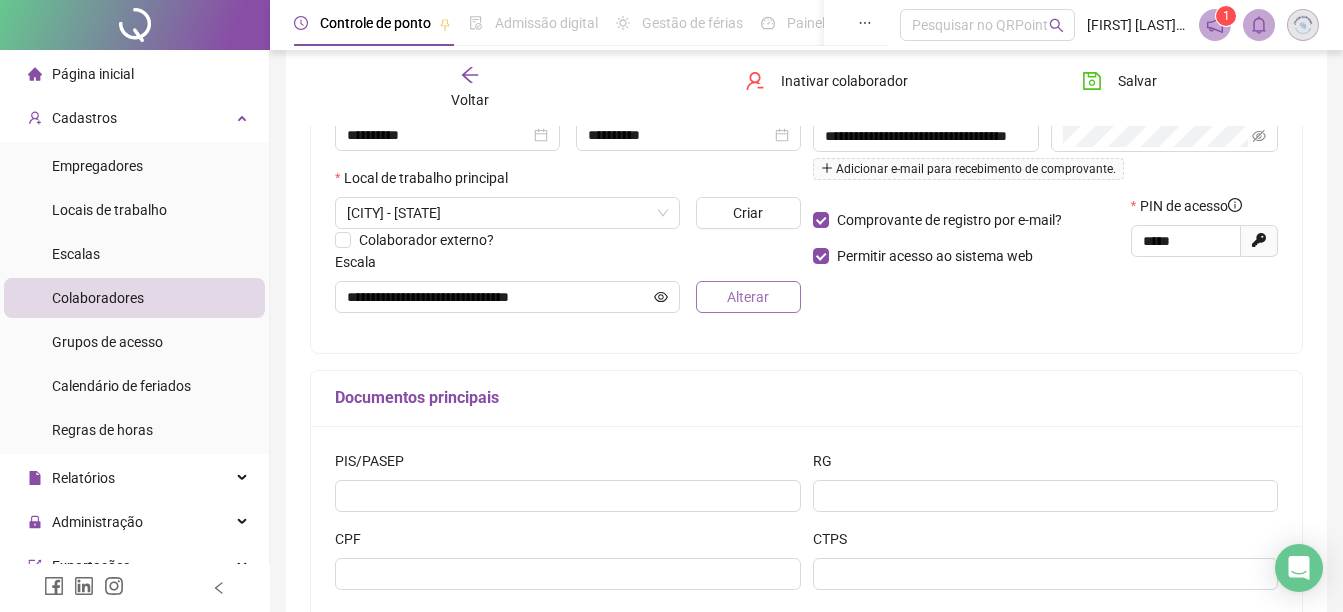 click on "Alterar" at bounding box center (748, 297) 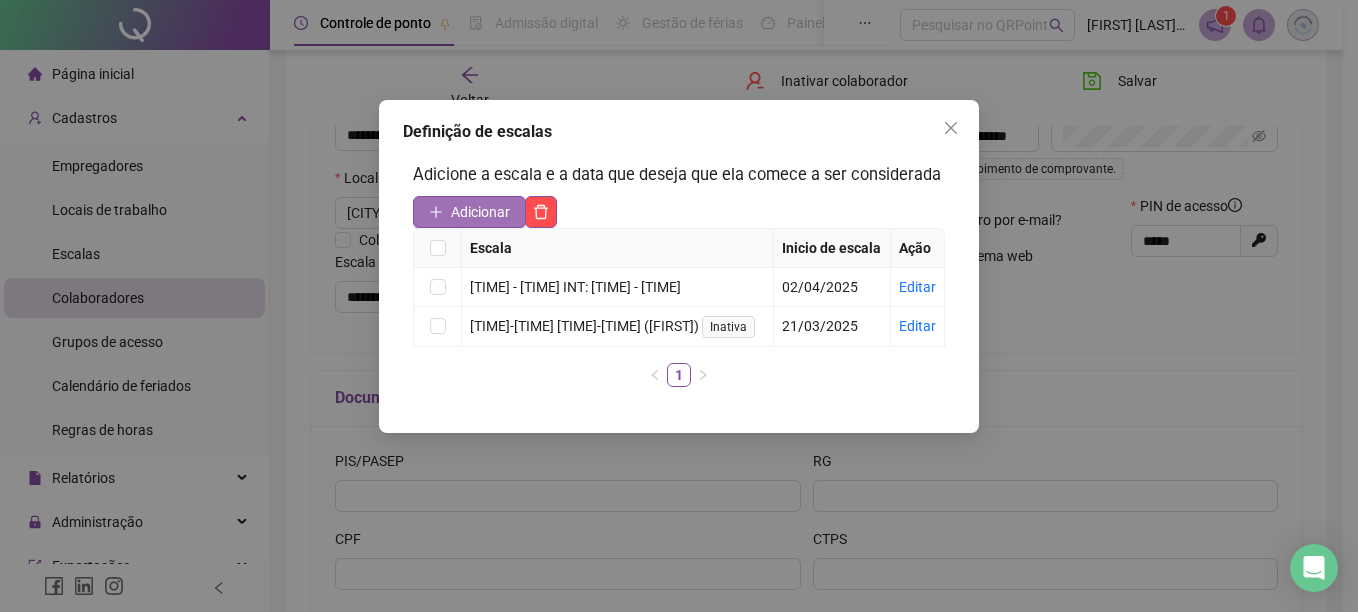 click on "Adicionar" at bounding box center (480, 212) 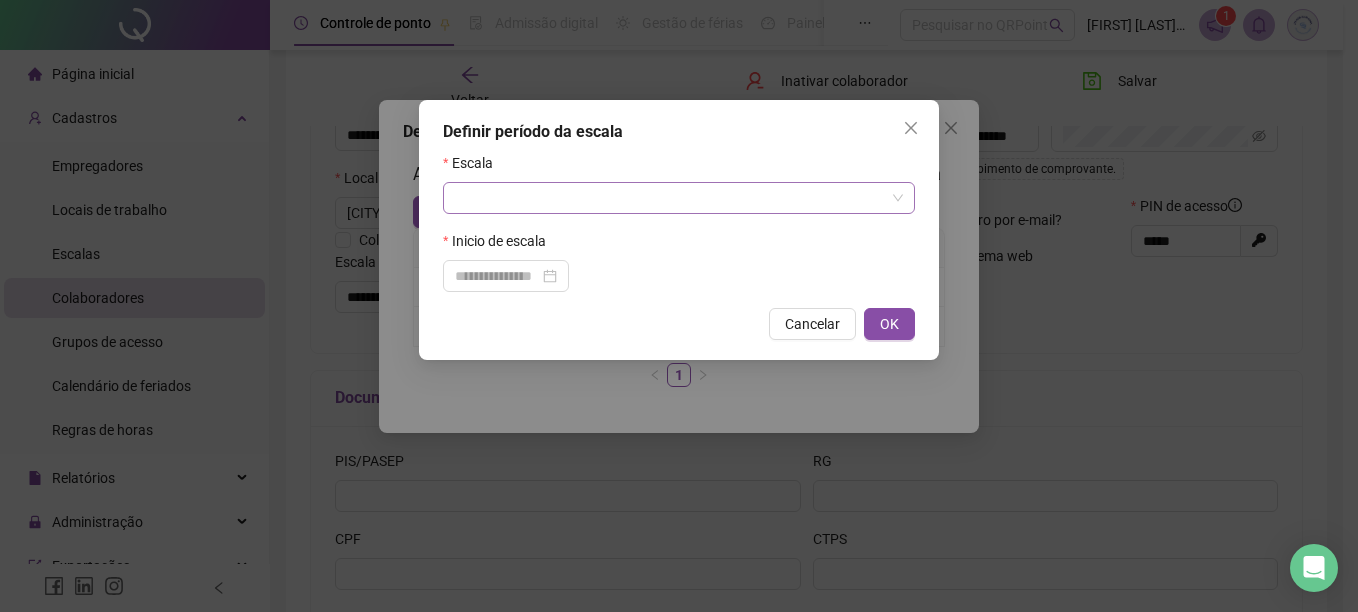 click at bounding box center (670, 198) 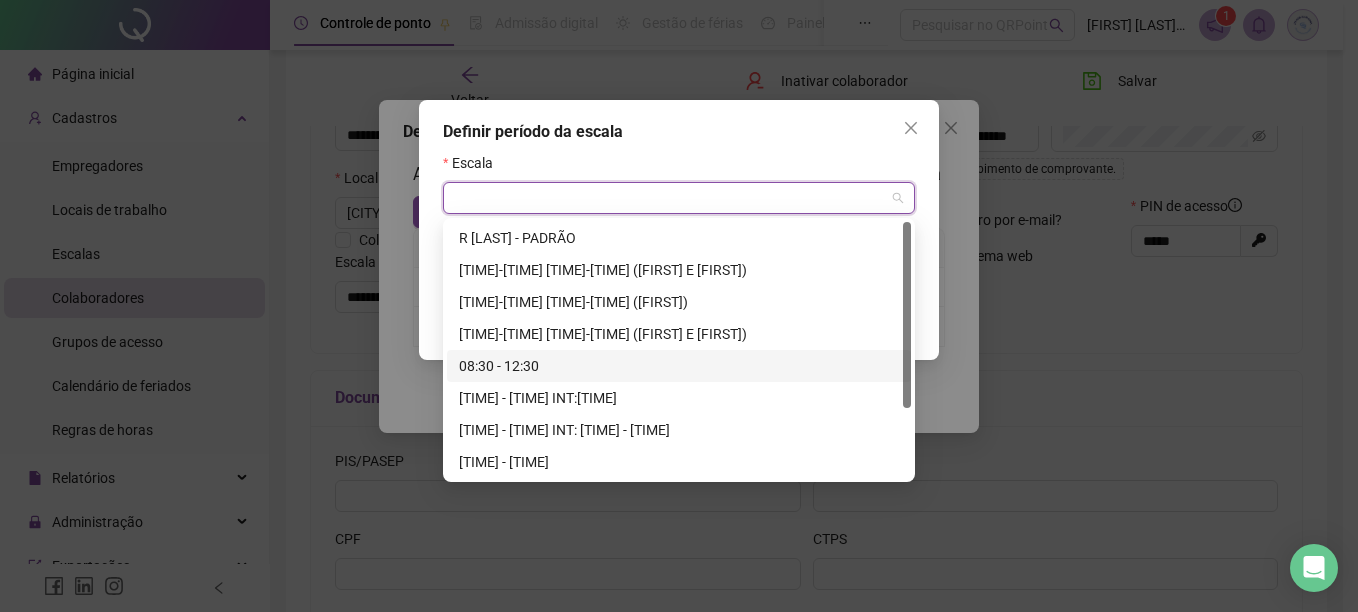 click on "08:30 - 12:30" at bounding box center [679, 366] 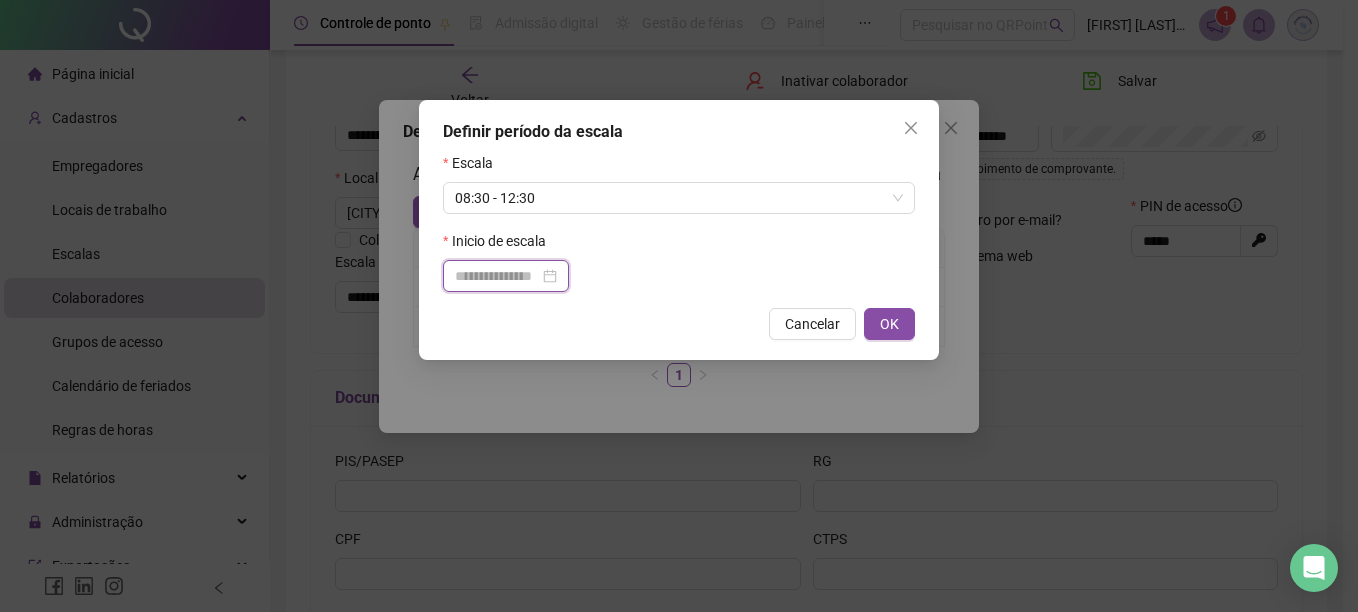 click at bounding box center (497, 276) 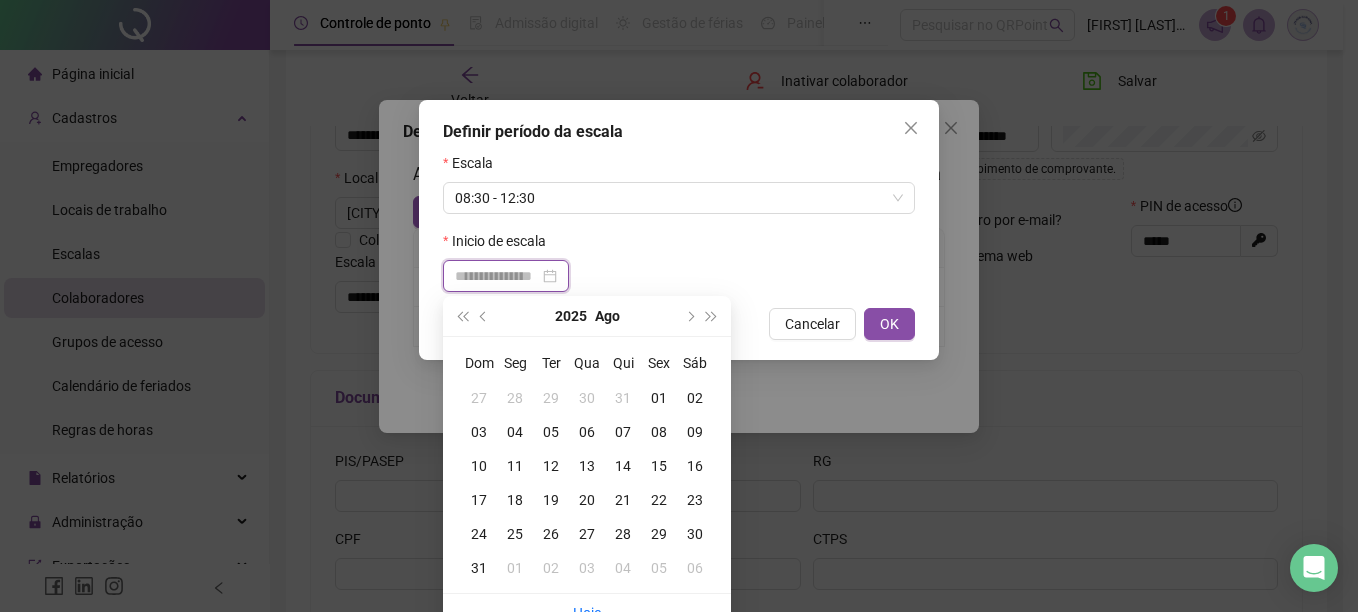 type on "**********" 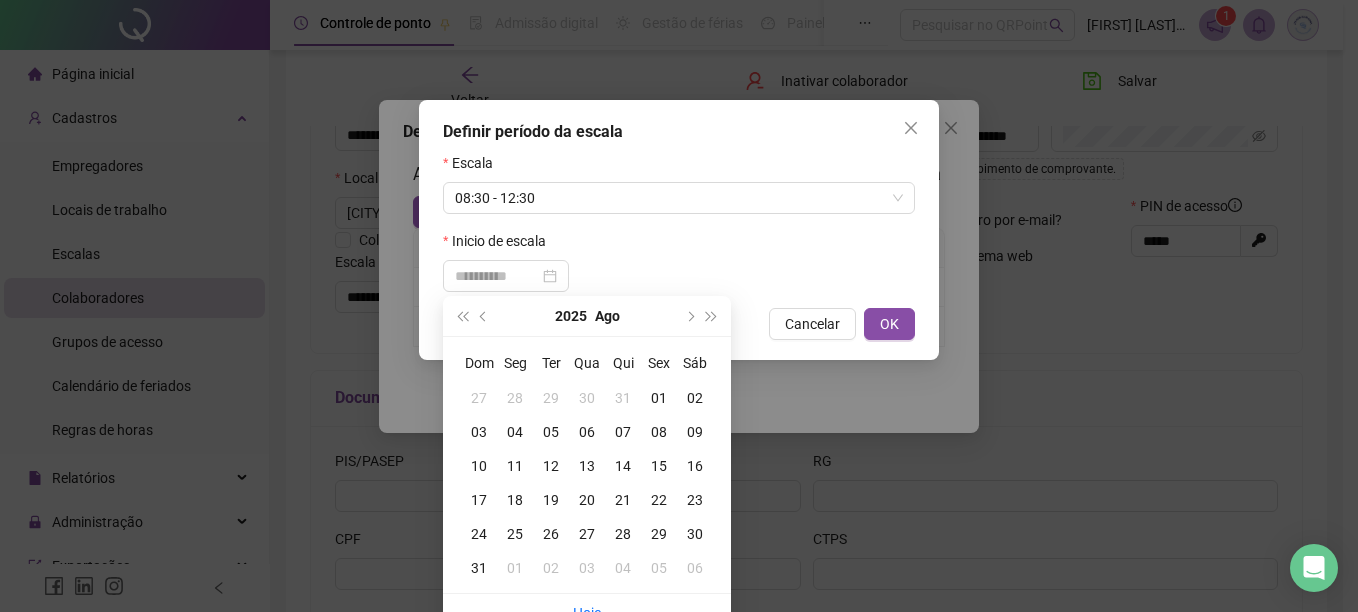 click on "01" at bounding box center [659, 398] 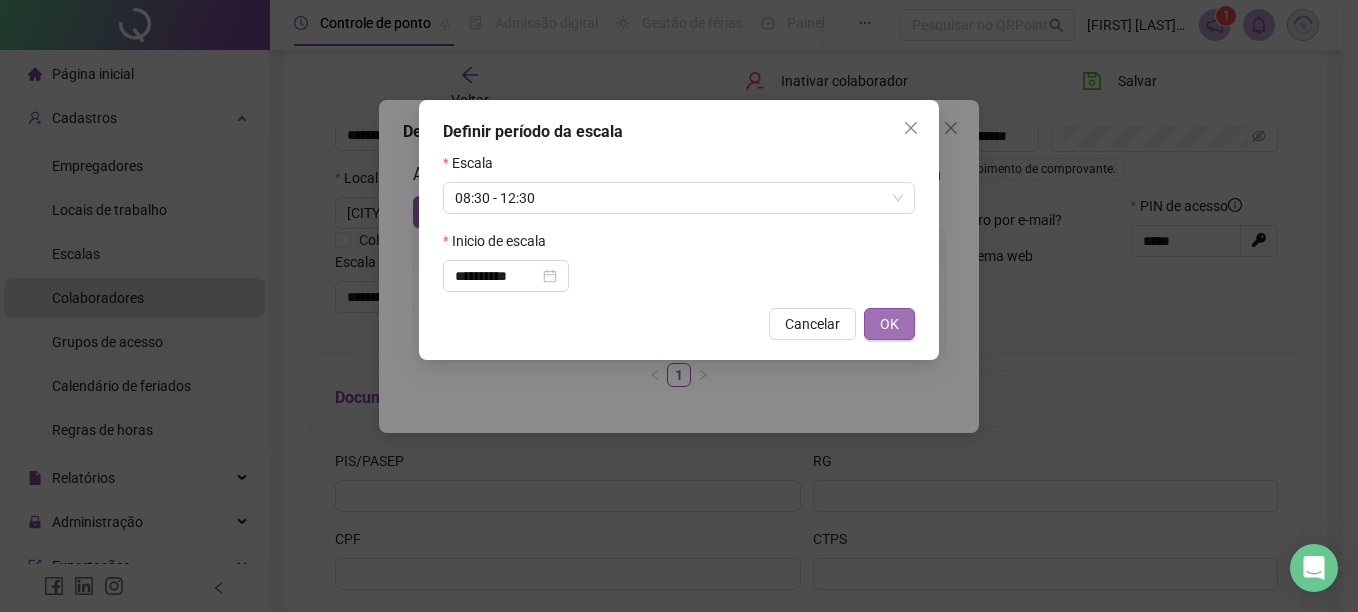 click on "OK" at bounding box center (889, 324) 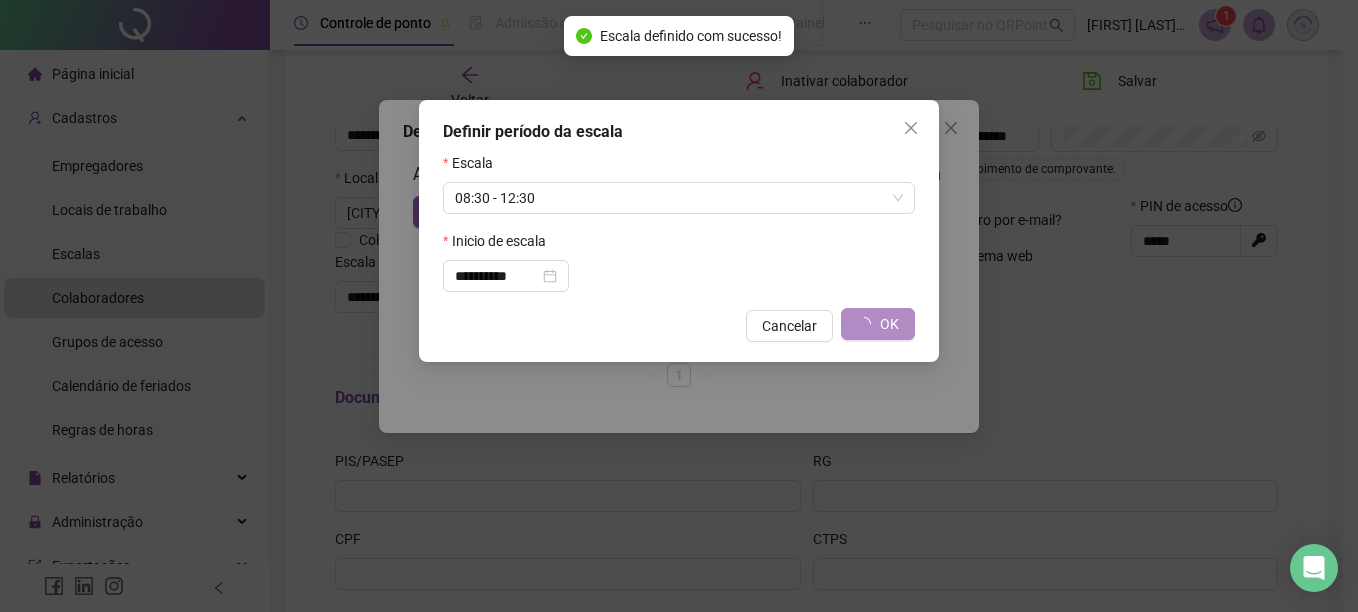 type on "**********" 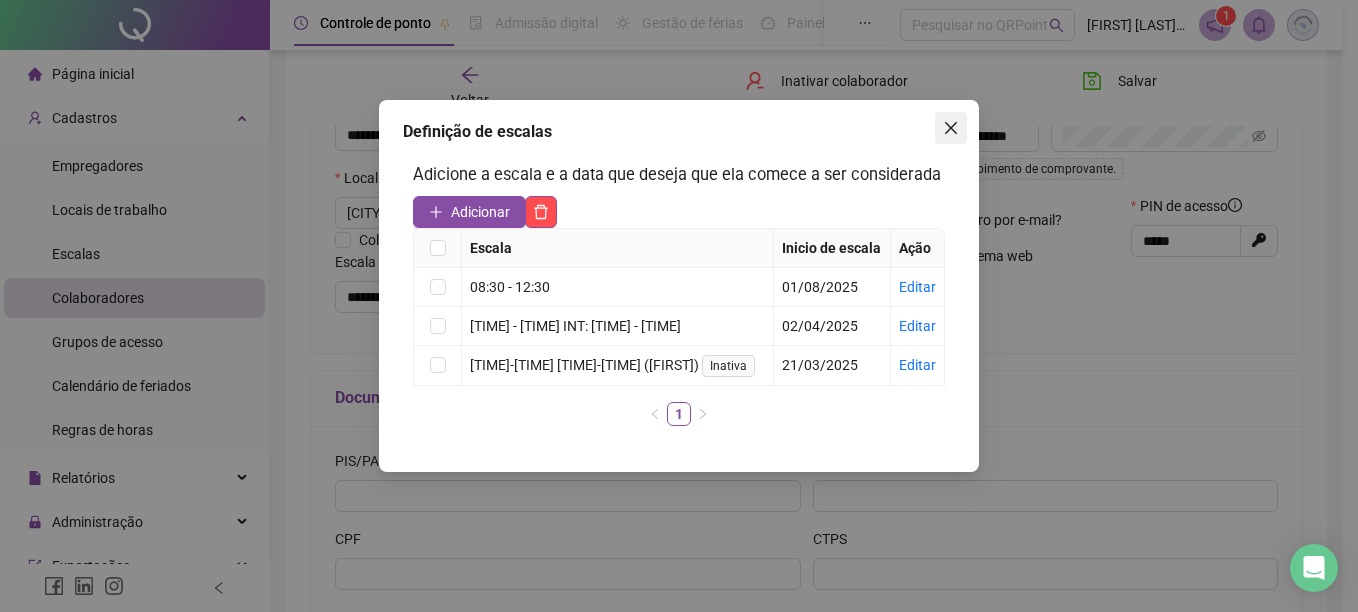 click 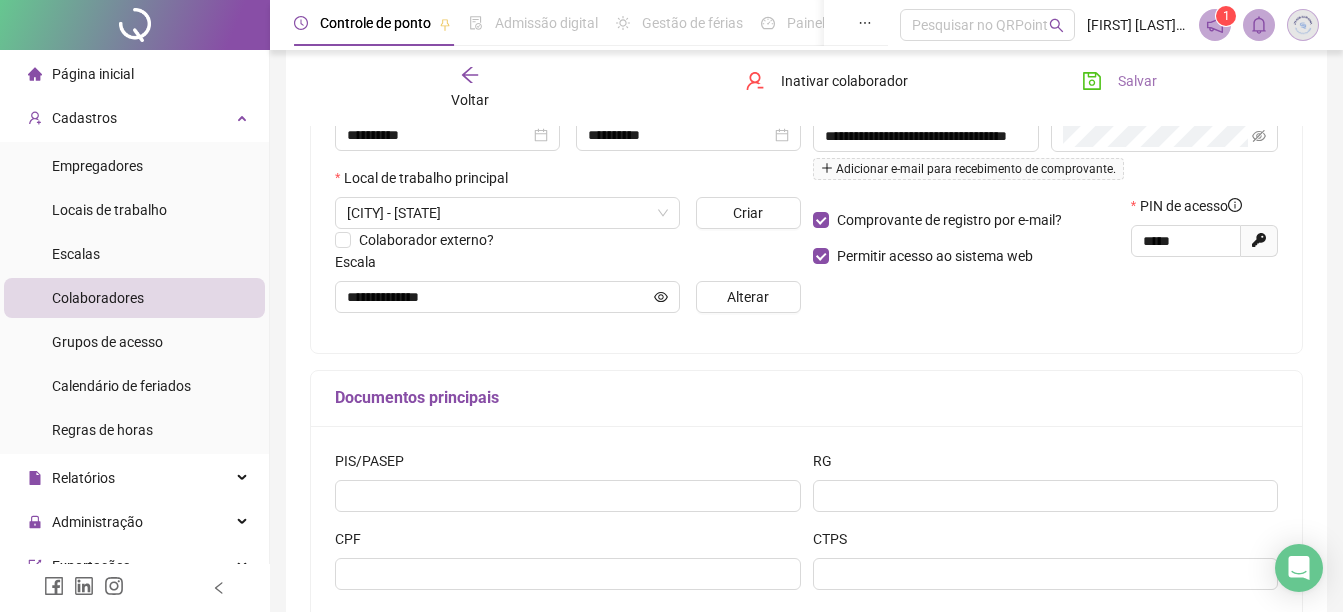 click on "Salvar" at bounding box center [1137, 81] 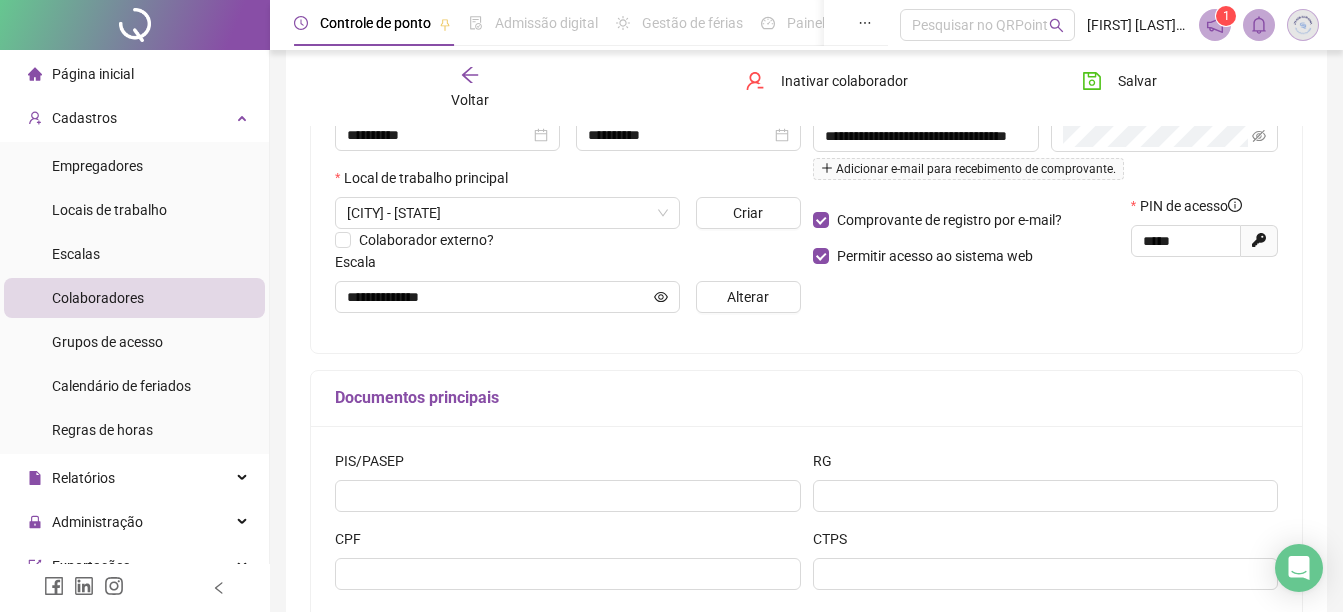 click on "Voltar" at bounding box center (470, 100) 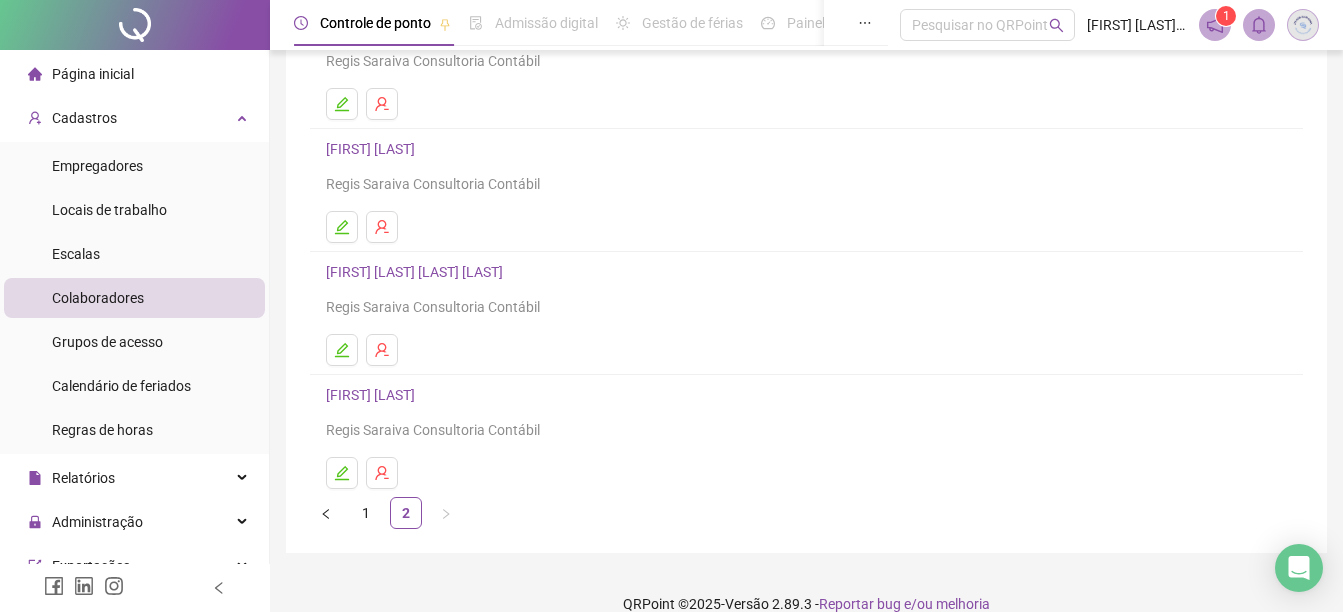 scroll, scrollTop: 355, scrollLeft: 0, axis: vertical 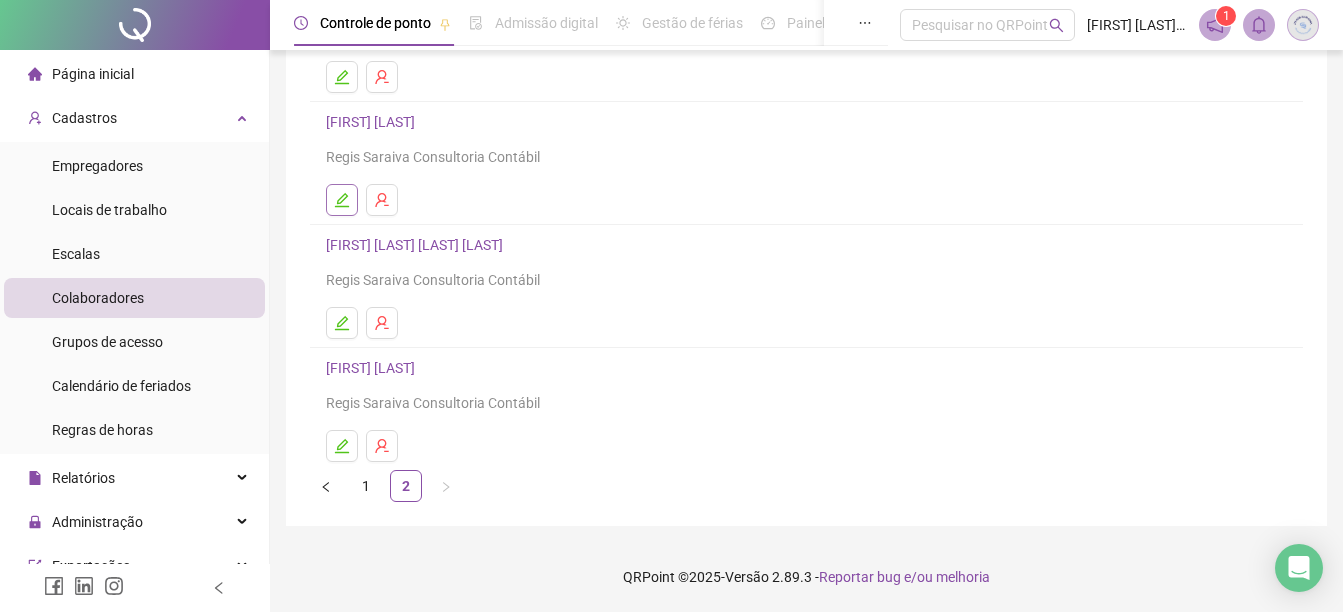 click 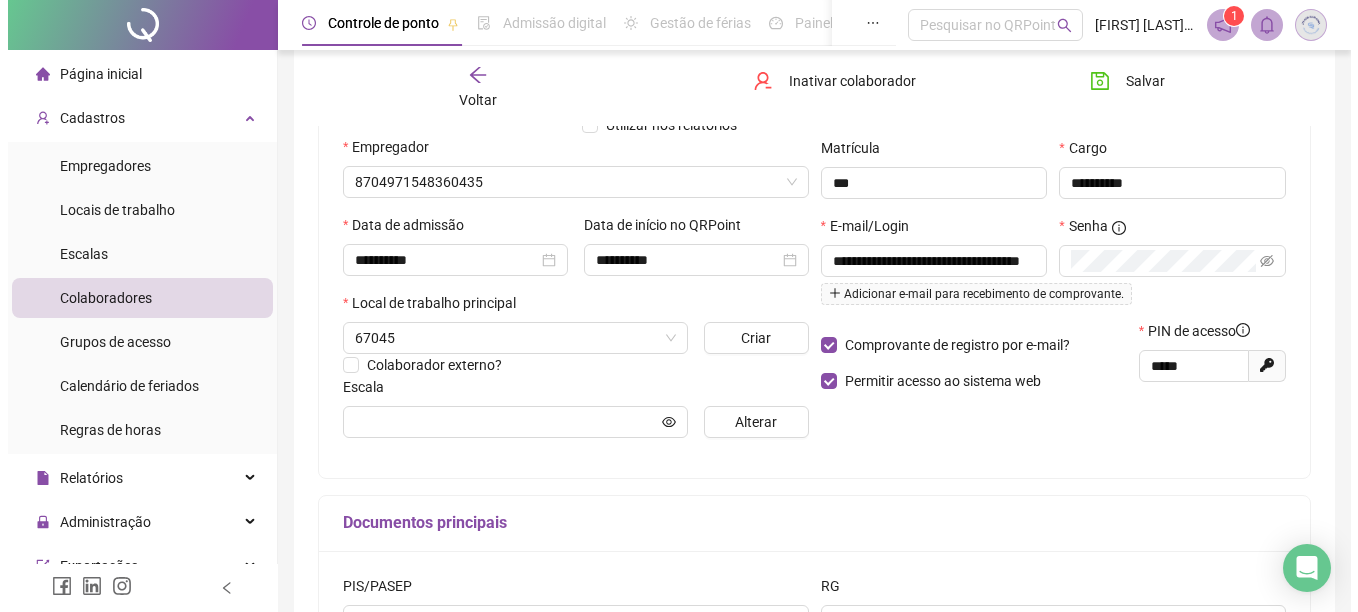 scroll, scrollTop: 165, scrollLeft: 0, axis: vertical 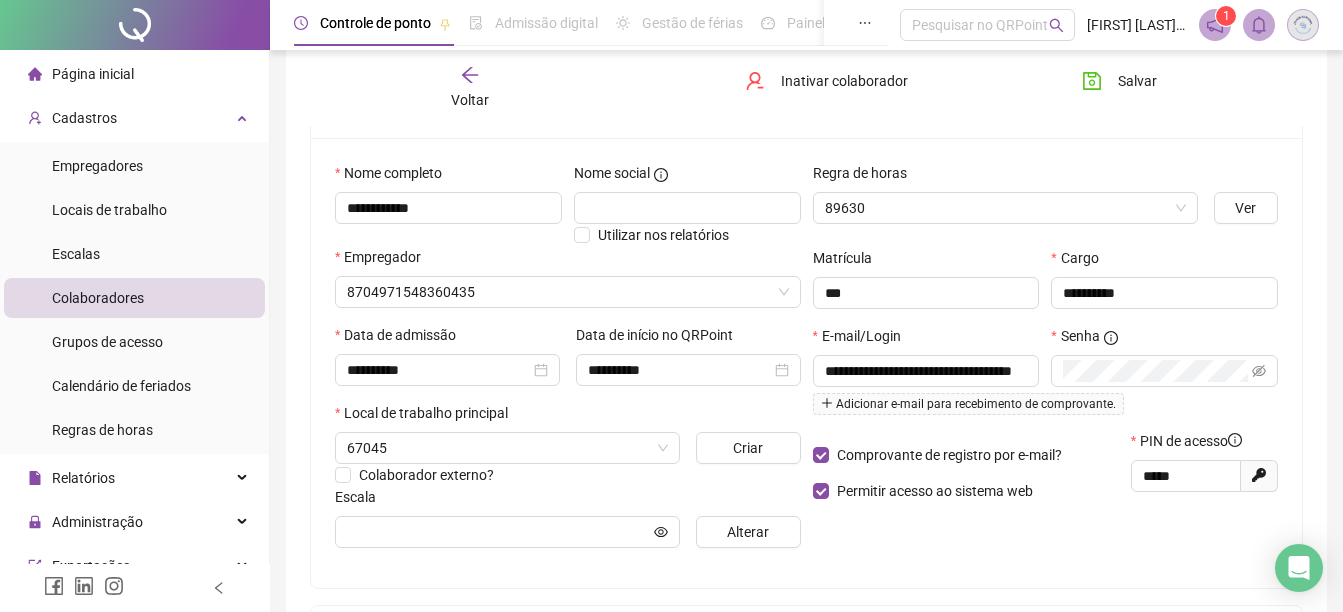 type on "**********" 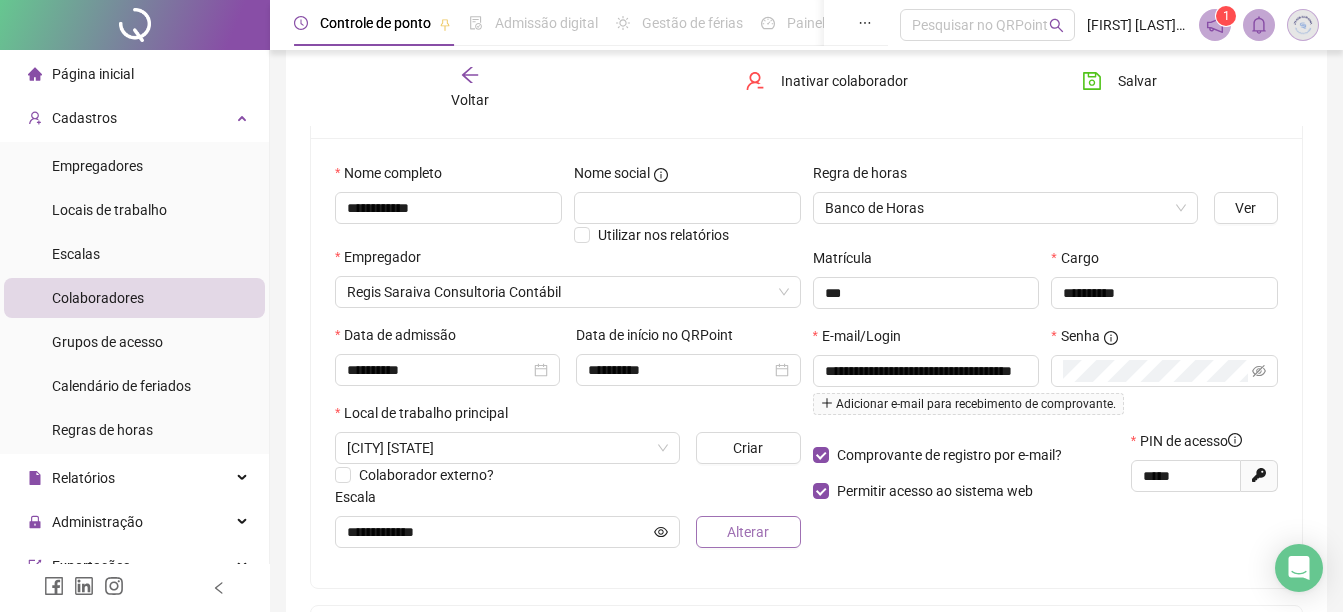 click on "Alterar" at bounding box center (748, 532) 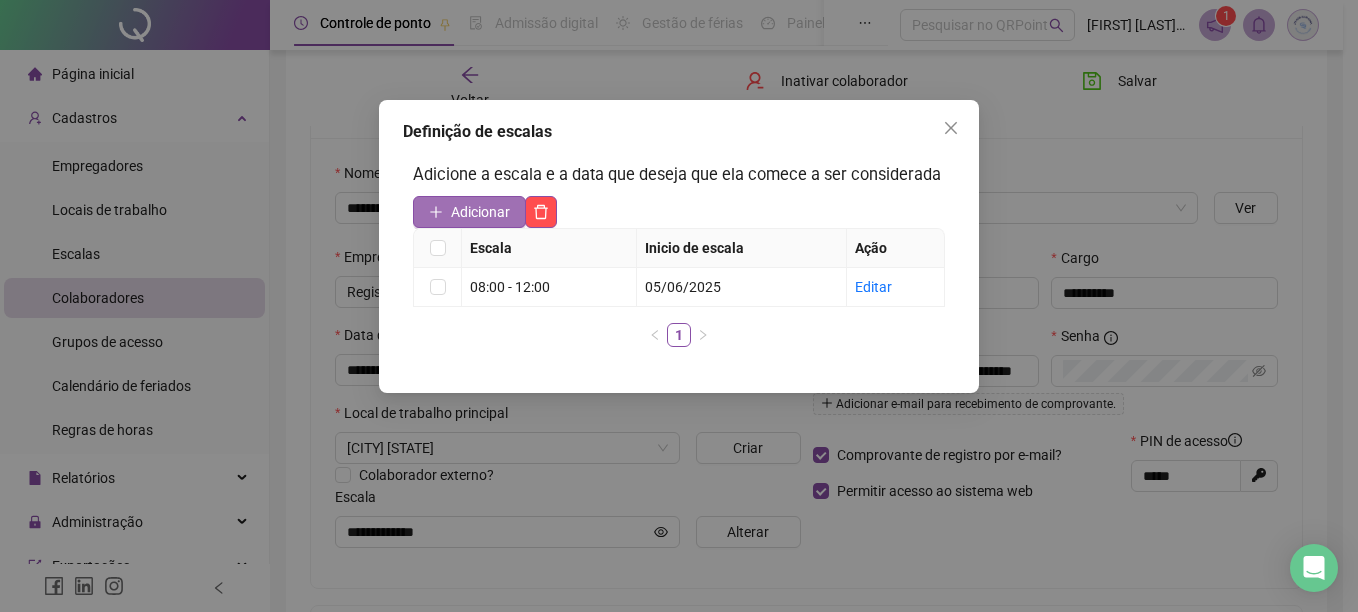 click on "Adicionar" at bounding box center (480, 212) 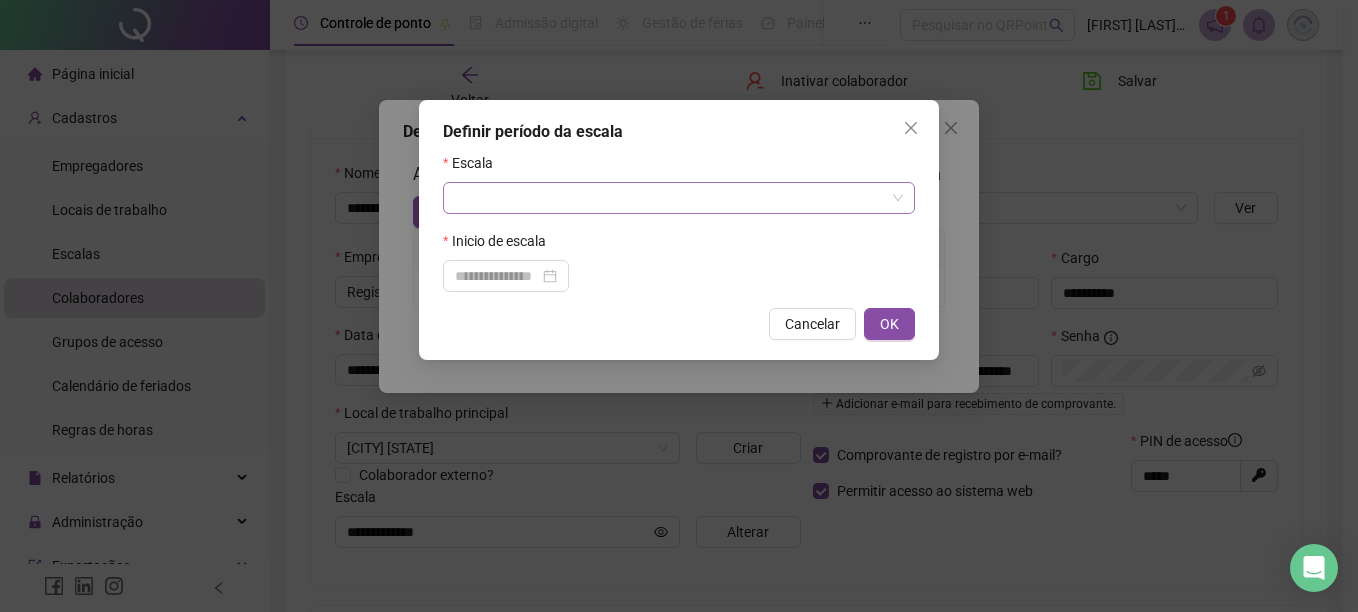 click at bounding box center (670, 198) 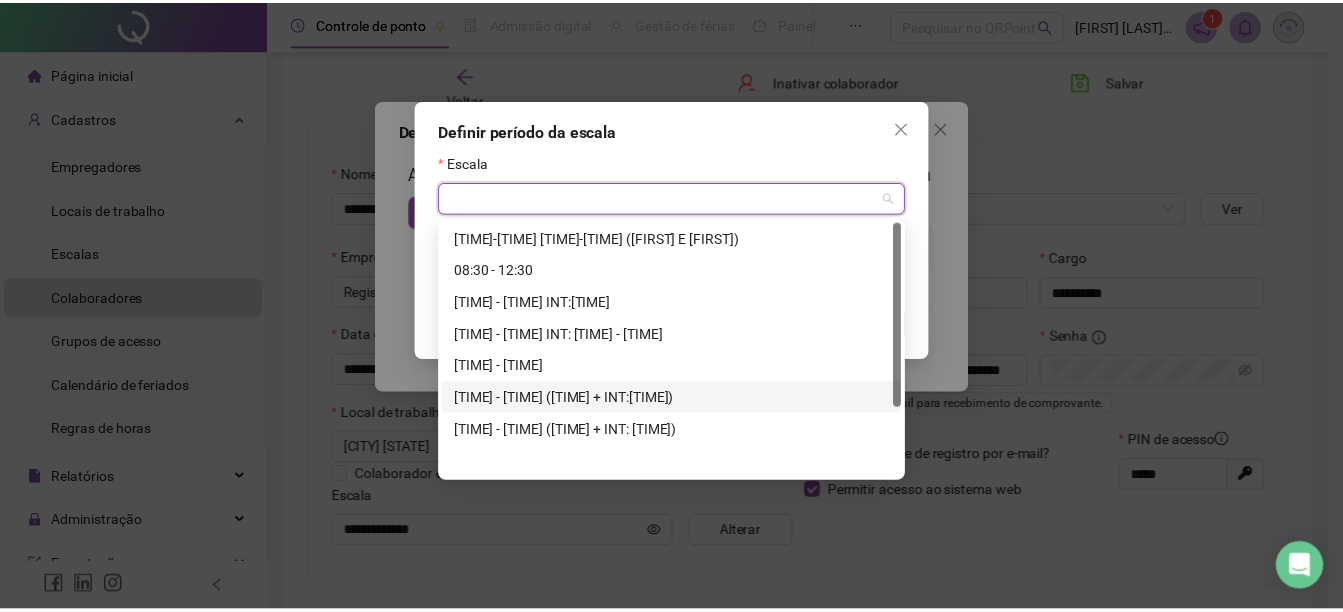 scroll, scrollTop: 0, scrollLeft: 0, axis: both 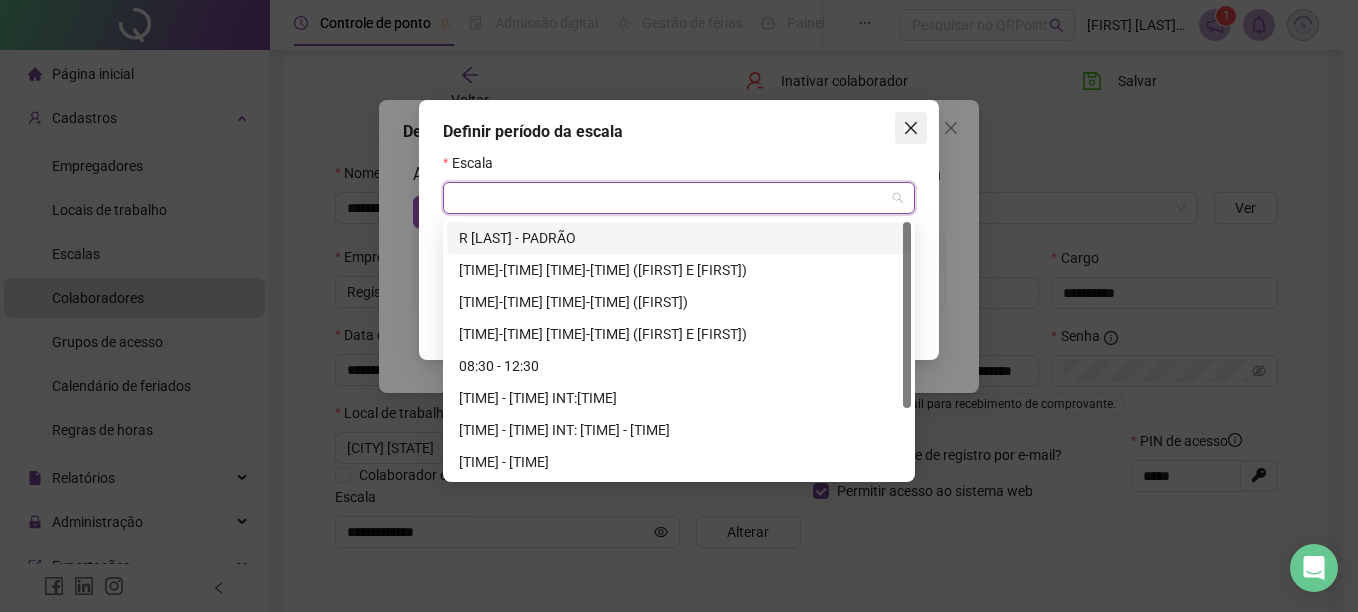 click 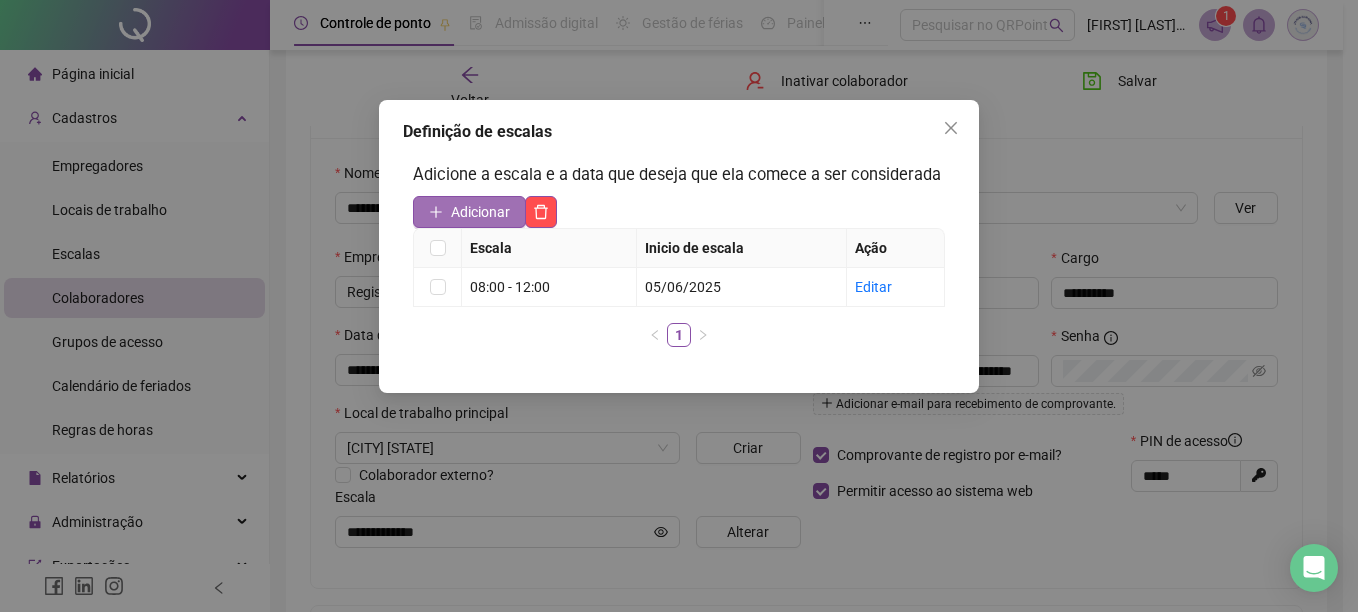 click on "Adicionar" at bounding box center (480, 212) 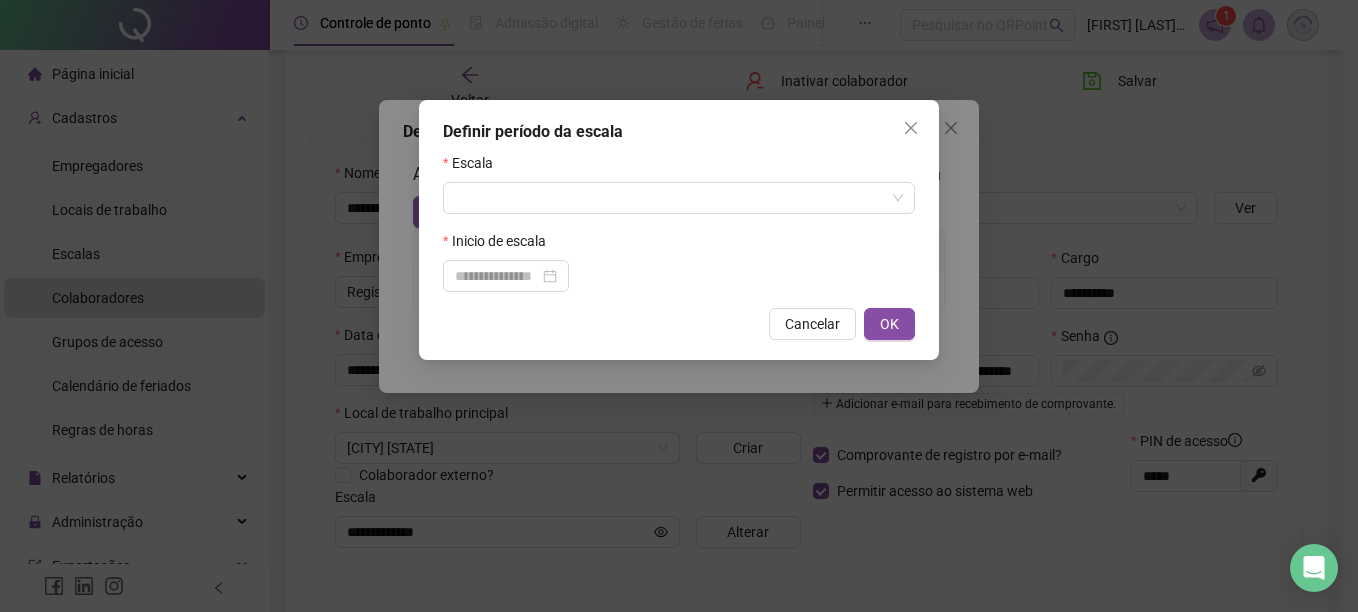 click on "Cancelar" at bounding box center (812, 324) 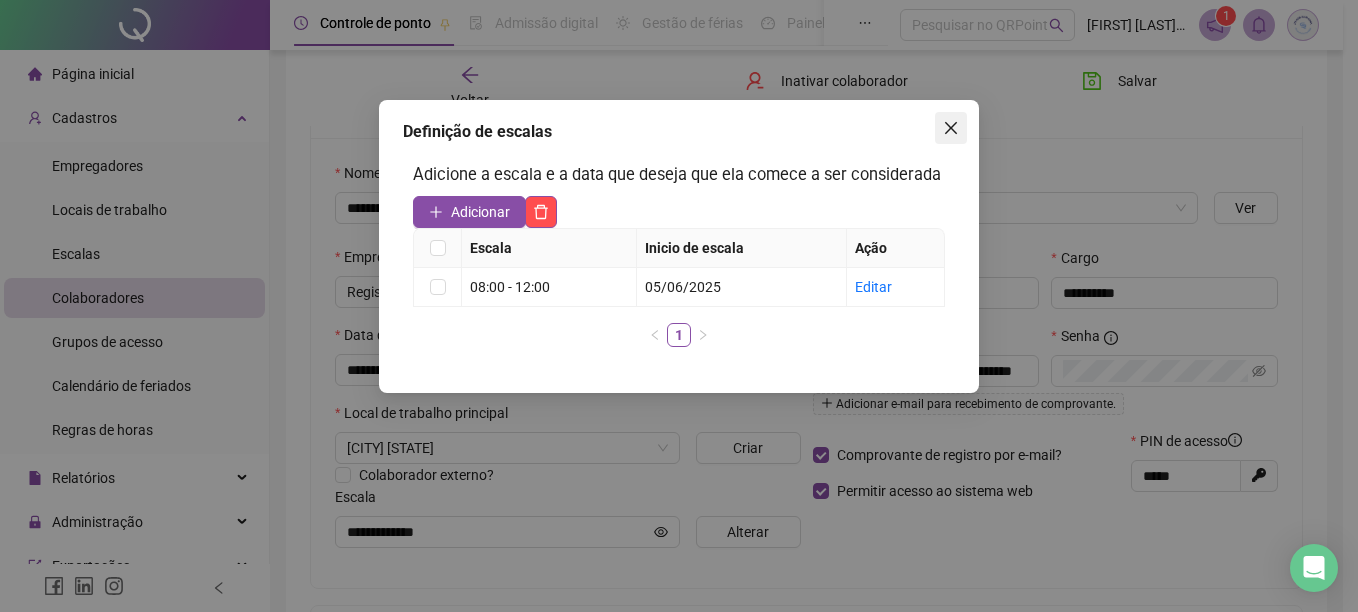 click 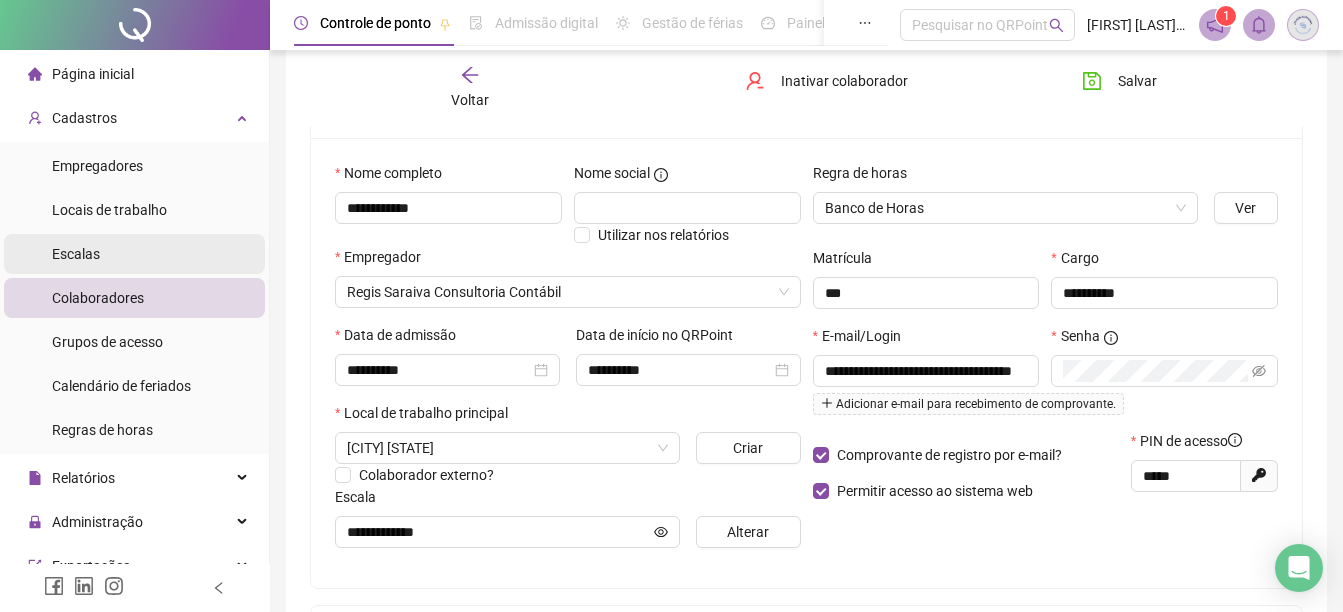 click on "Escalas" at bounding box center (134, 254) 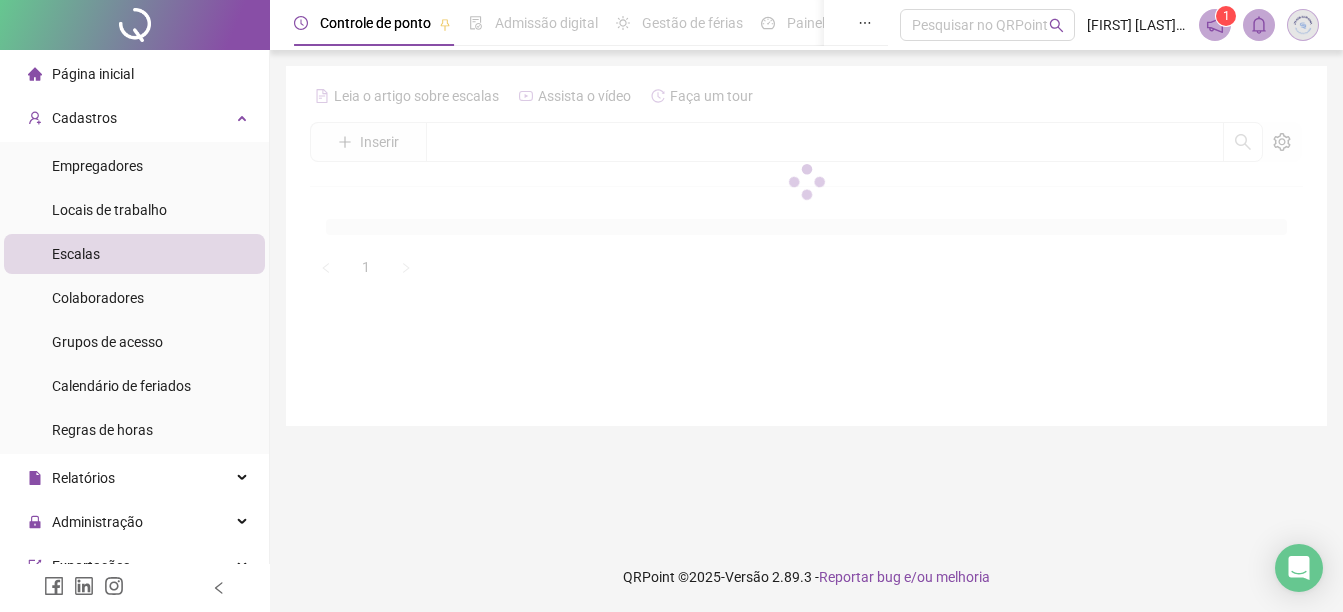 scroll, scrollTop: 0, scrollLeft: 0, axis: both 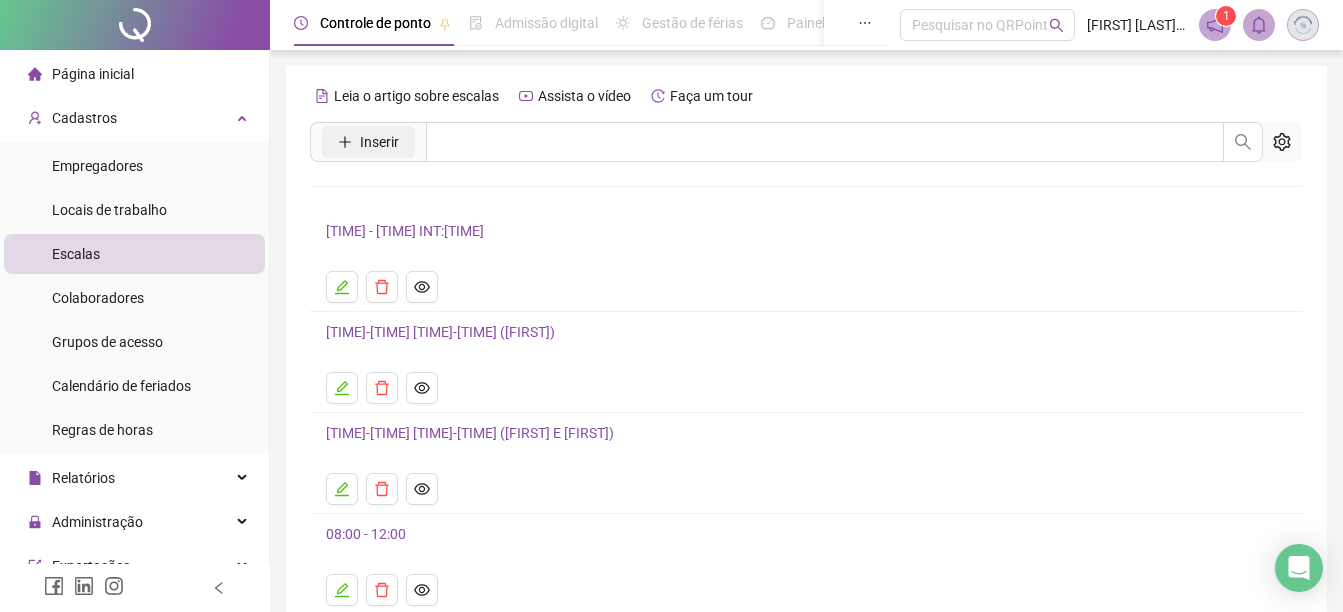 click on "Inserir" at bounding box center [379, 142] 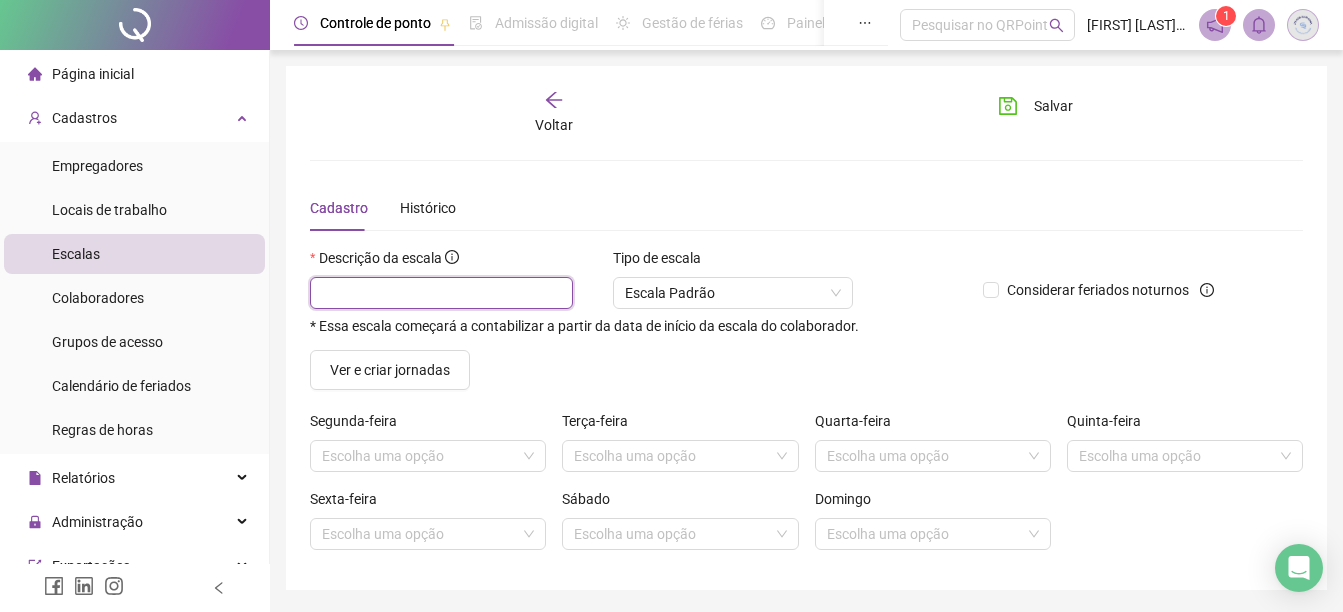 click at bounding box center (441, 293) 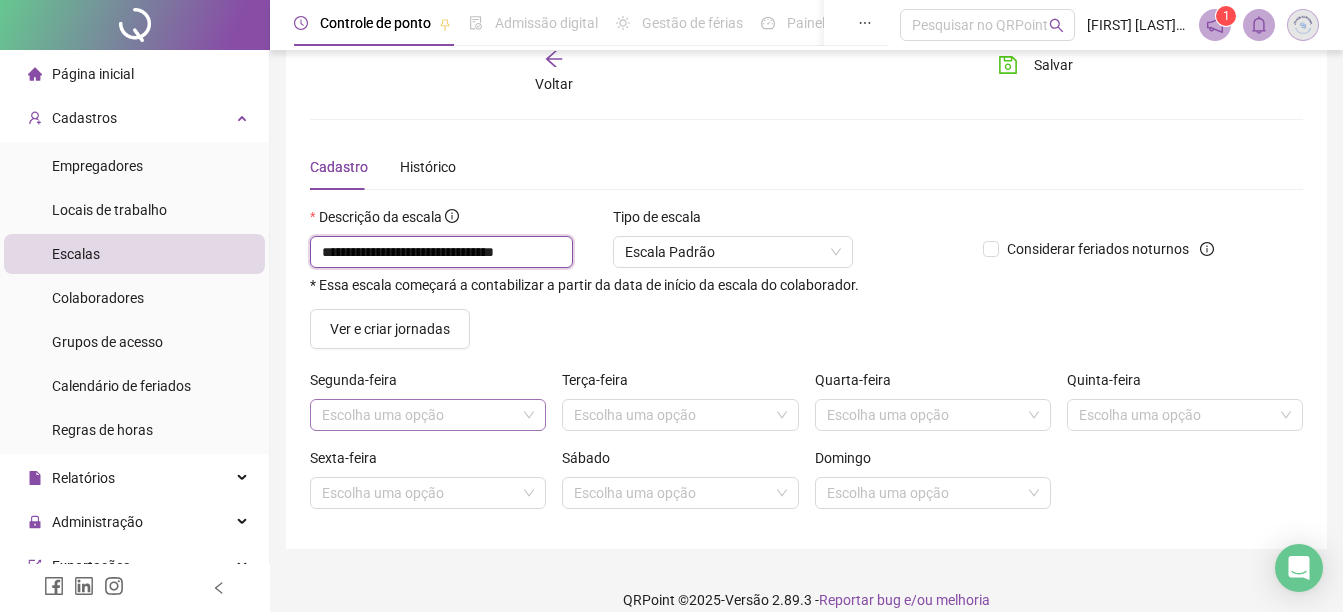 scroll, scrollTop: 64, scrollLeft: 0, axis: vertical 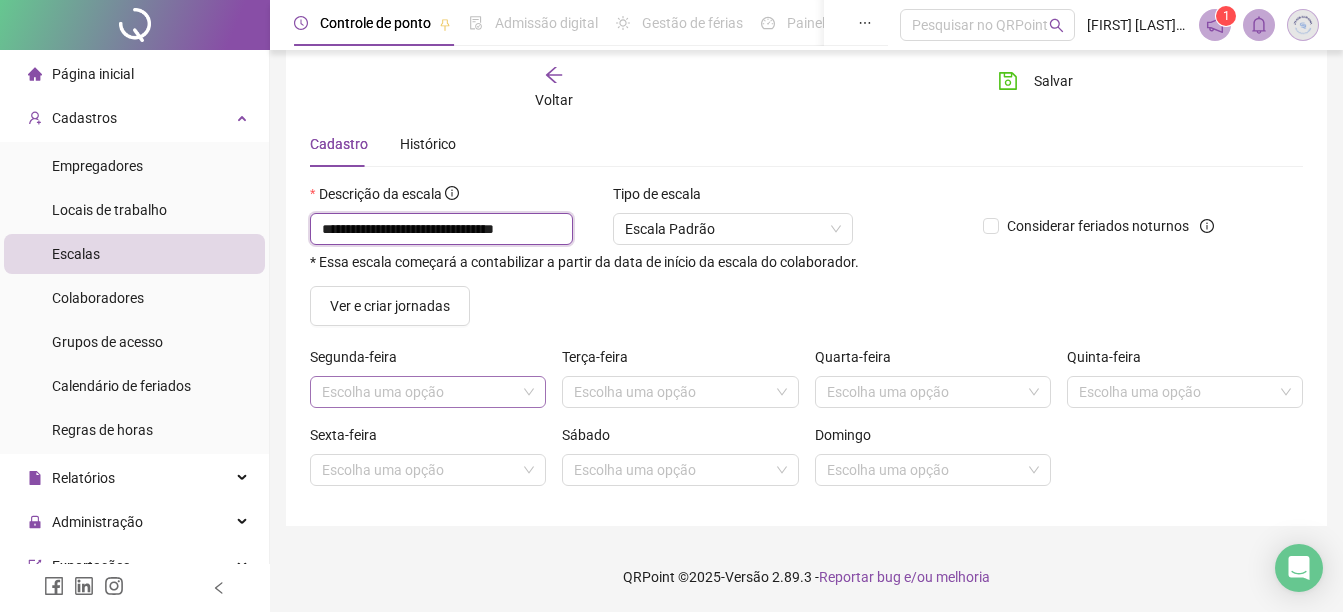 type on "**********" 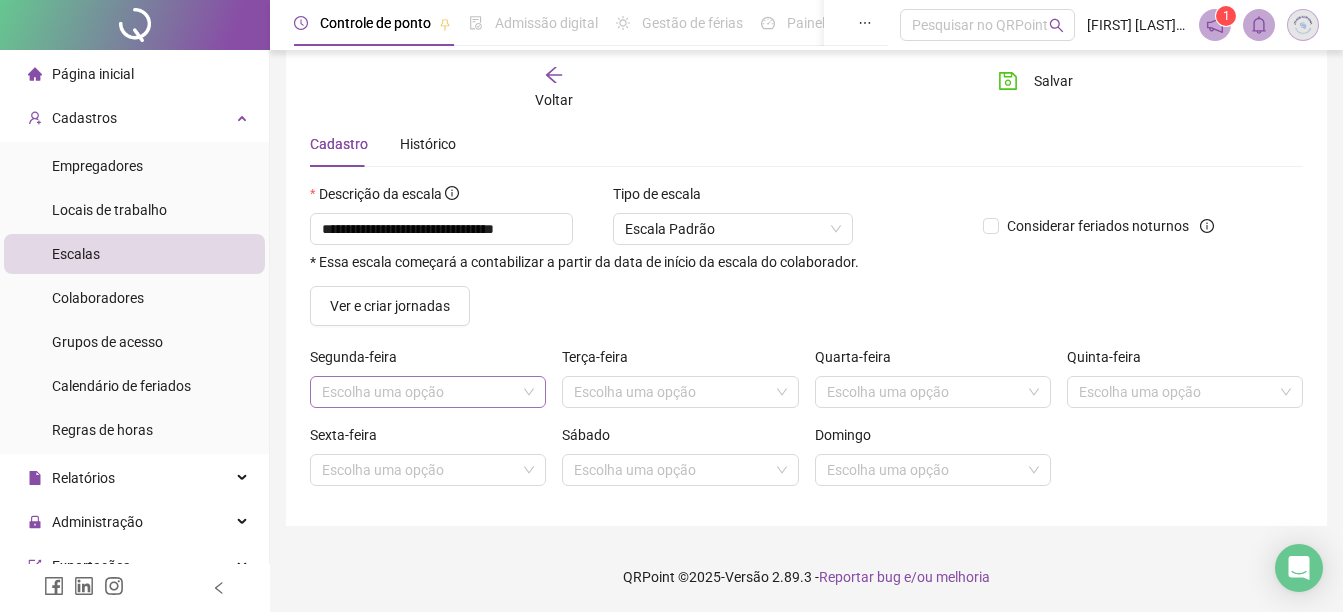 click at bounding box center [419, 392] 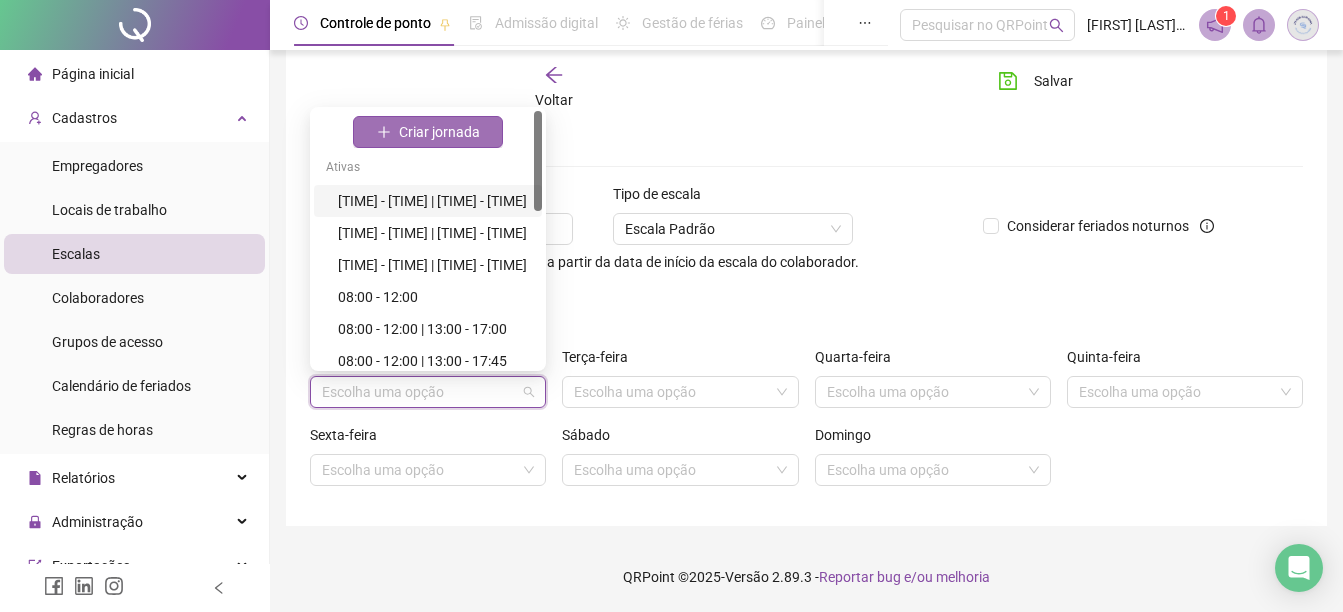 click on "Criar jornada" at bounding box center (439, 132) 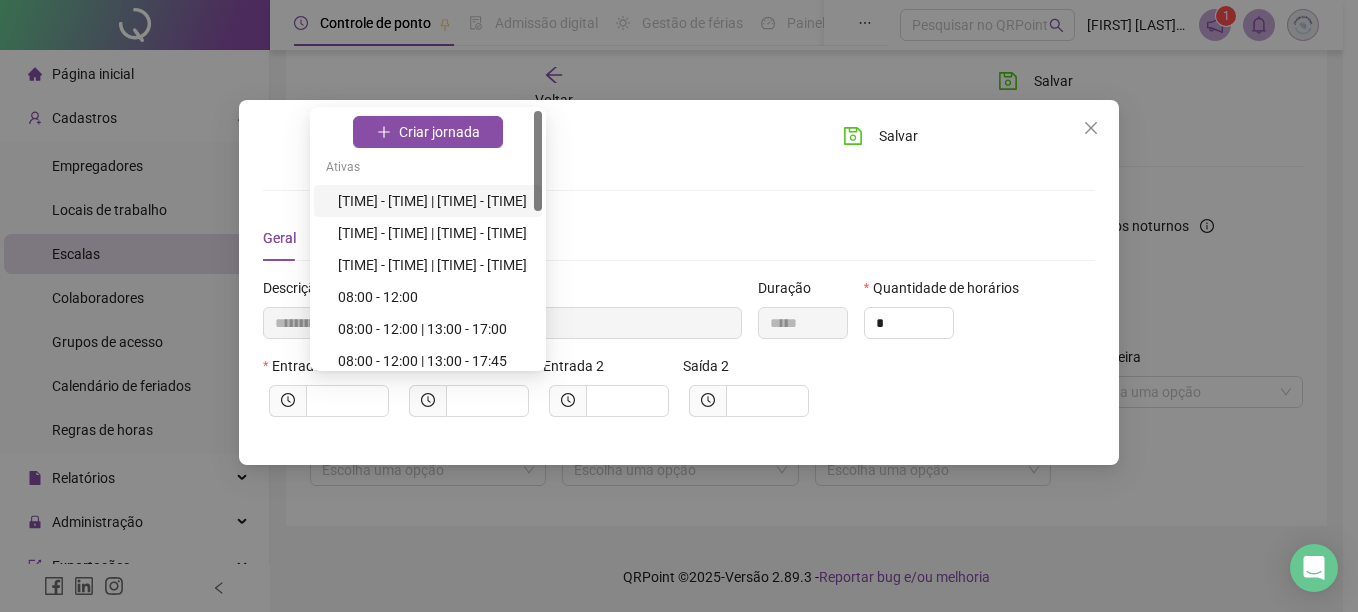 type 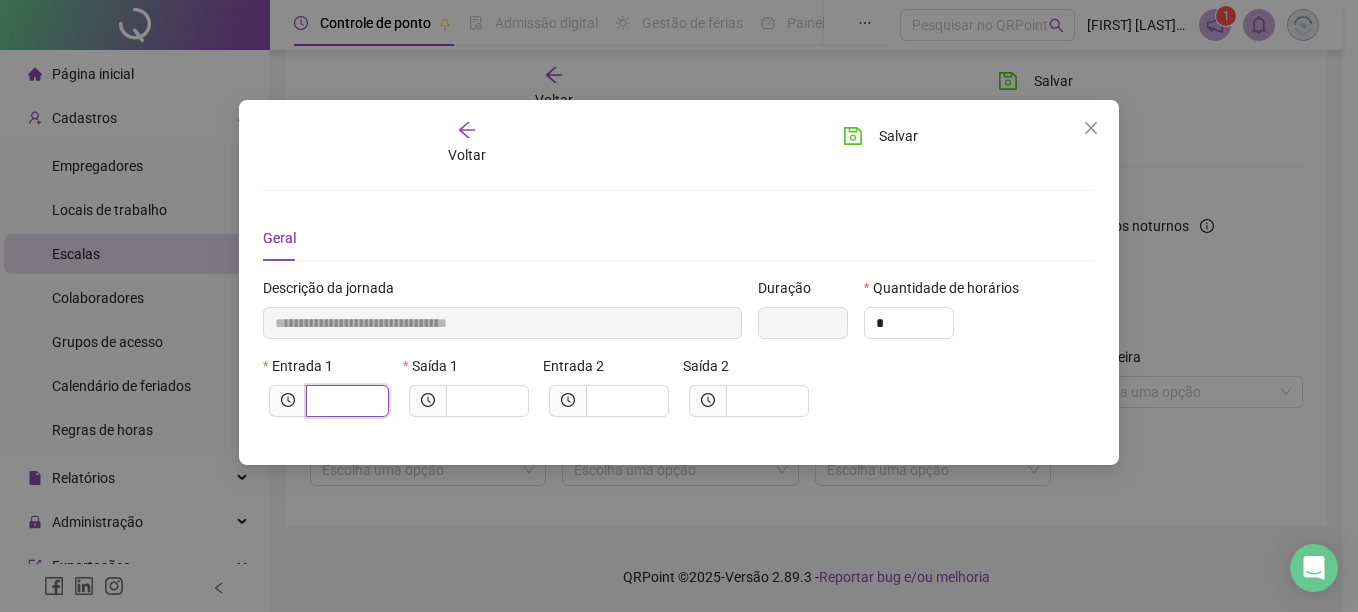click at bounding box center (345, 401) 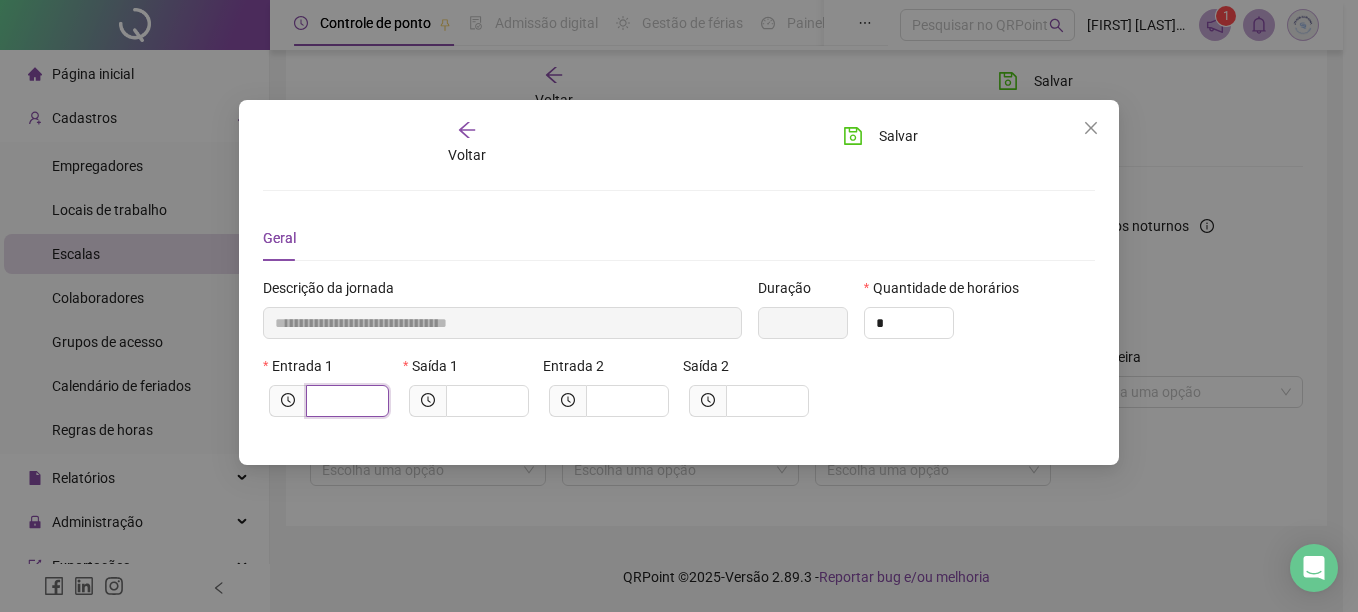 type on "*****" 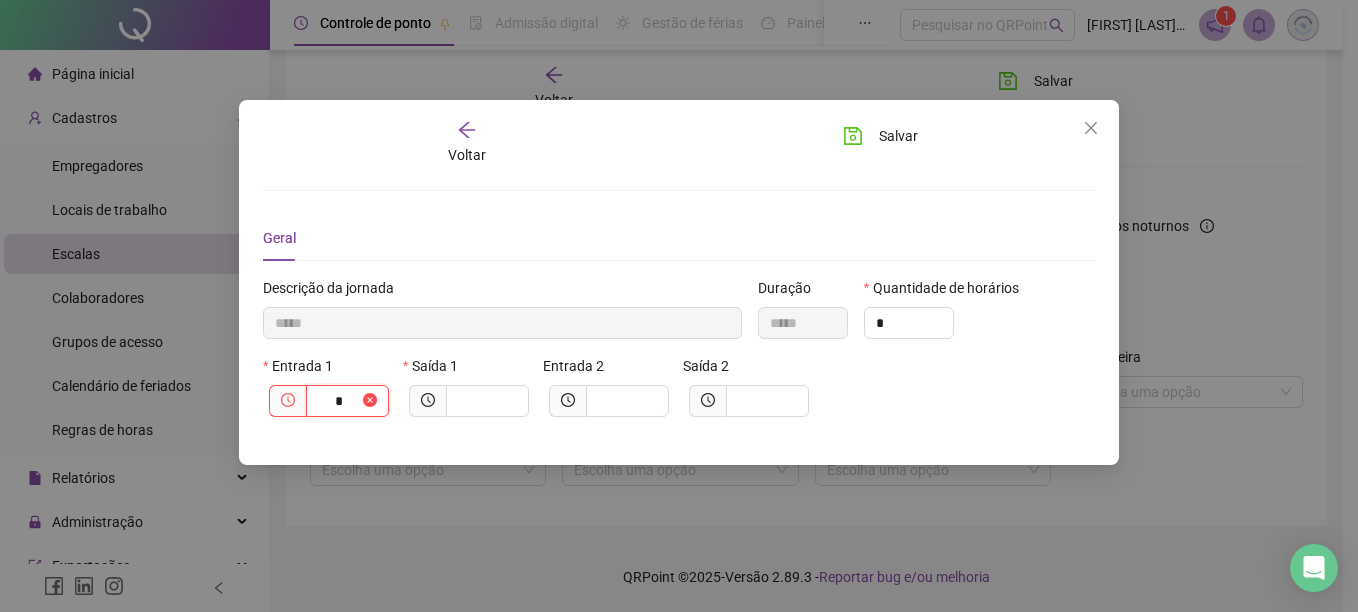 type on "******" 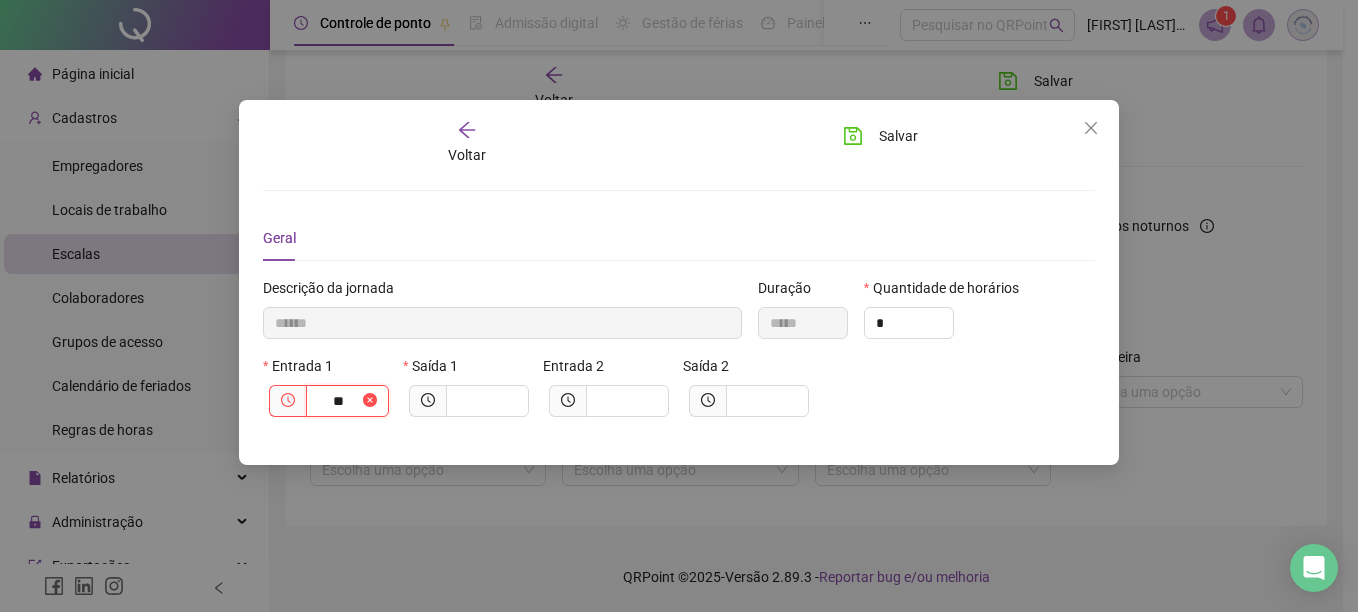 type on "********" 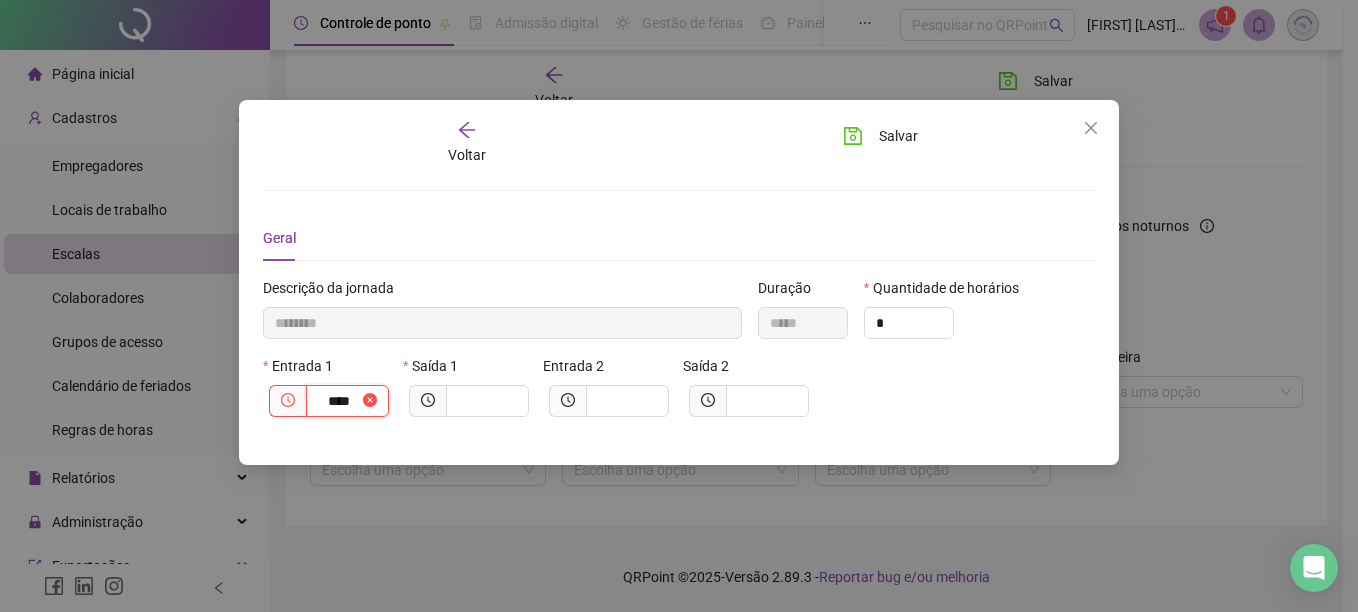 type on "*********" 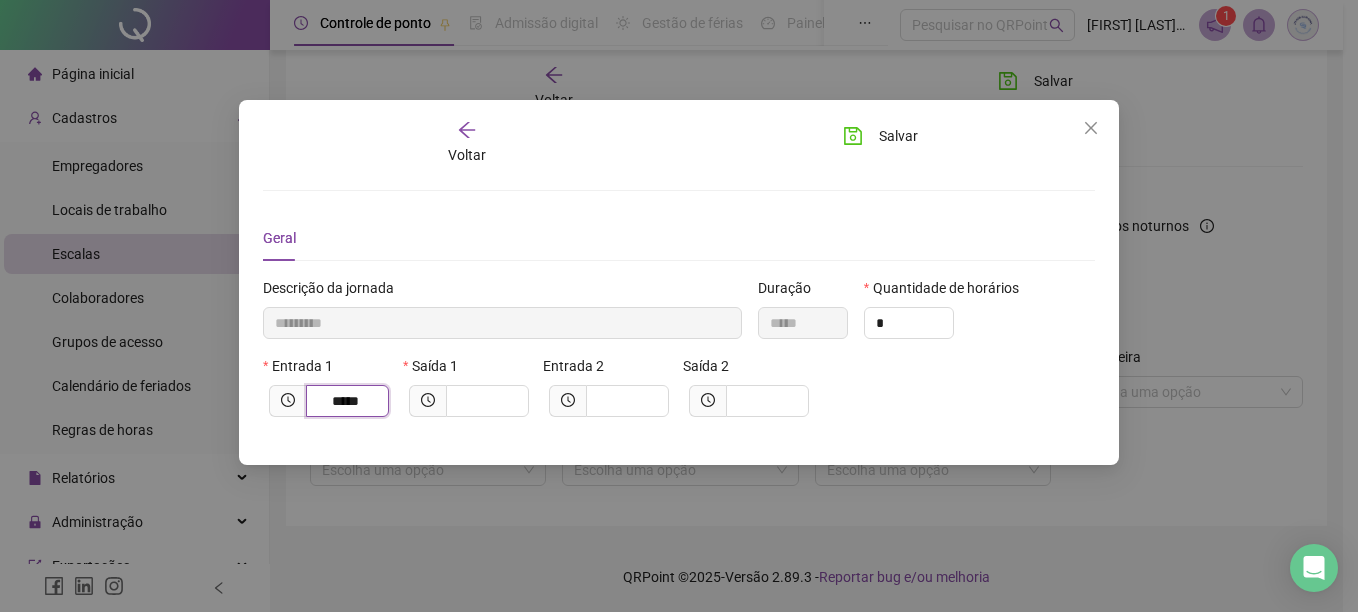 type on "*****" 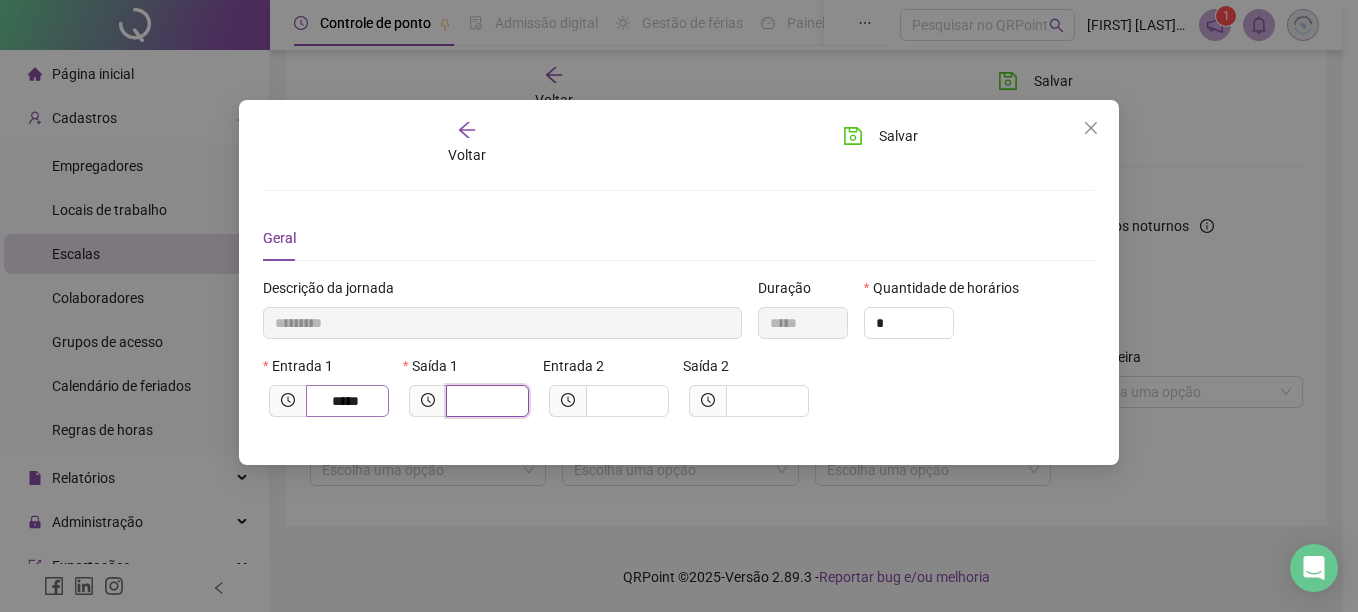 type on "*********" 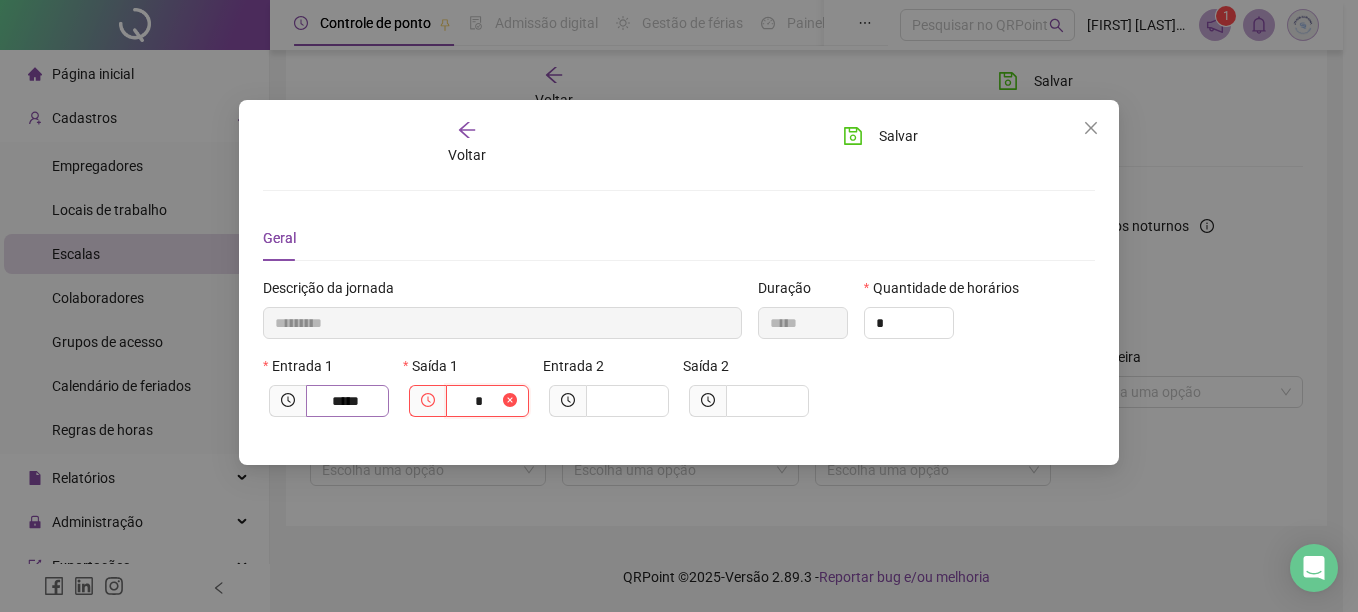 type on "**********" 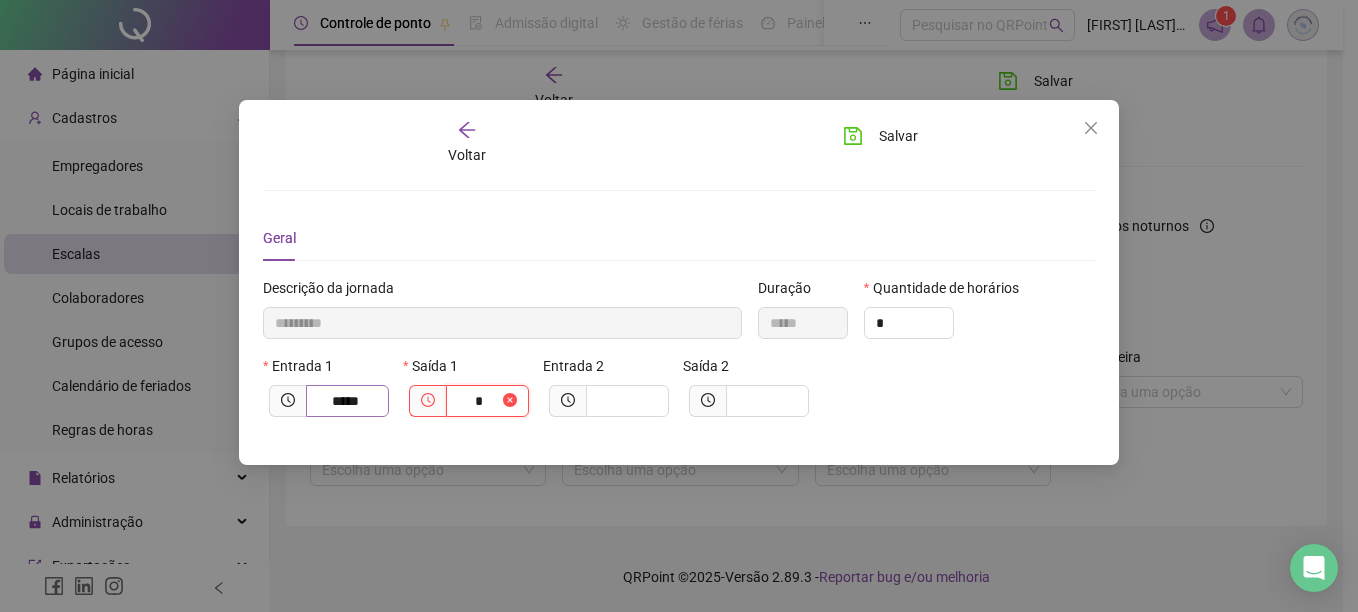 type on "**" 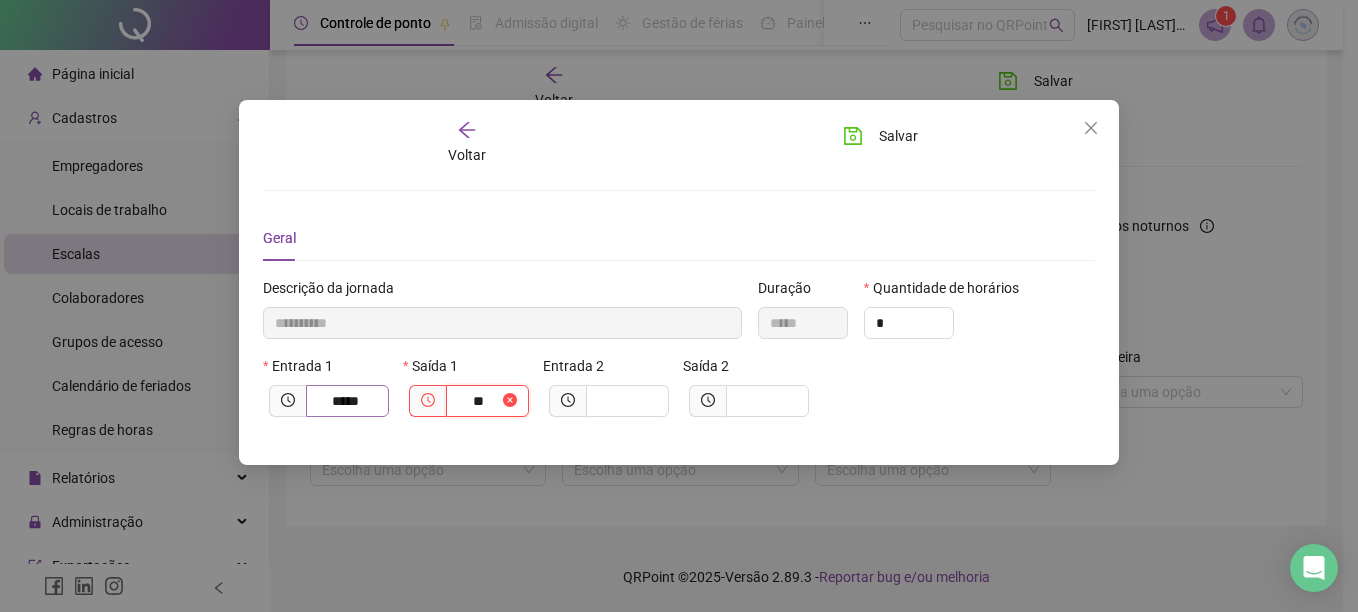 type on "**********" 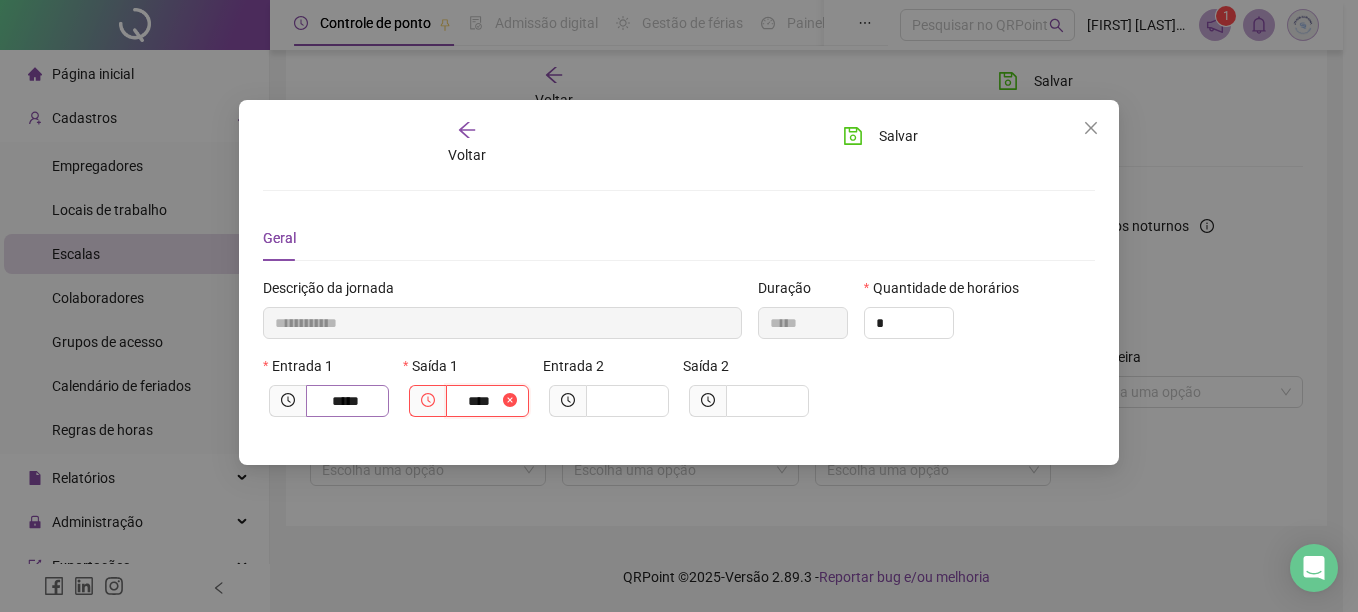 type on "**********" 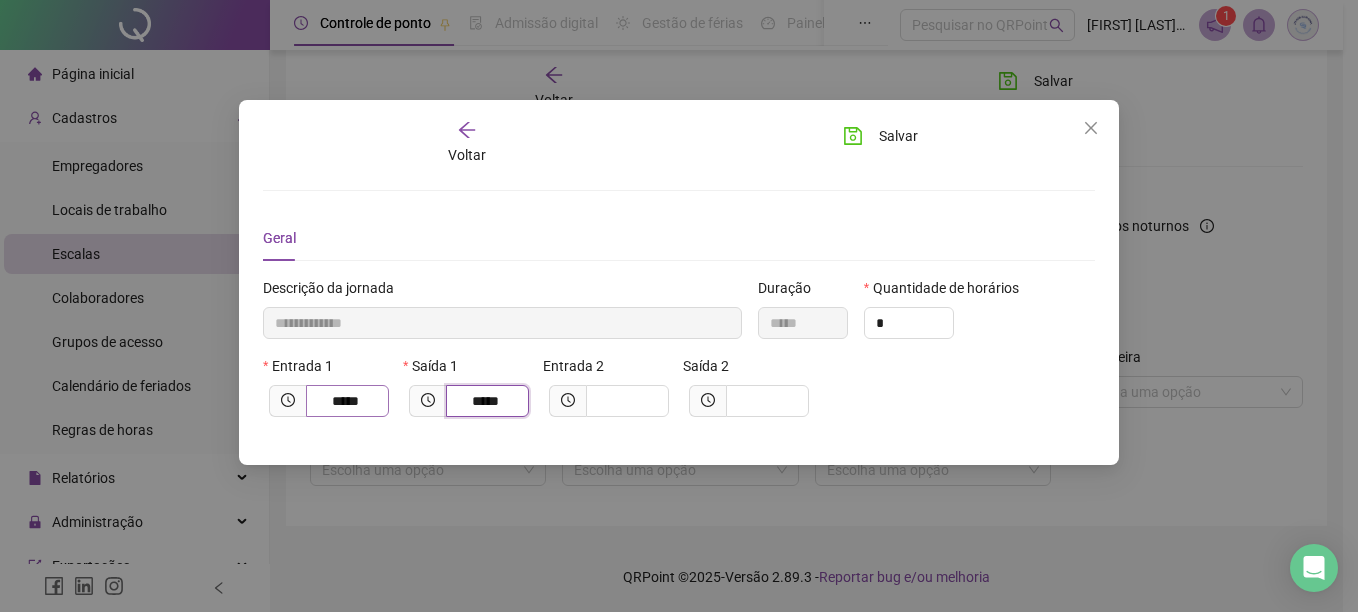 type on "*****" 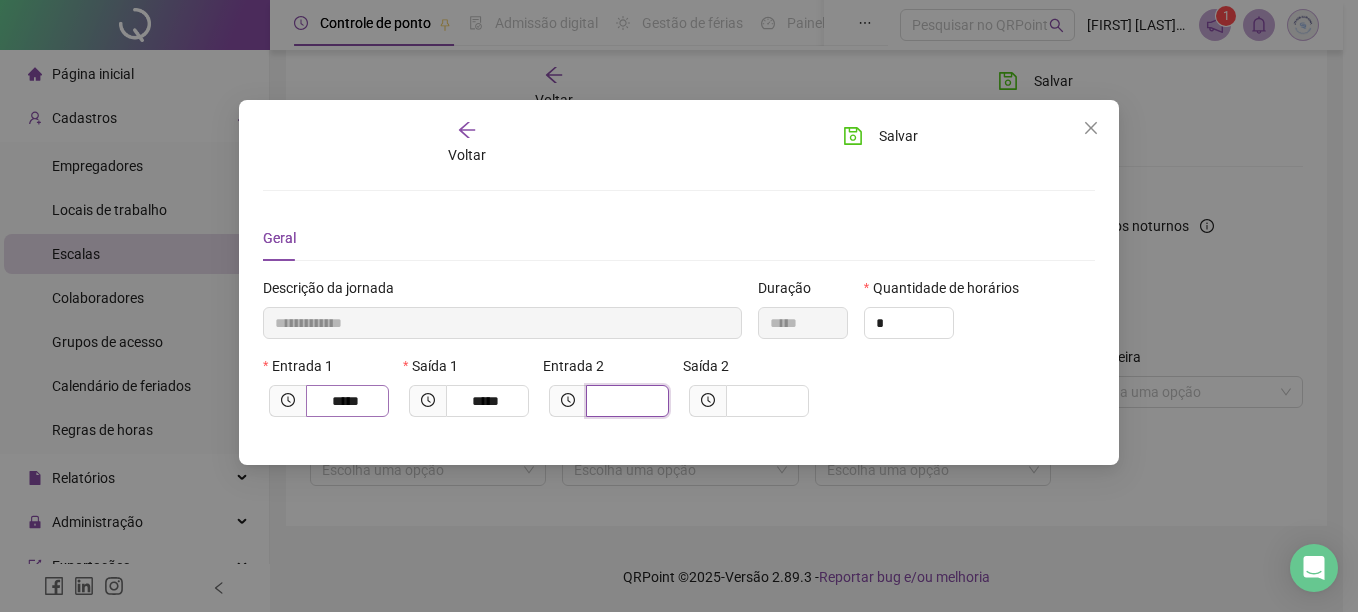 type on "**********" 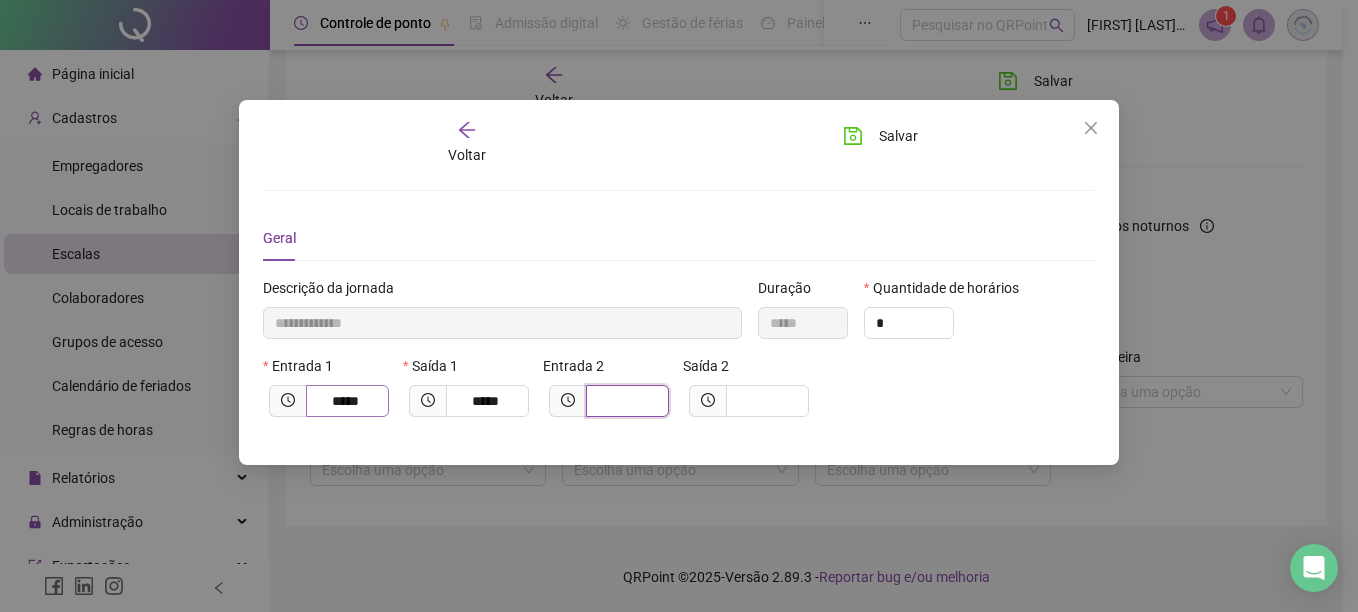 type on "*" 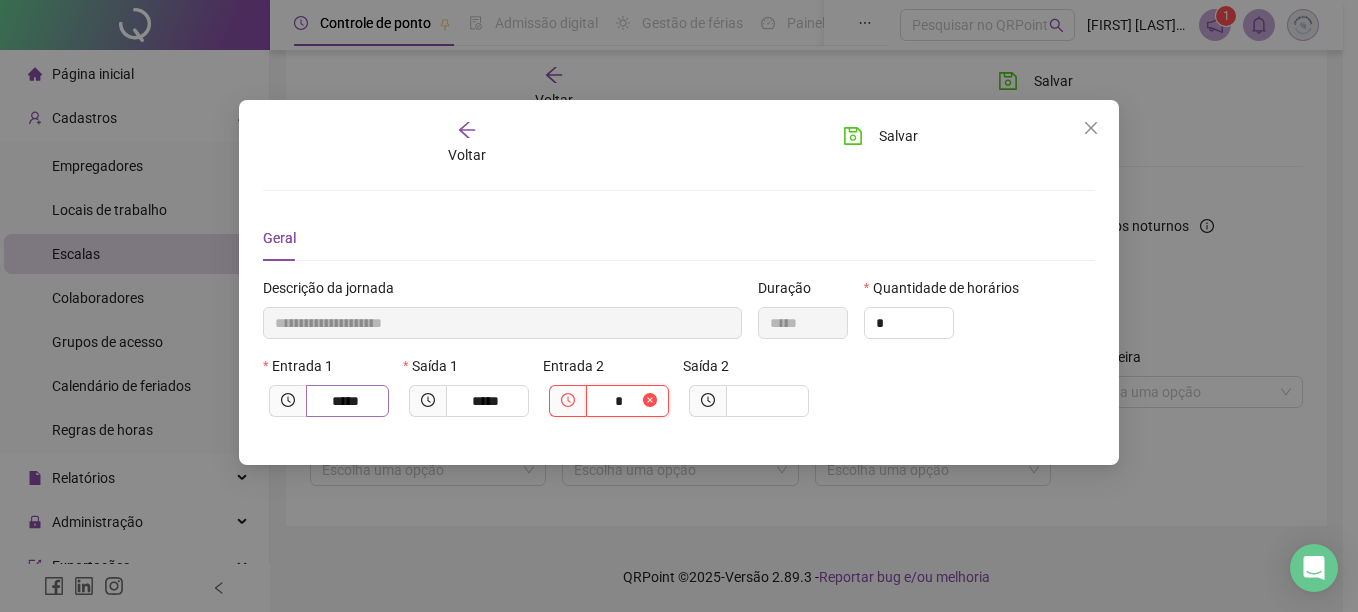type on "**********" 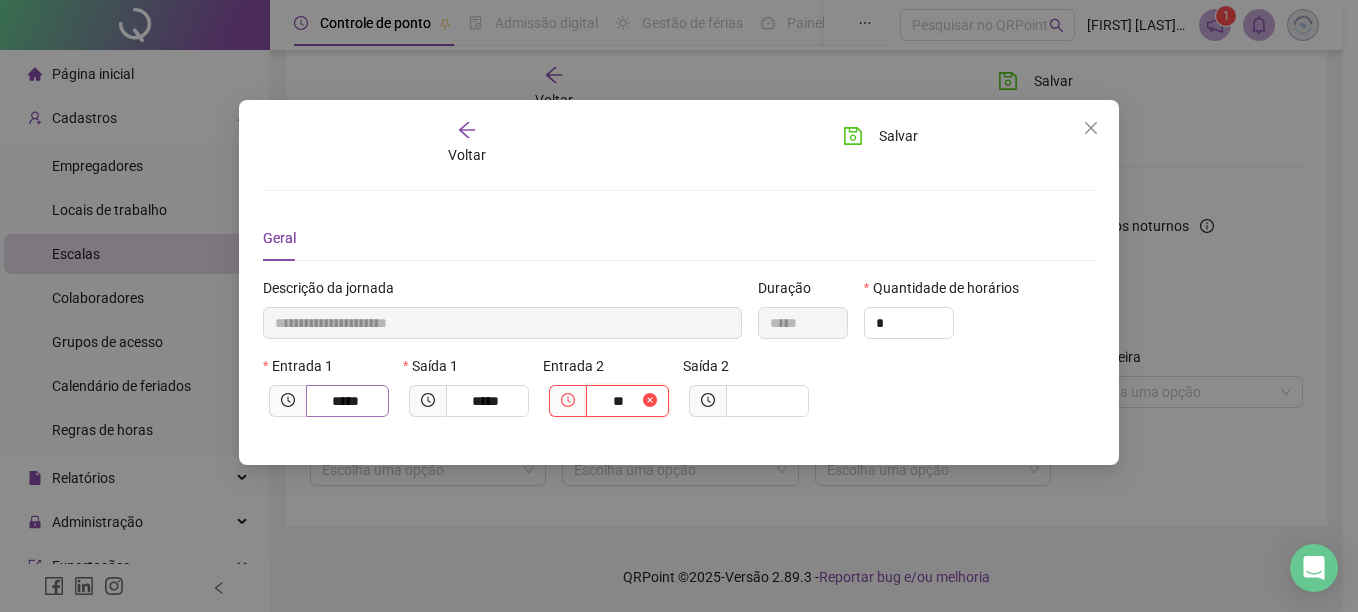 type on "**********" 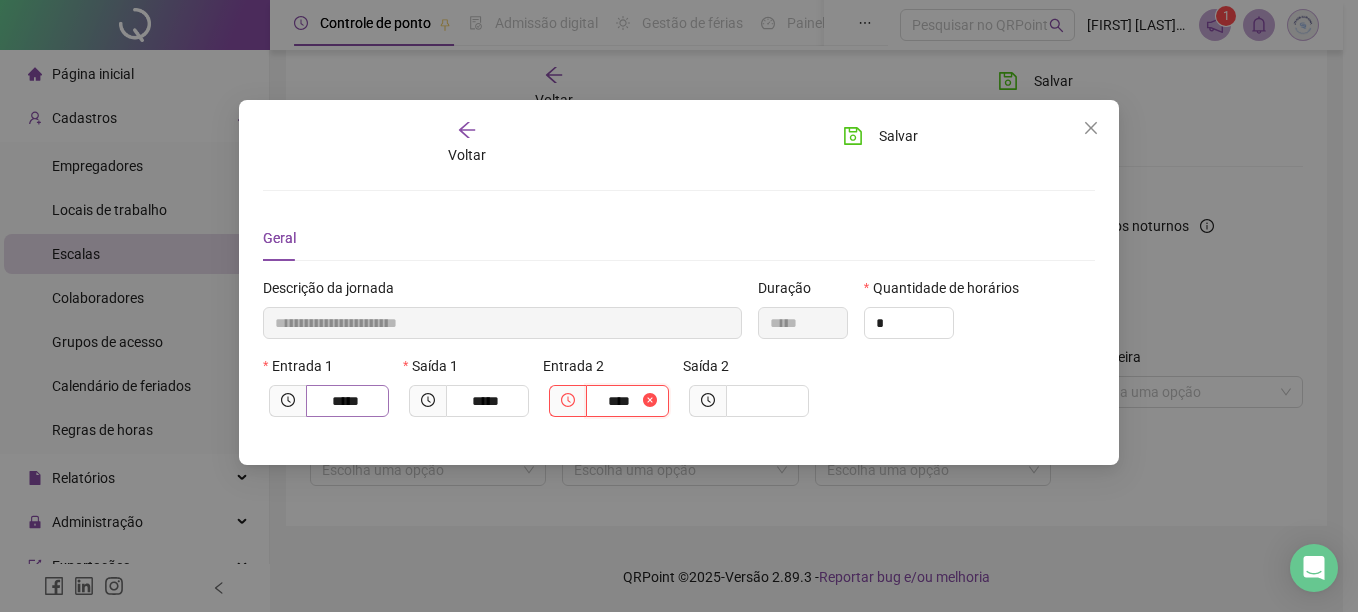 type on "**********" 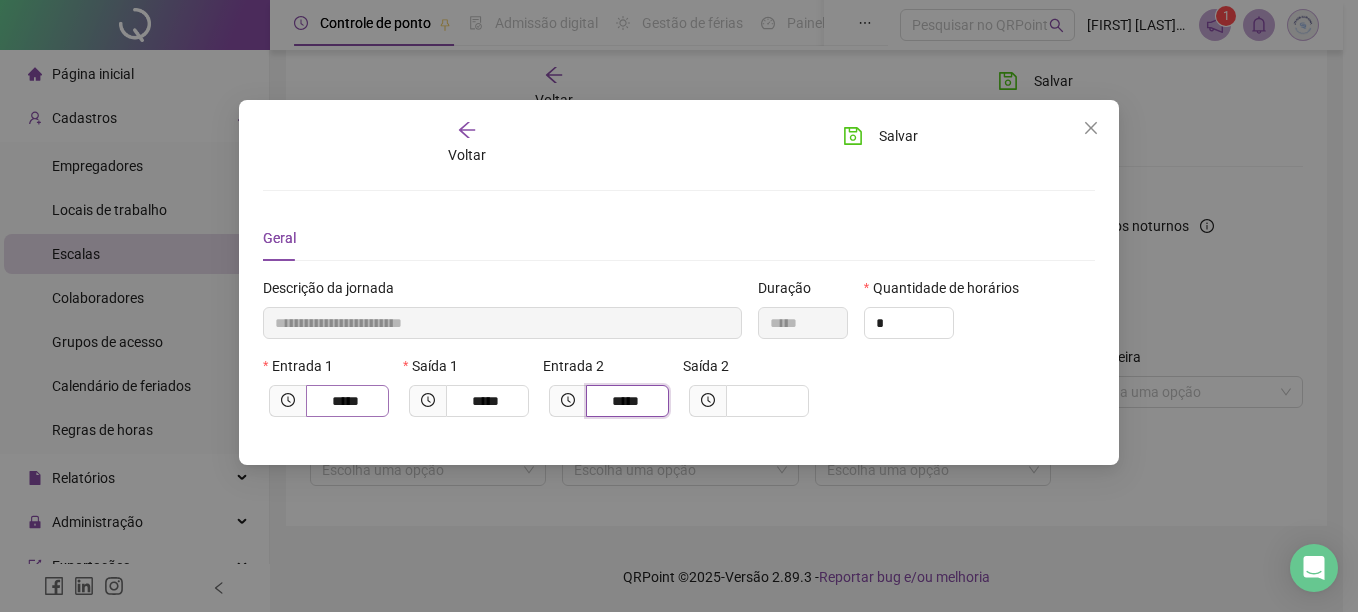 type on "*****" 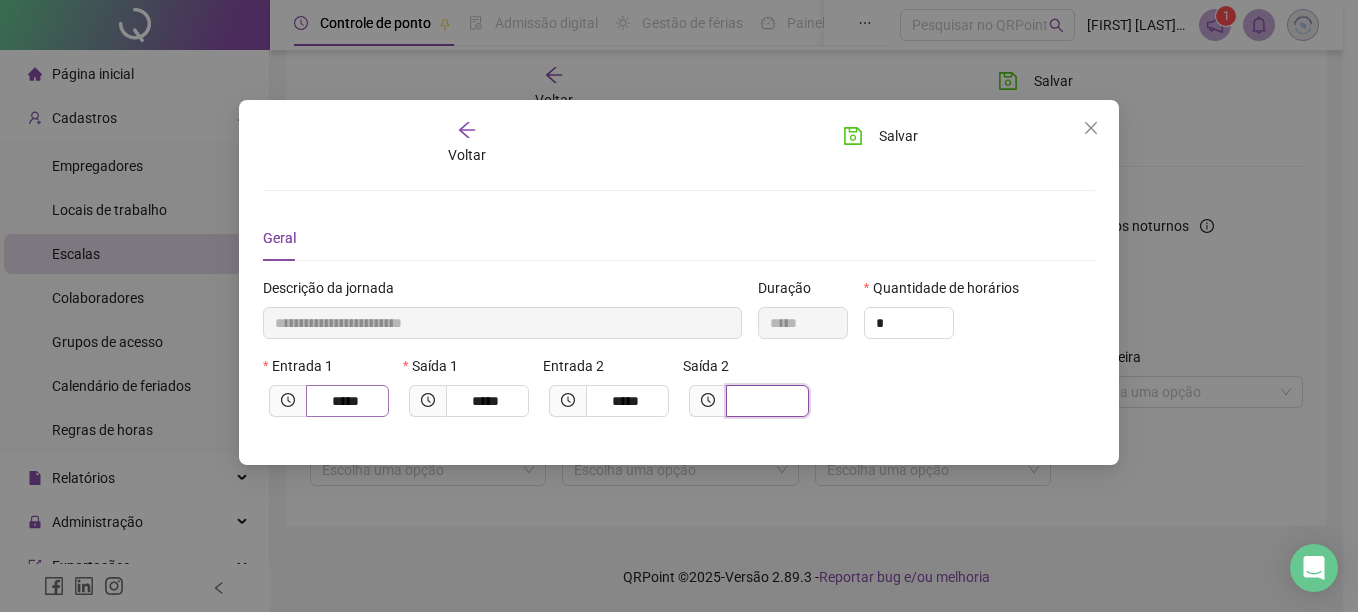 type on "**********" 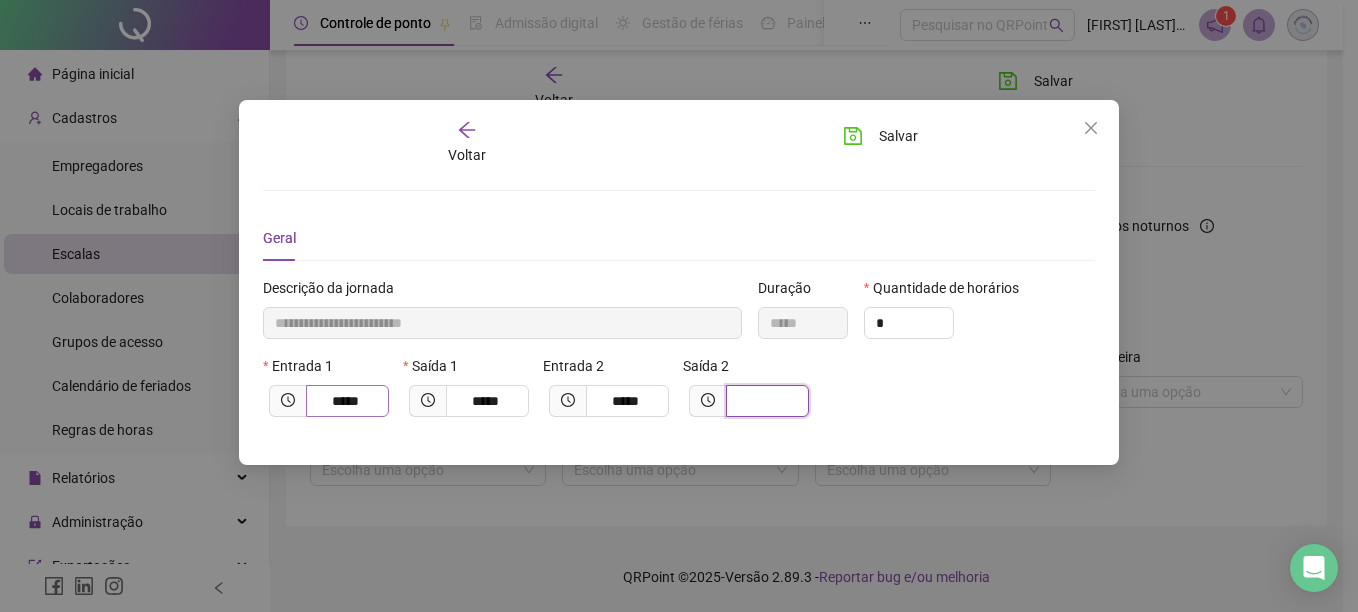 type on "*" 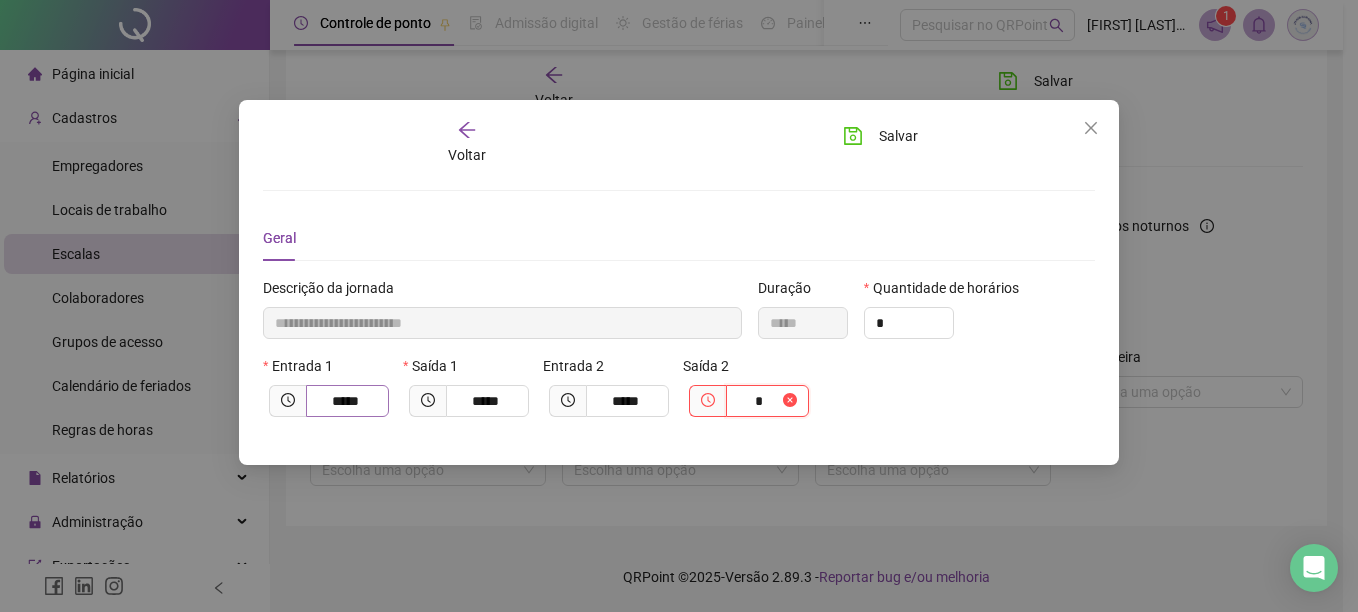 type on "**********" 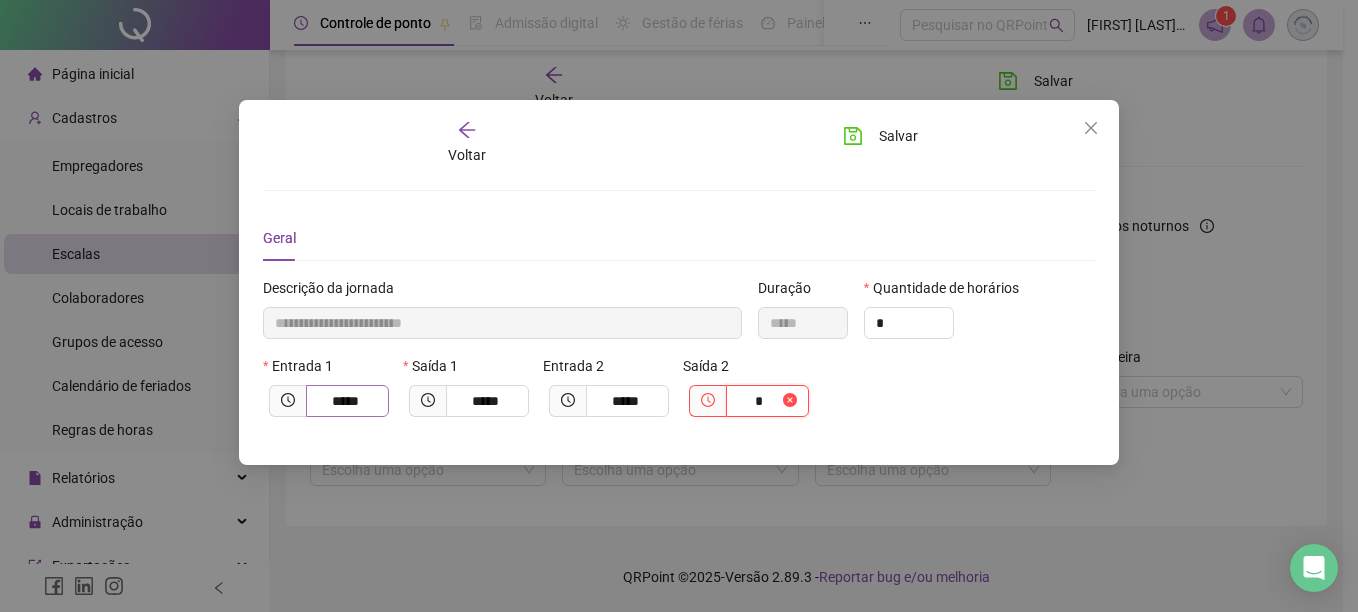 type on "**" 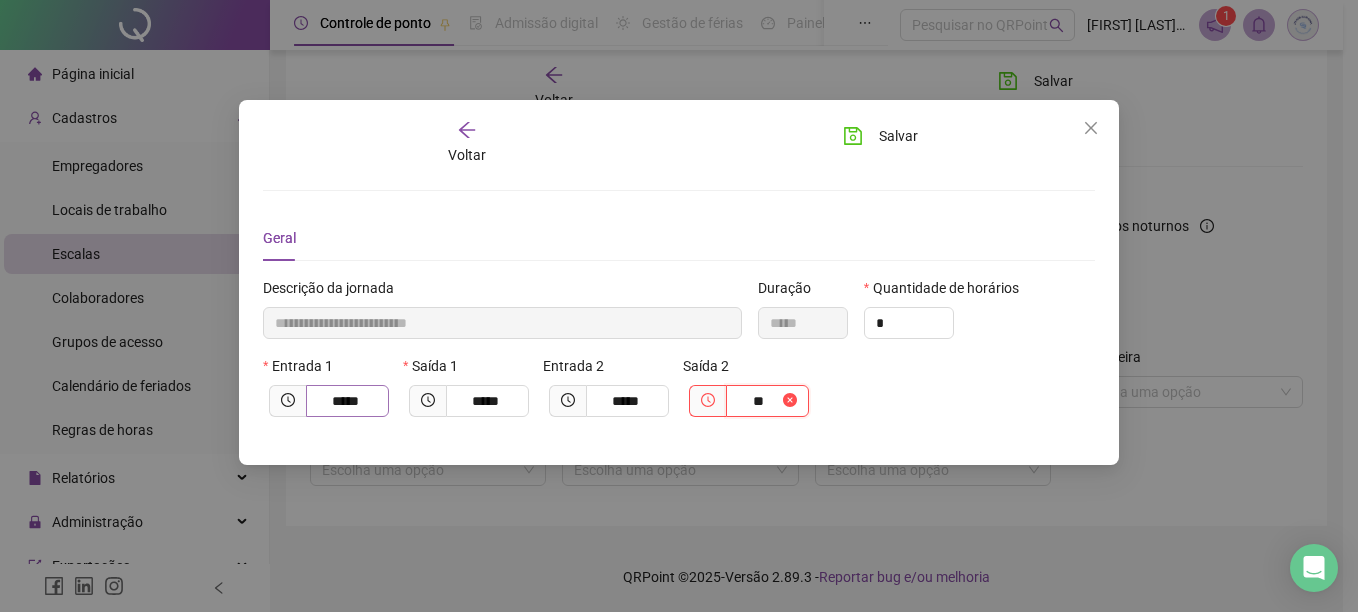 type on "**********" 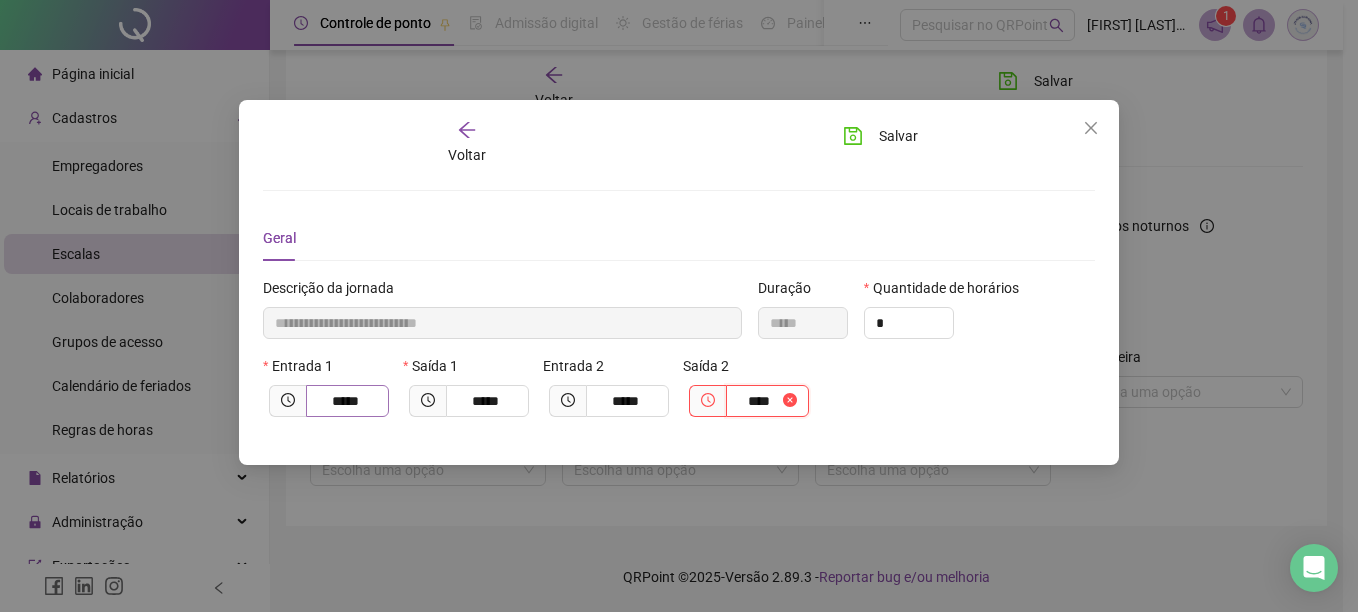 type on "**********" 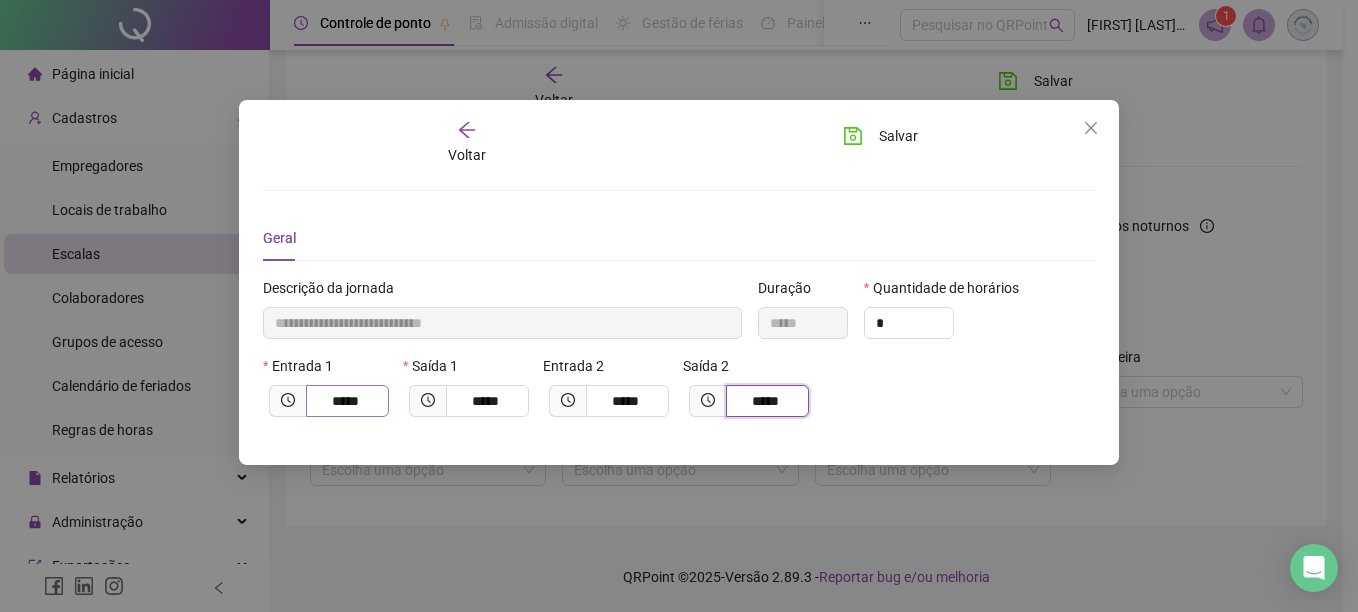 type on "*****" 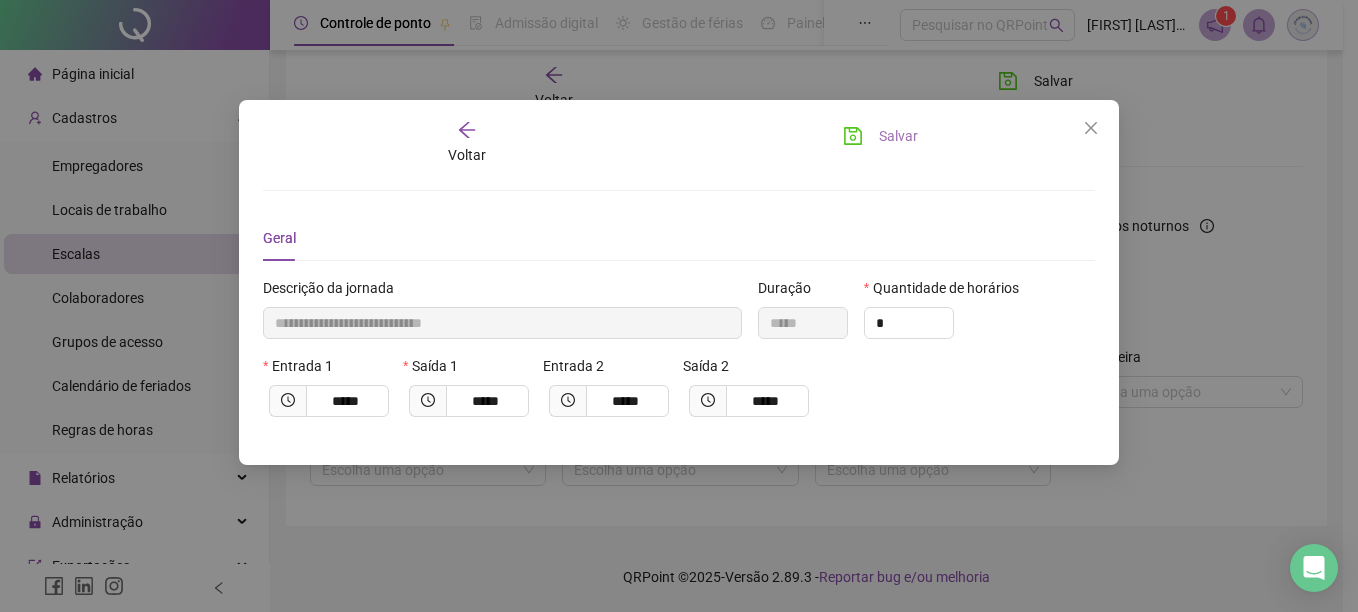 click on "Salvar" at bounding box center (898, 136) 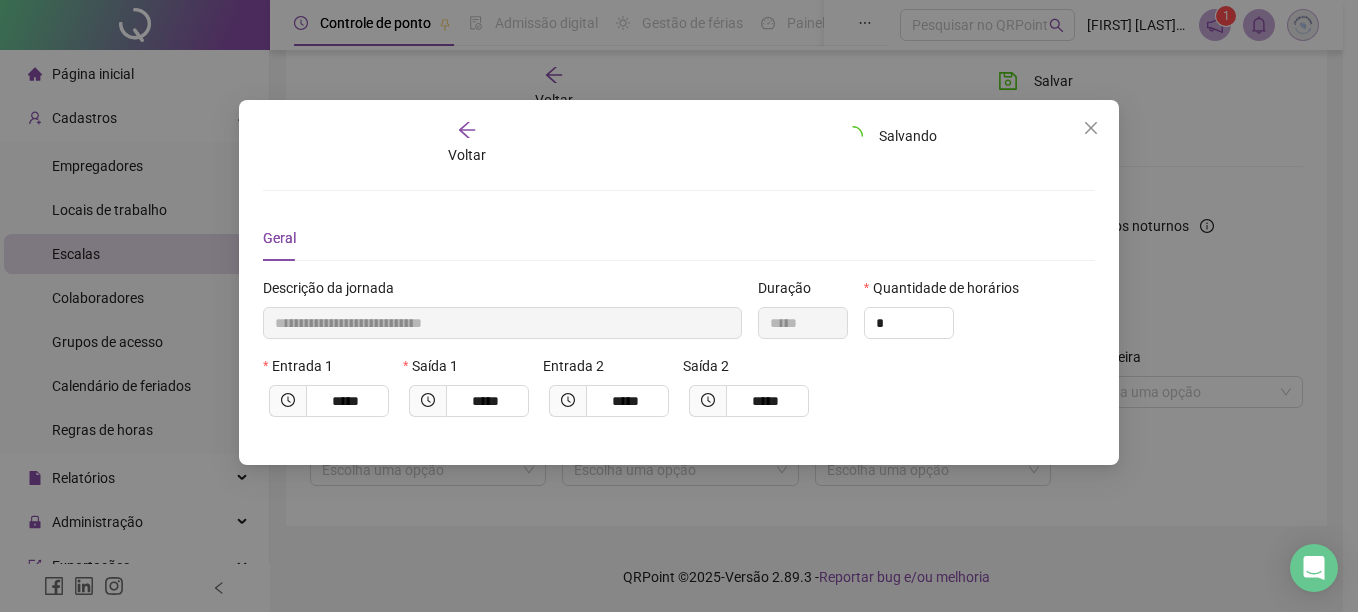 type 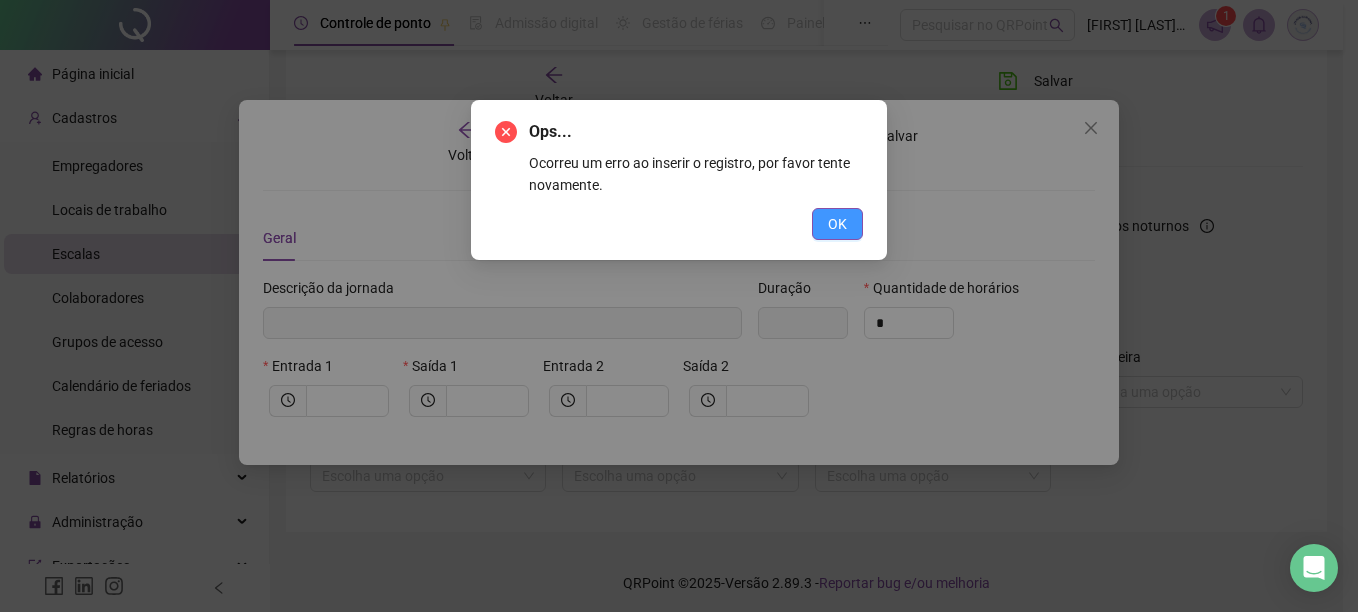 click on "OK" at bounding box center (837, 224) 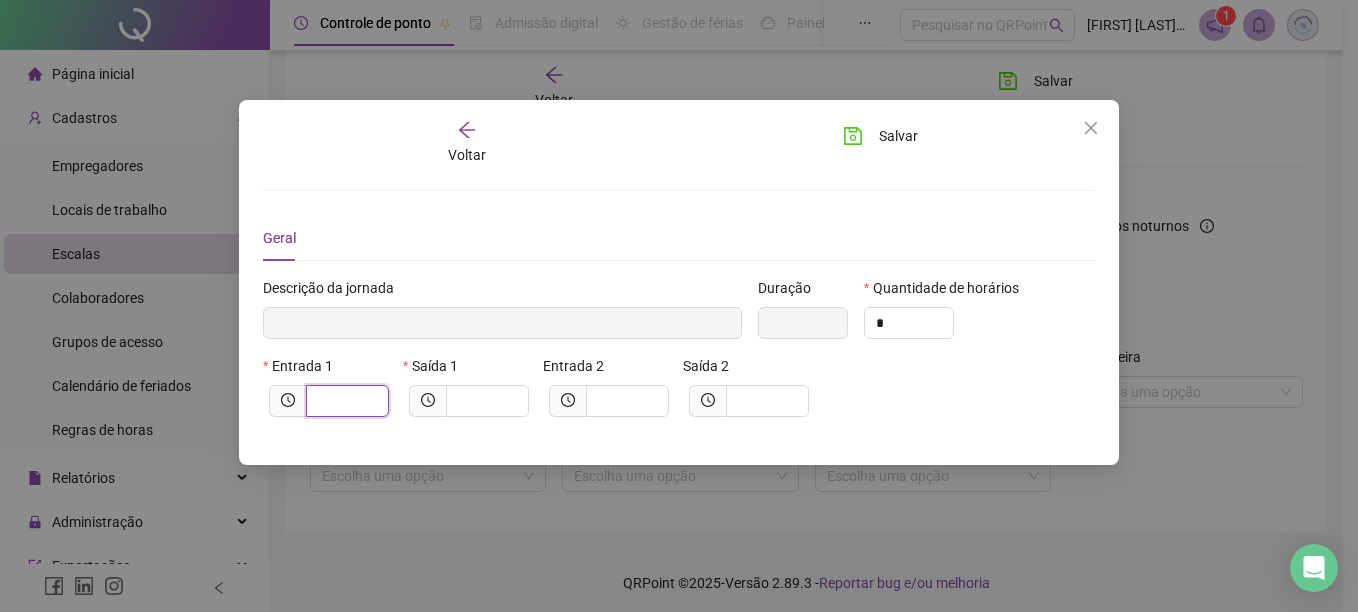 drag, startPoint x: 341, startPoint y: 398, endPoint x: 387, endPoint y: 424, distance: 52.83938 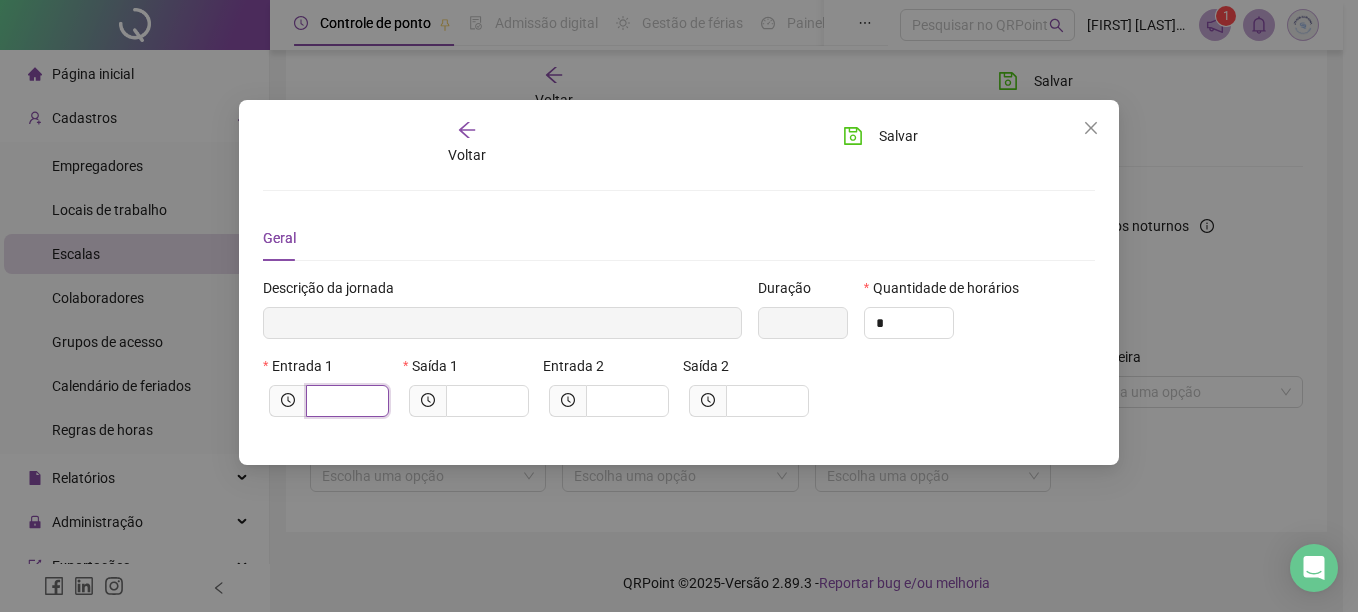 type on "*****" 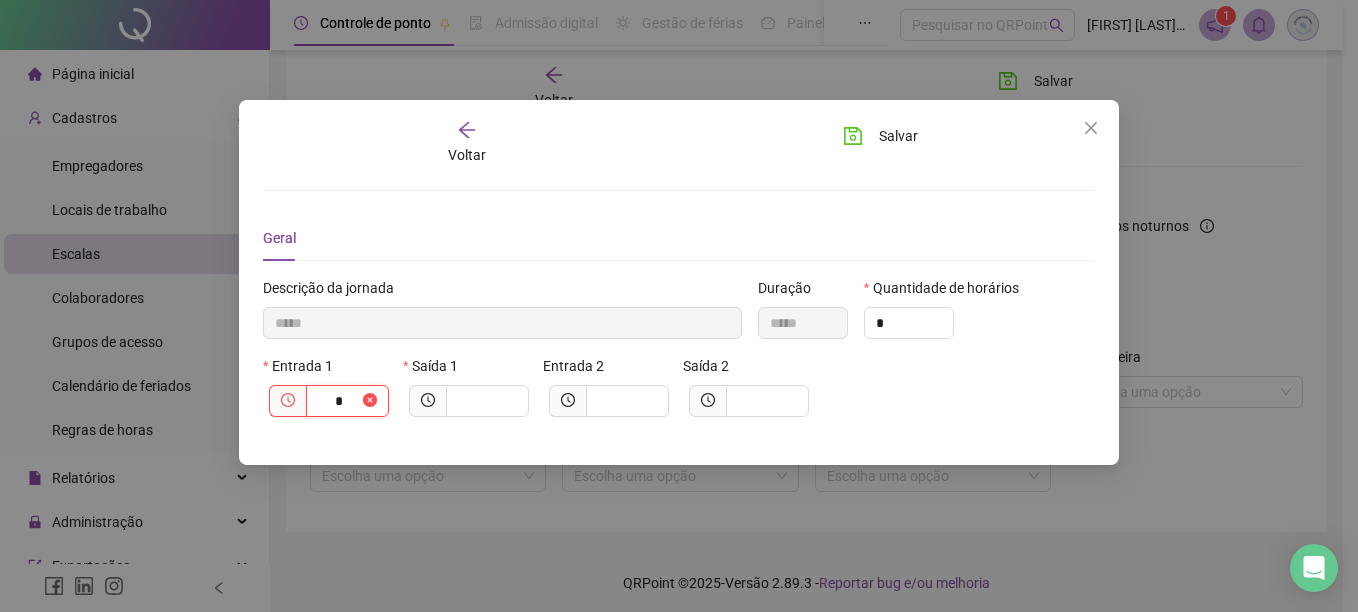 type on "******" 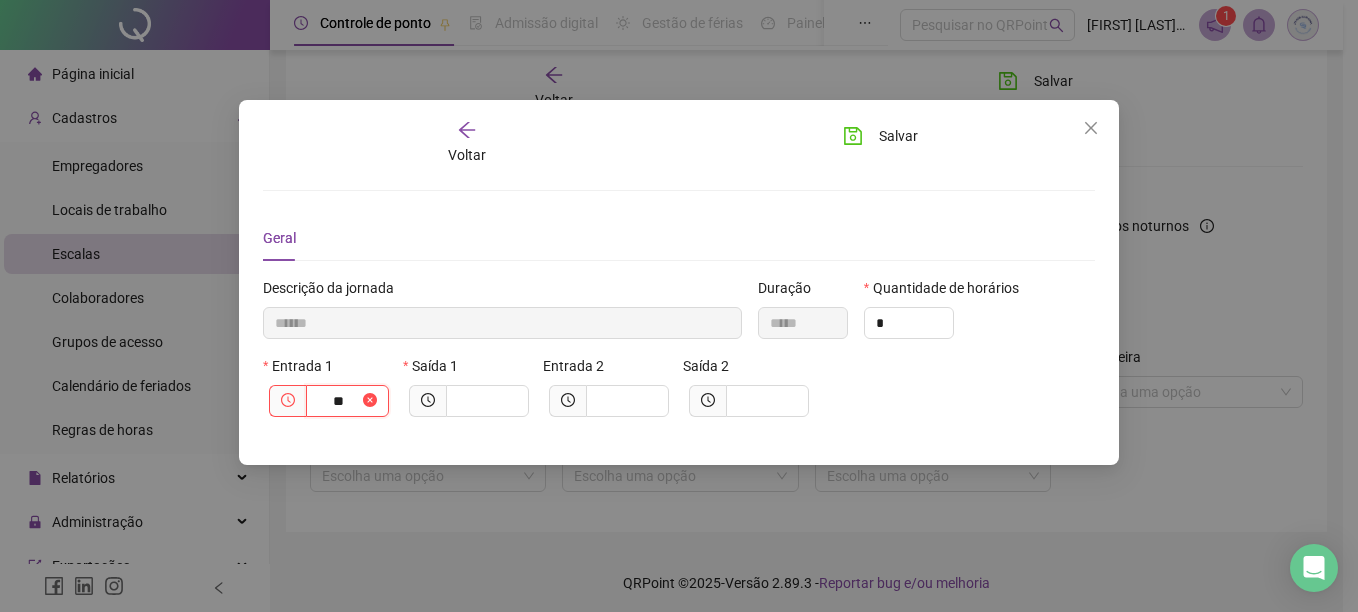type on "********" 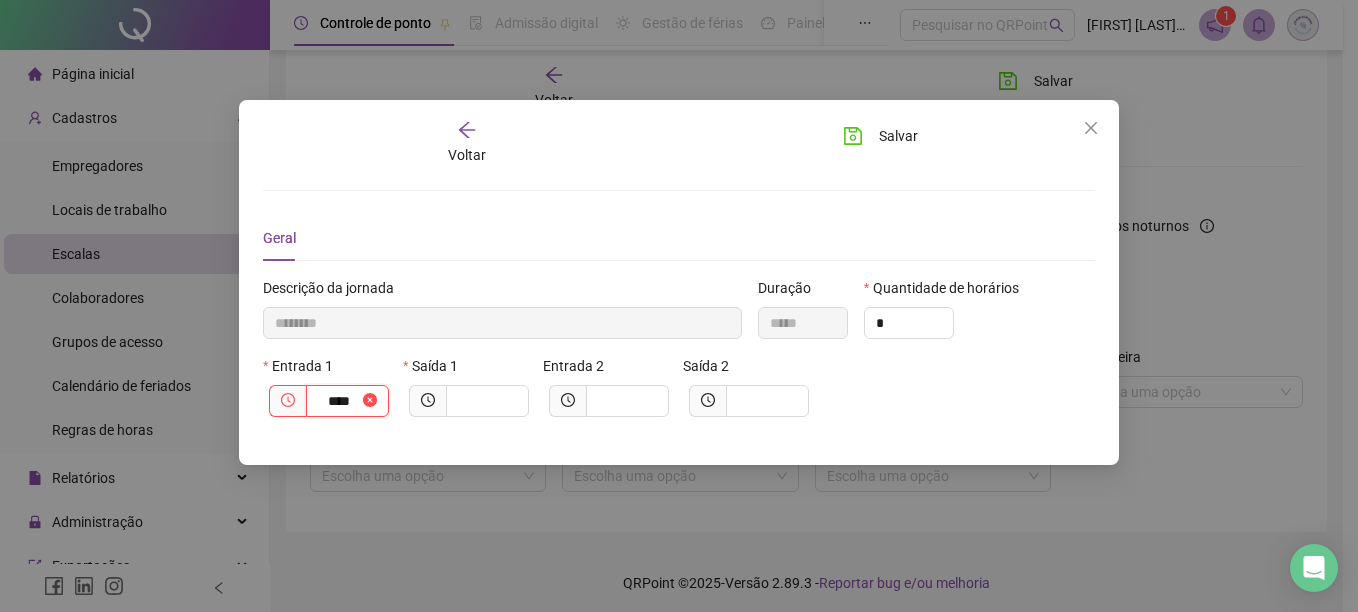 type on "*********" 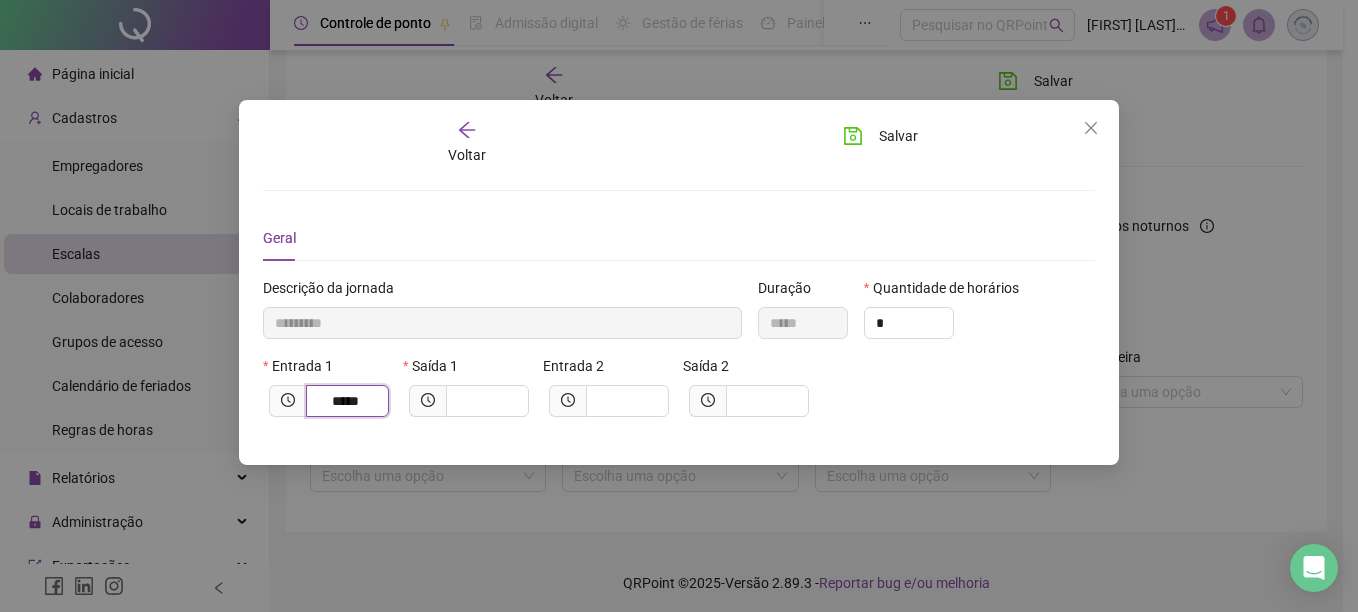 type on "*****" 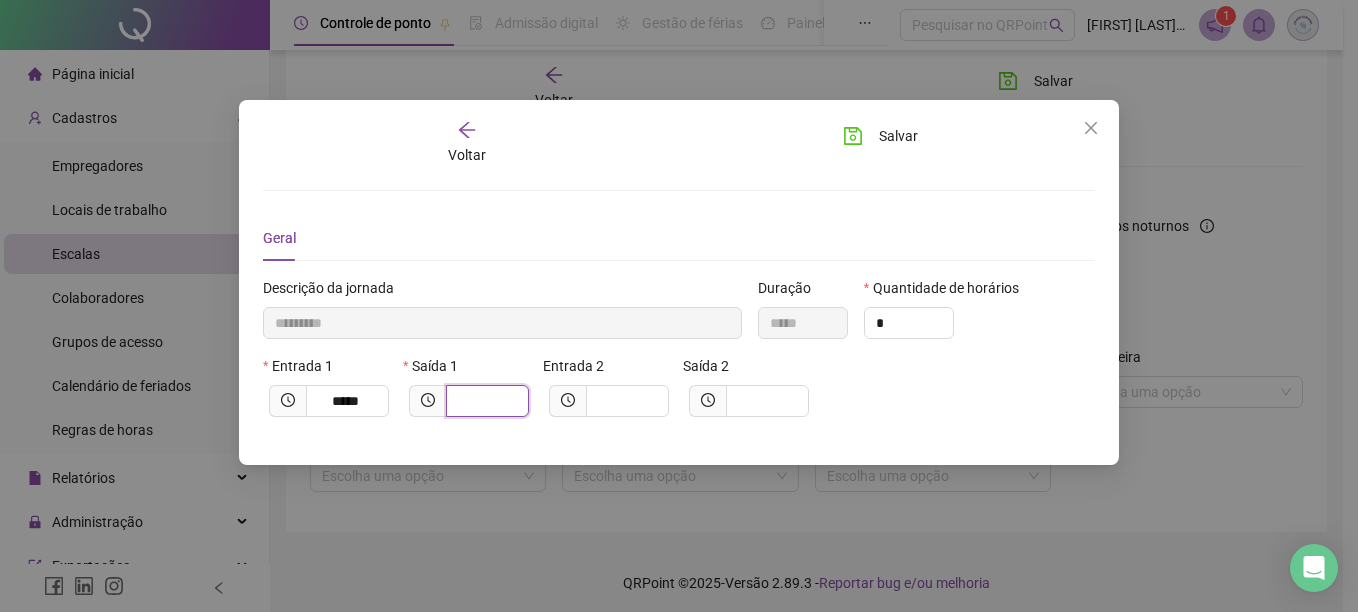 type on "*********" 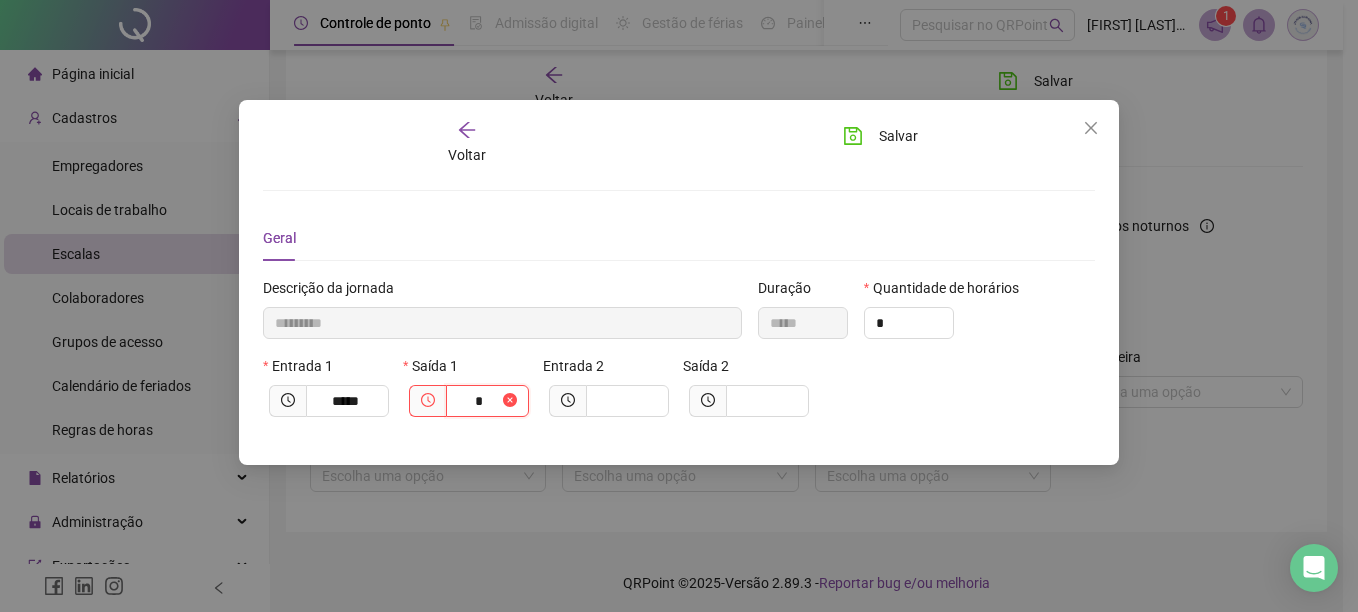 type on "**********" 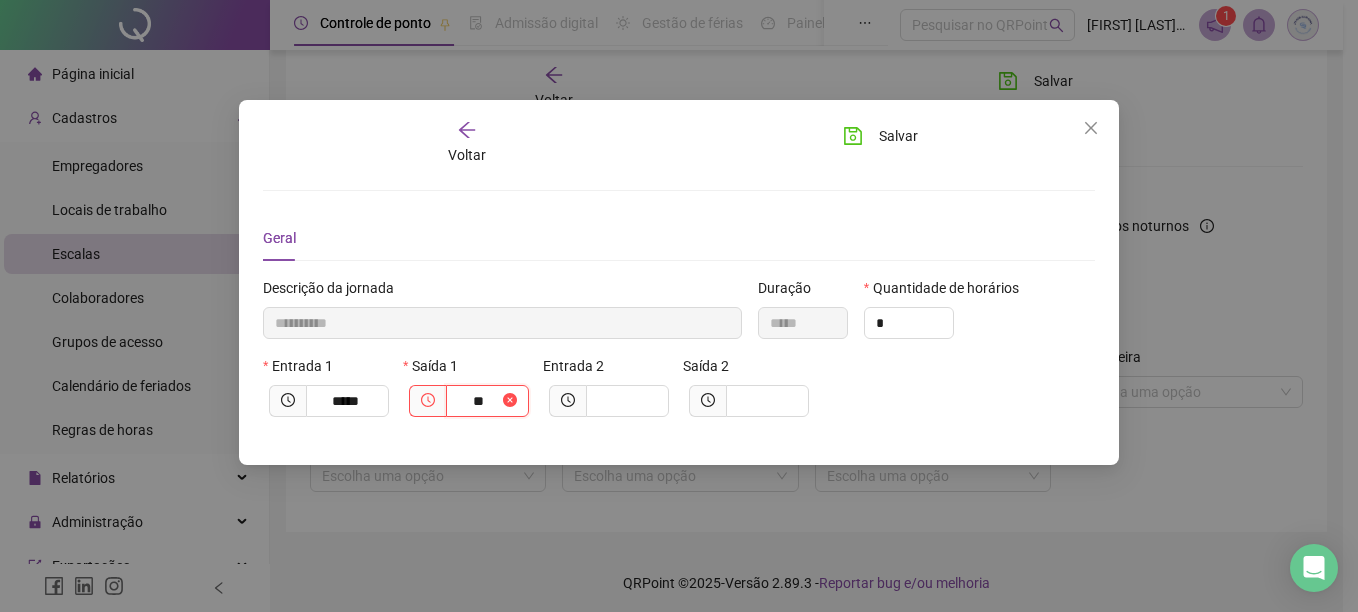 type on "**********" 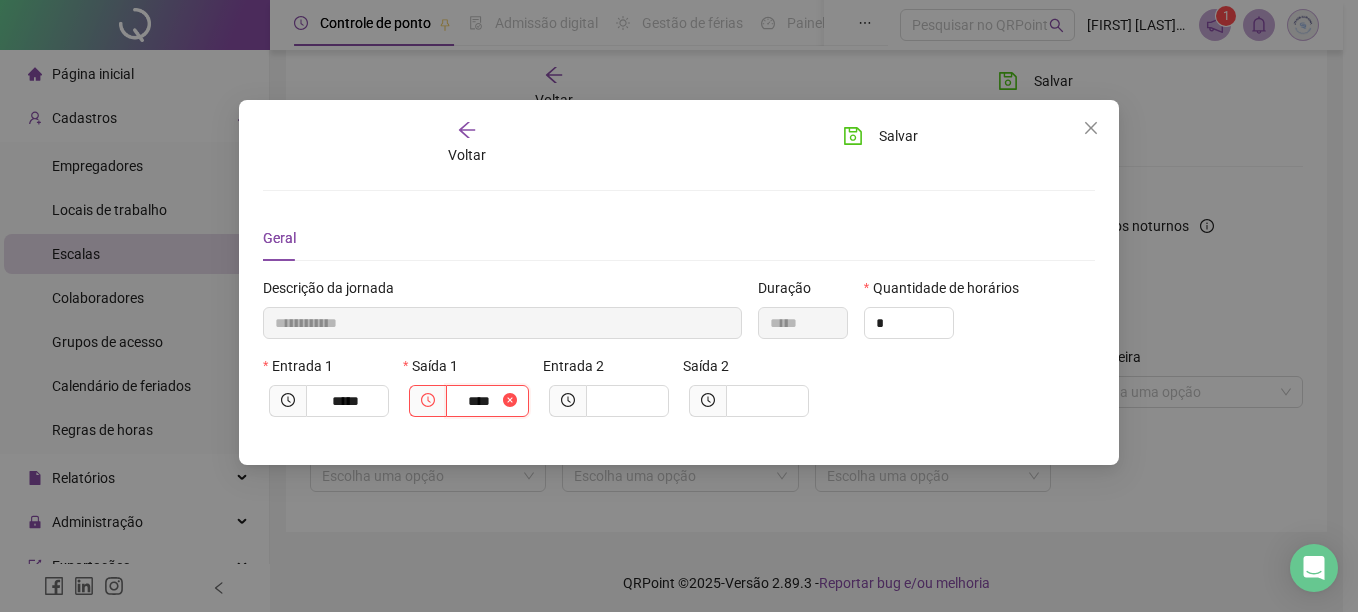type on "**********" 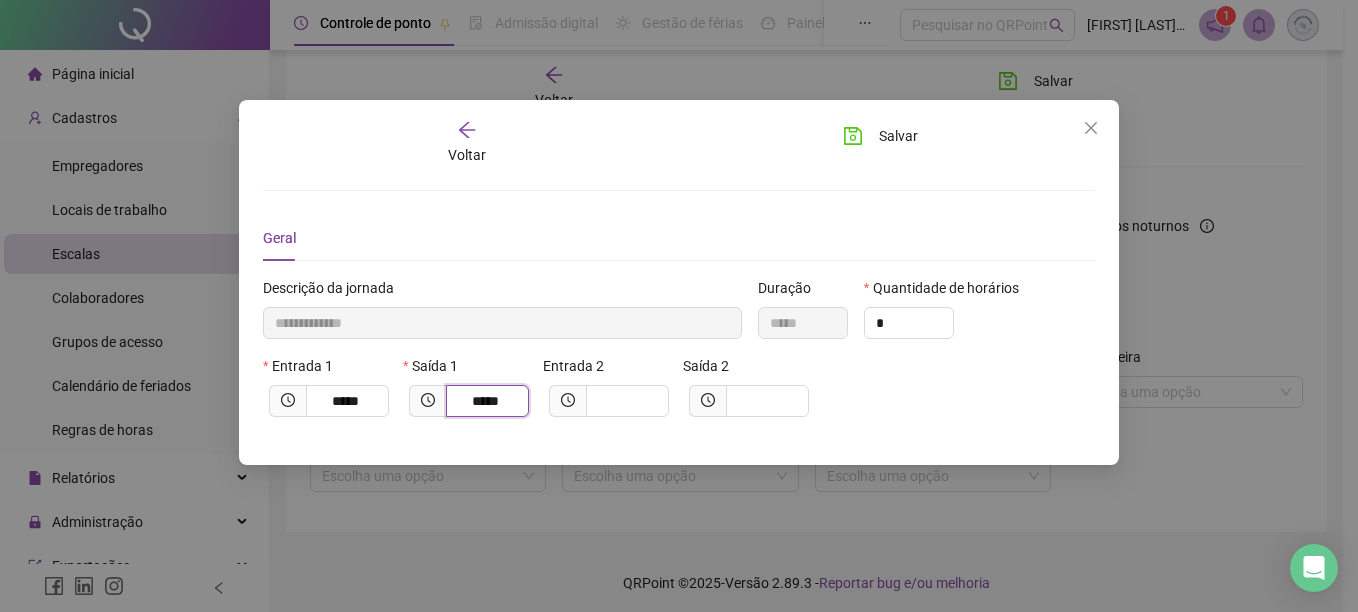 type on "*****" 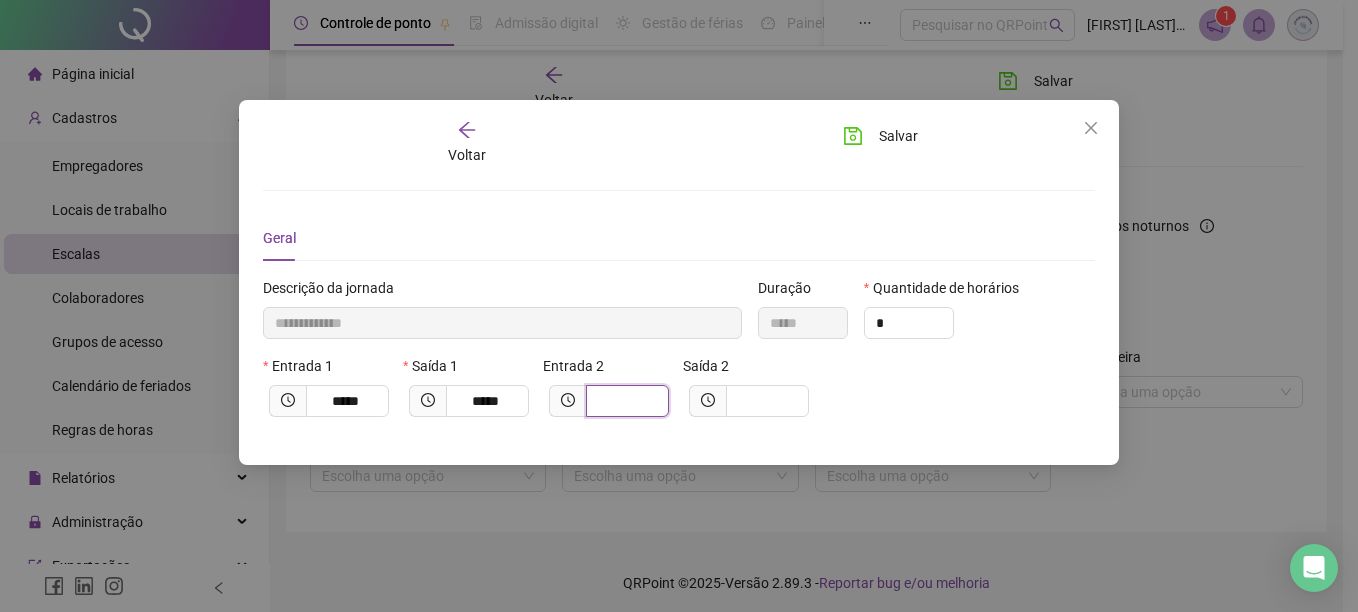 type on "**********" 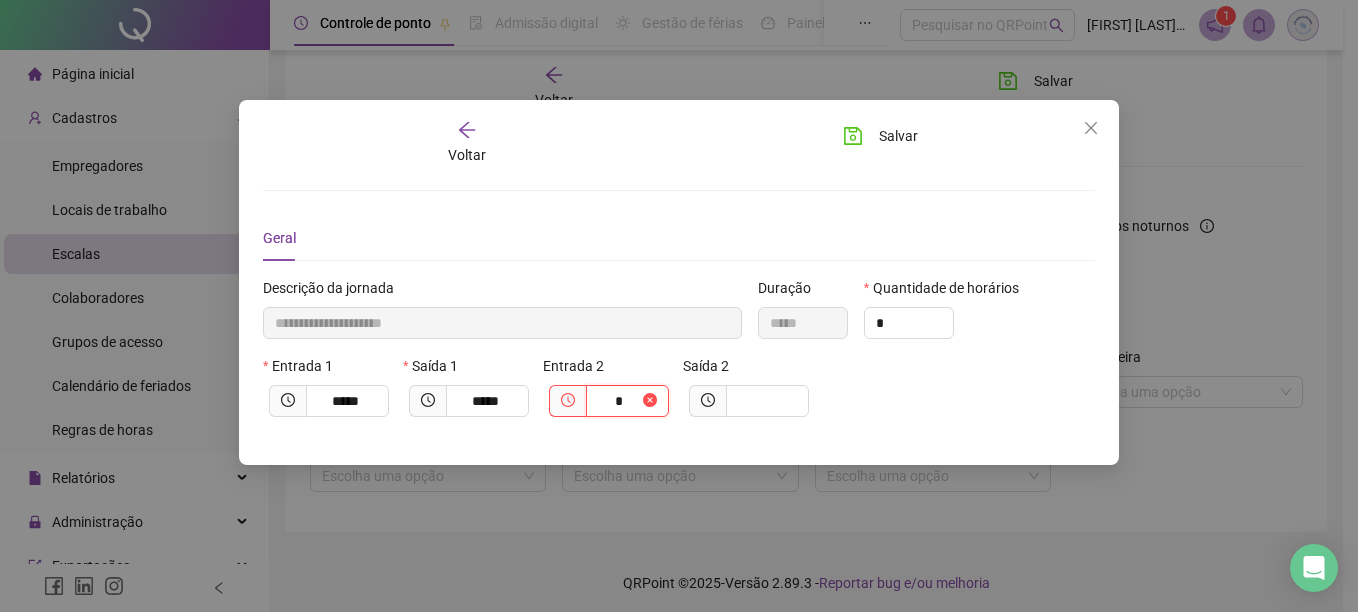 type on "**********" 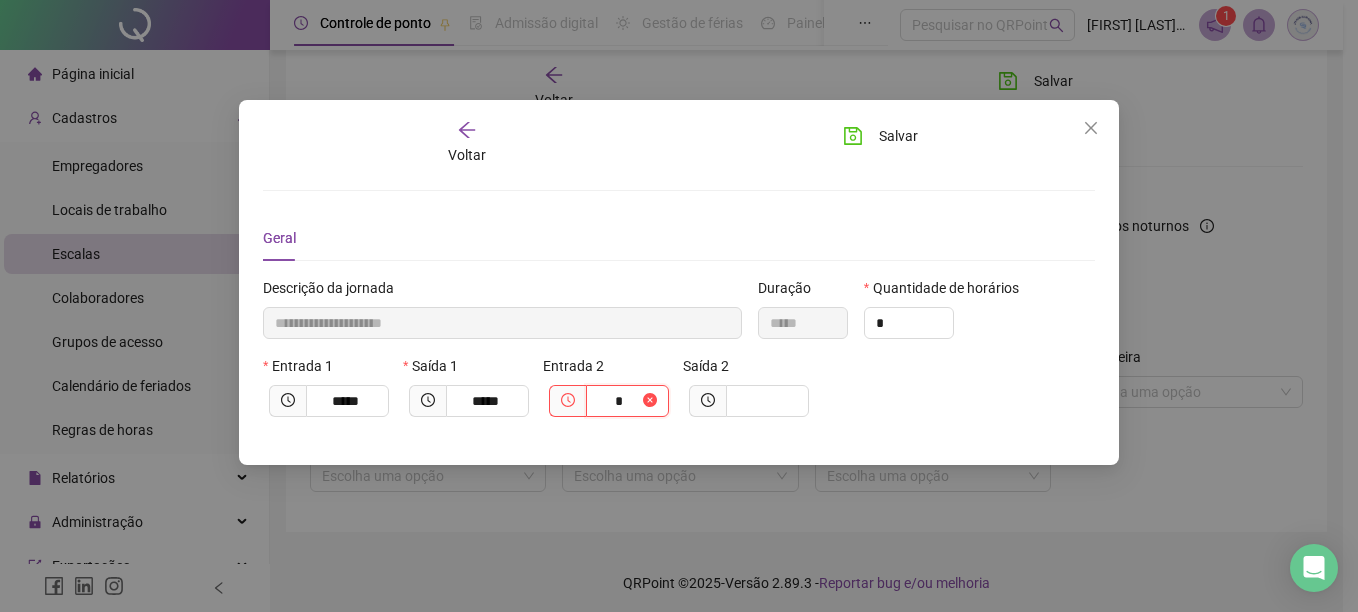 type on "**" 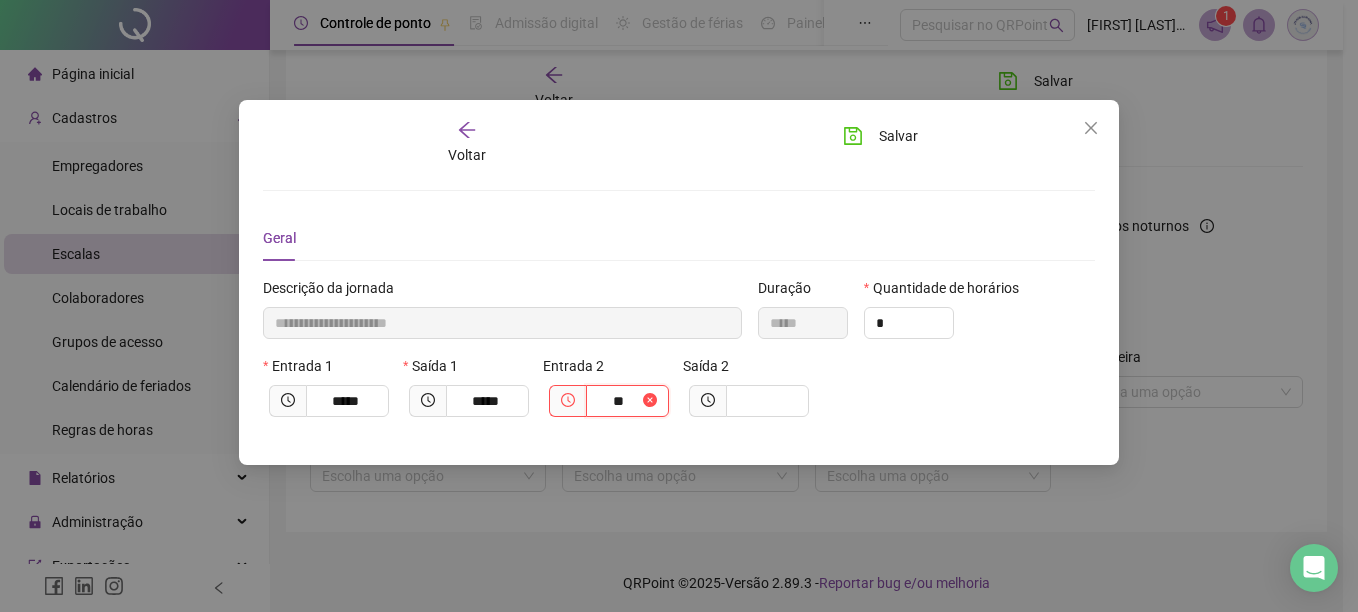 type on "**********" 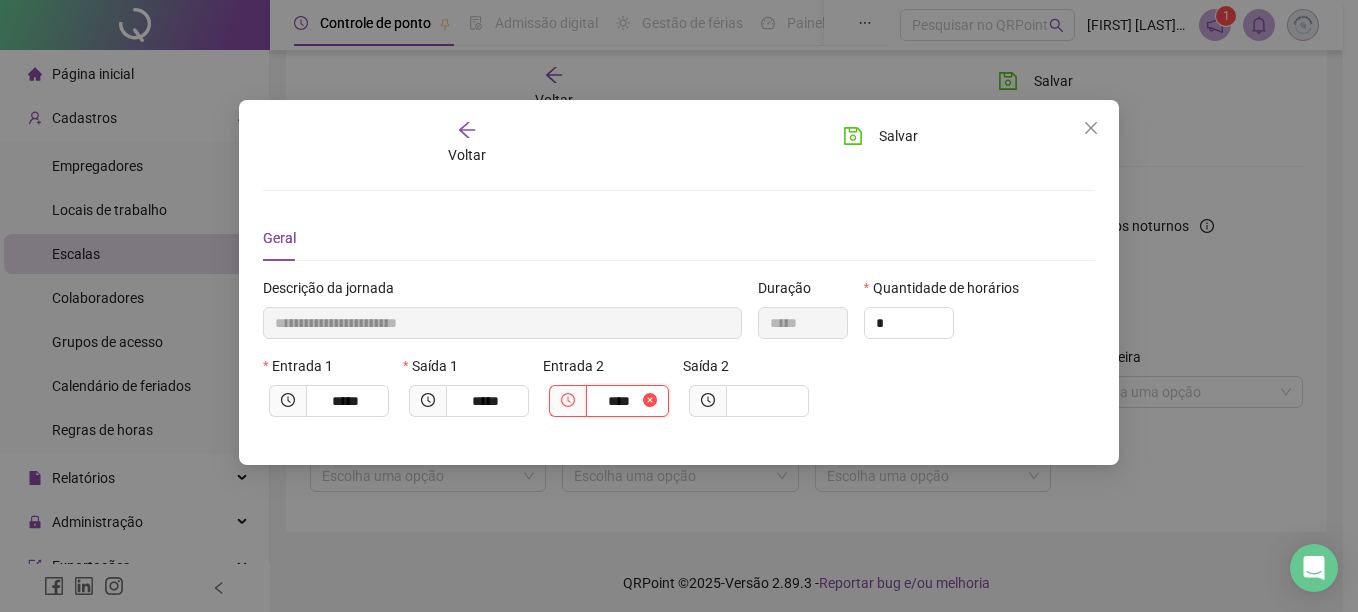 type on "**********" 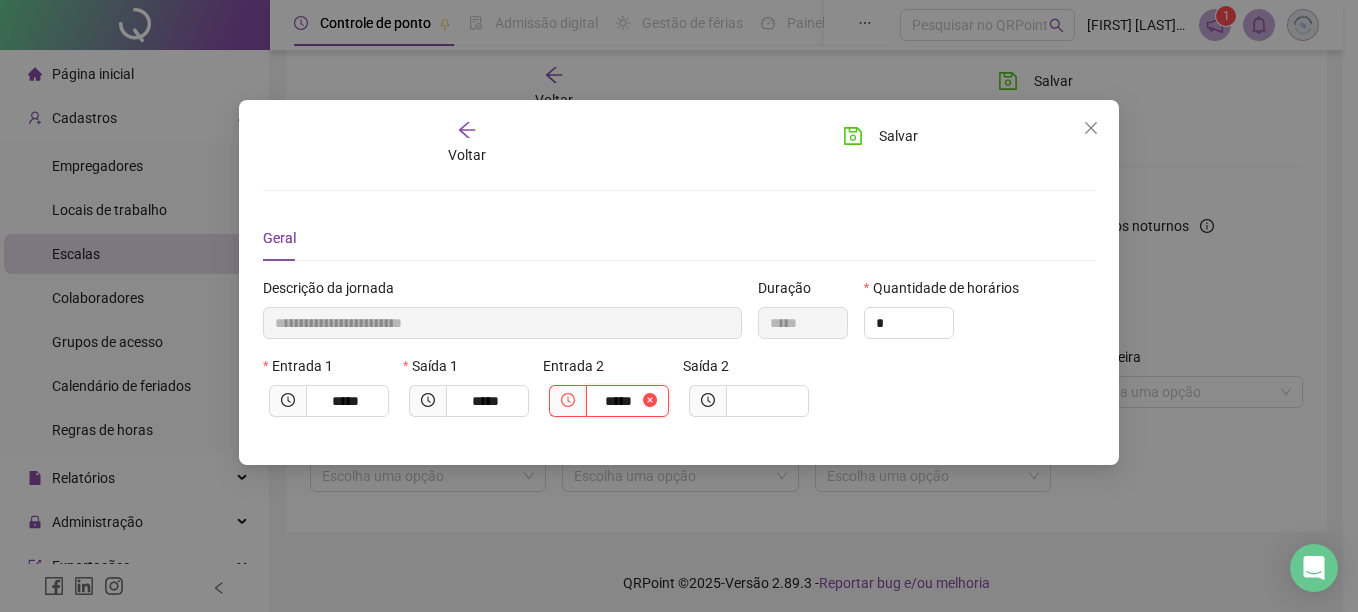 type on "*****" 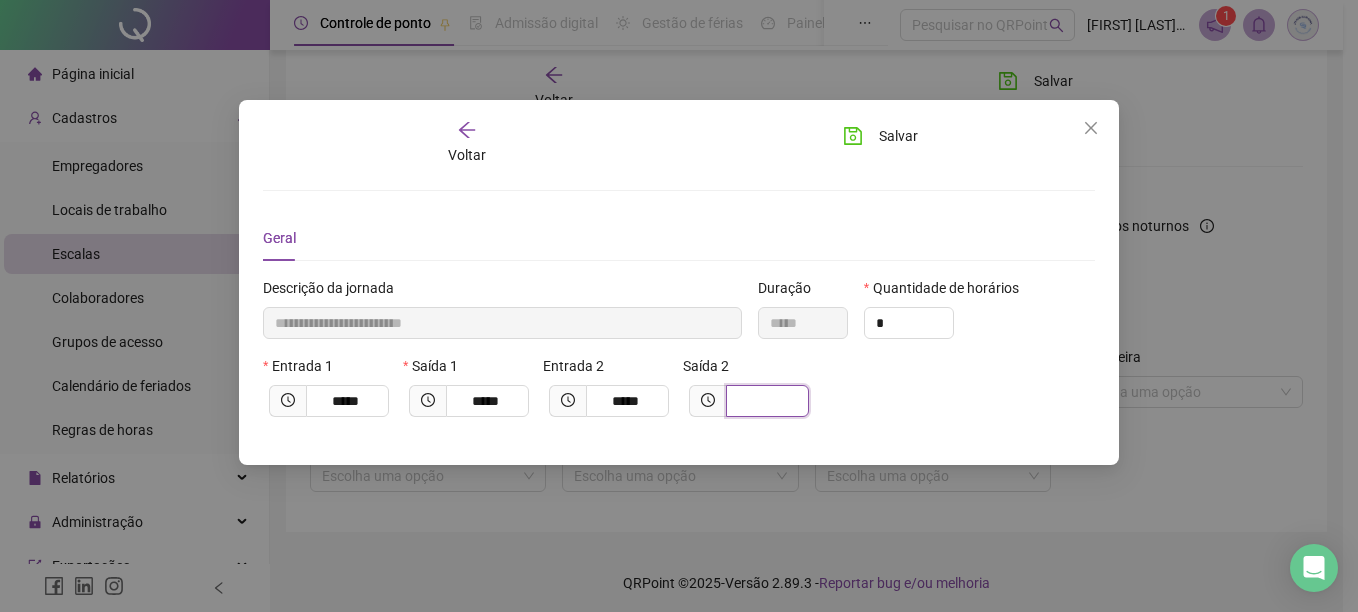 type on "**********" 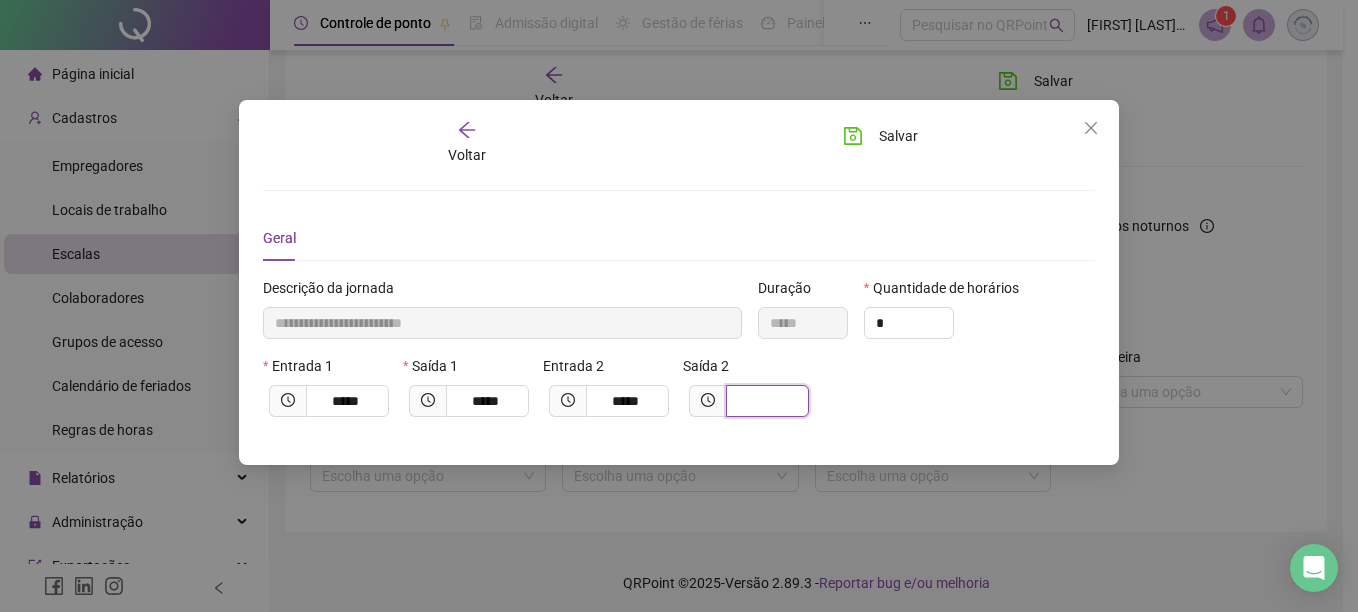 type on "*" 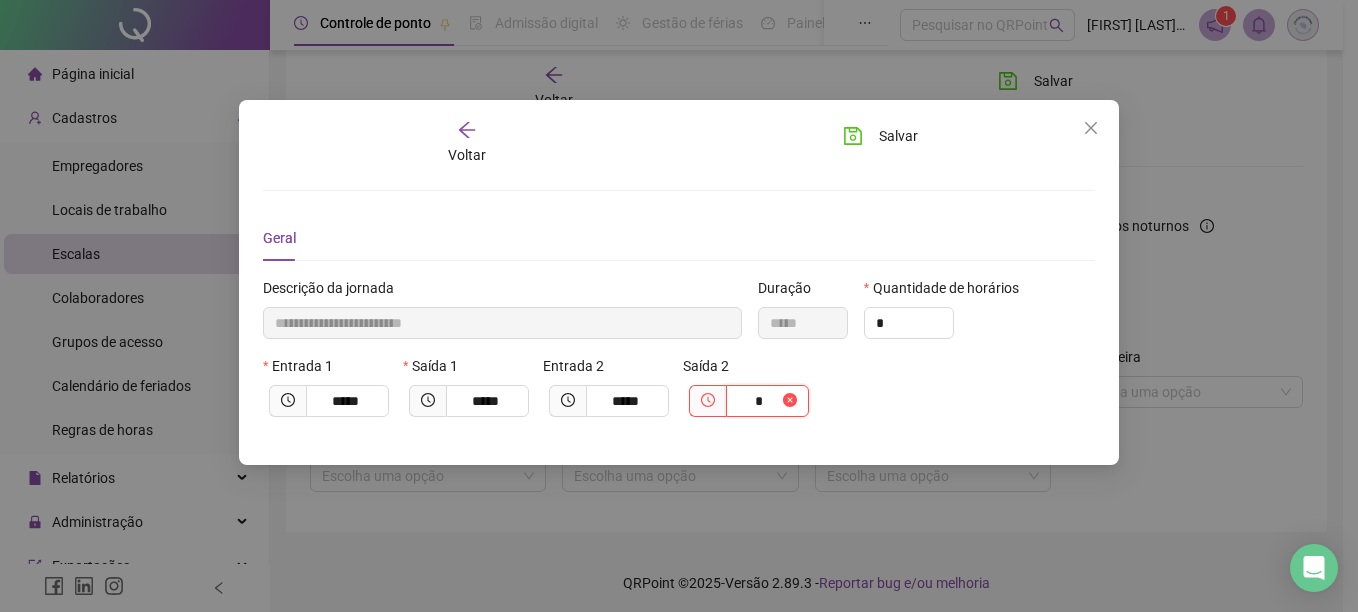 type on "**********" 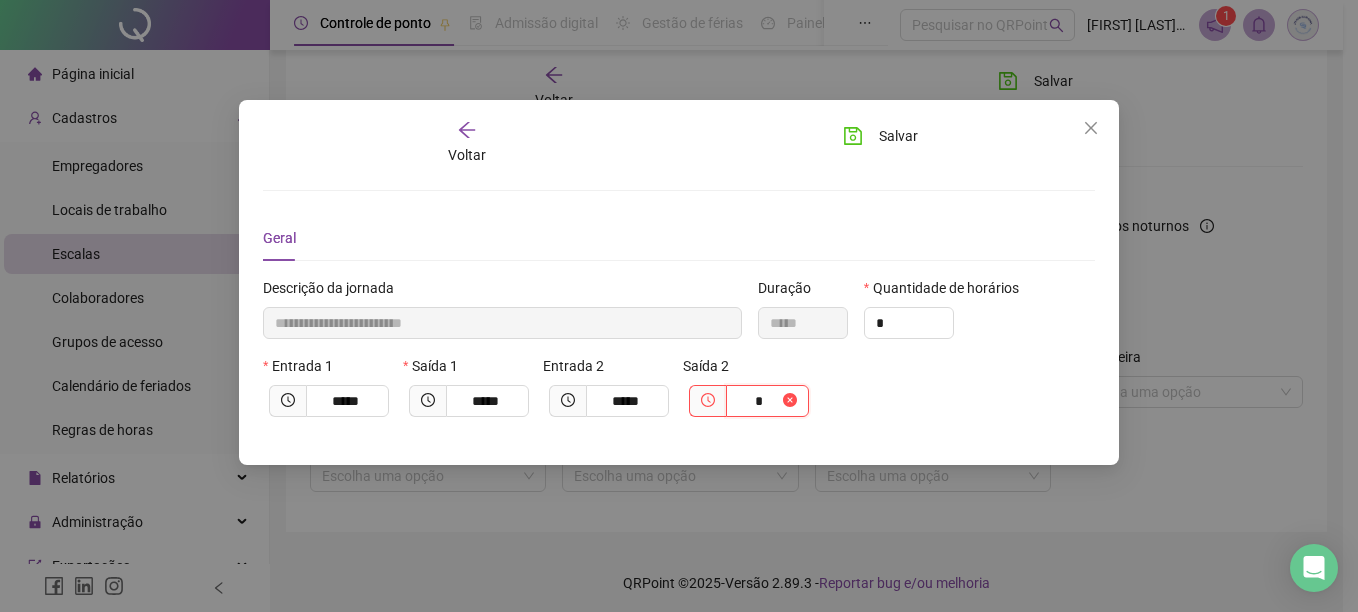 type on "**" 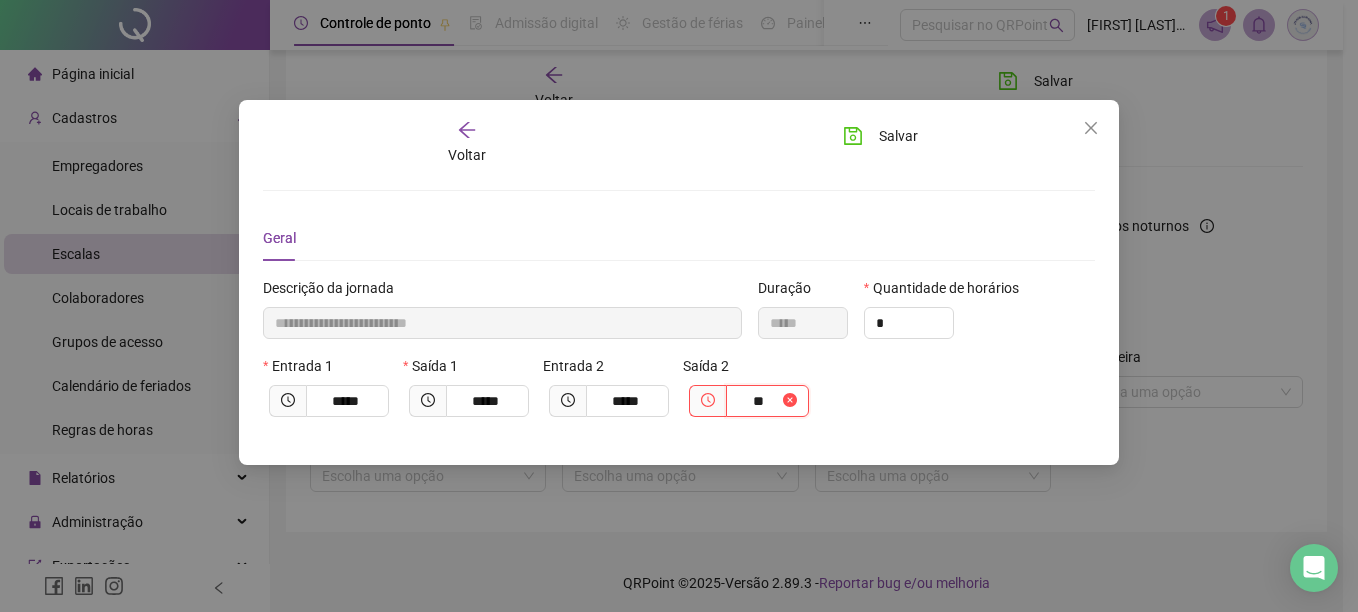 type on "**********" 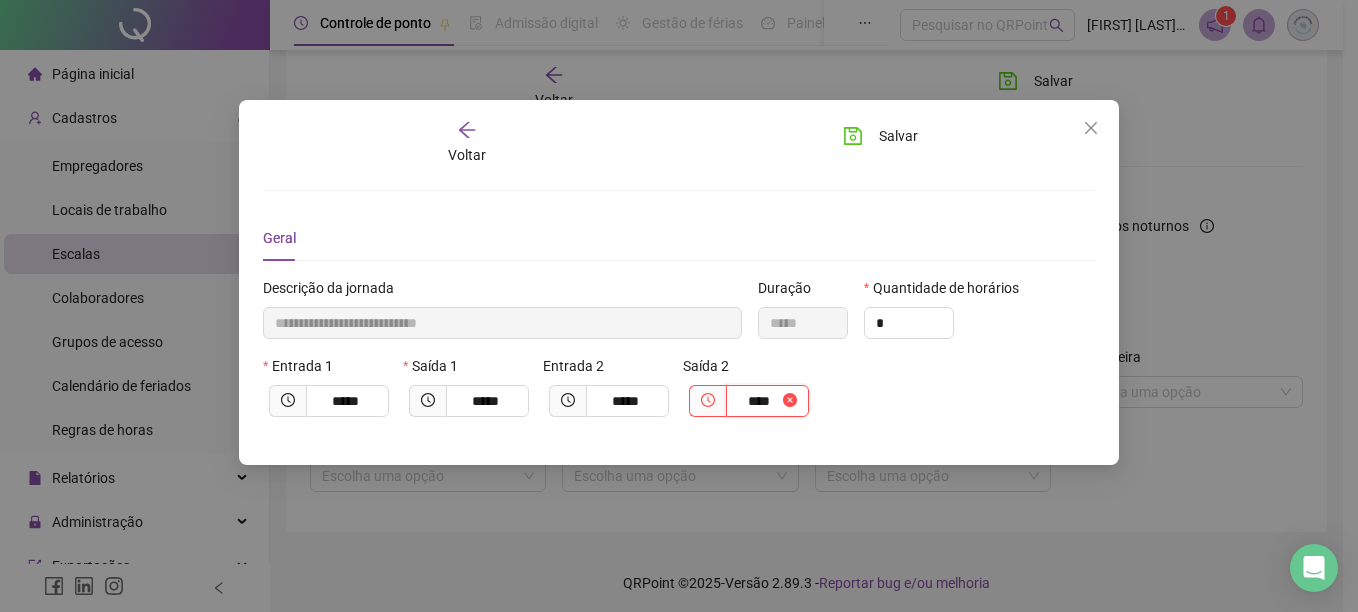 type on "**********" 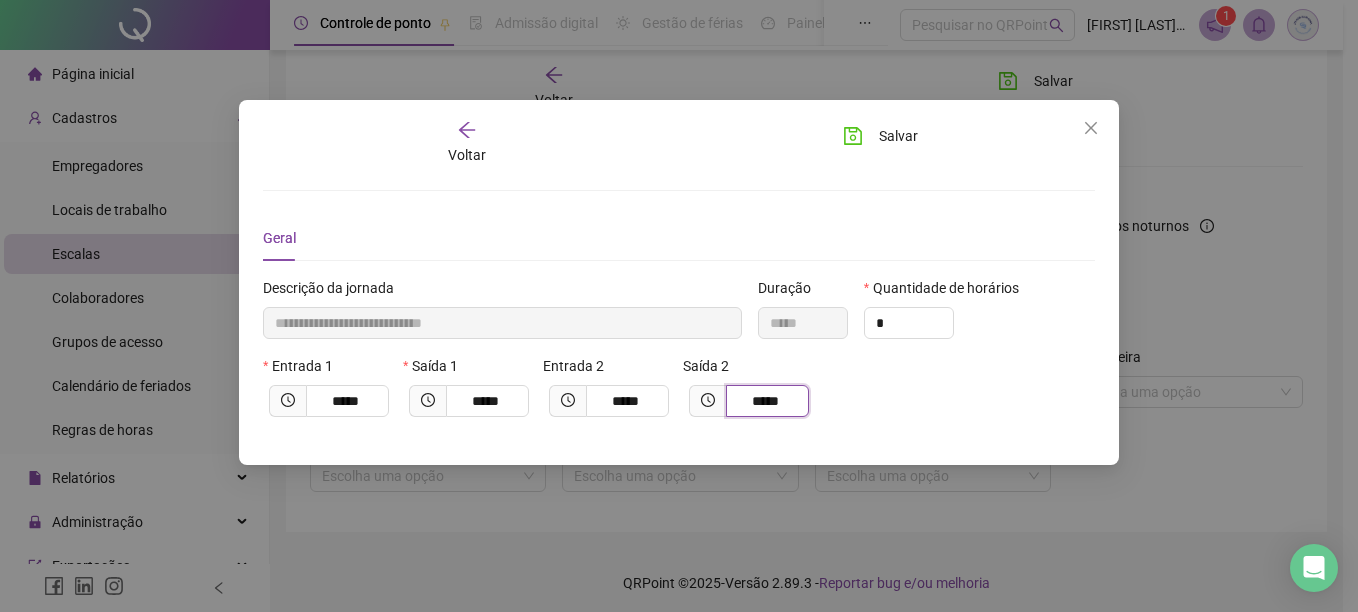 click on "*****" at bounding box center [765, 401] 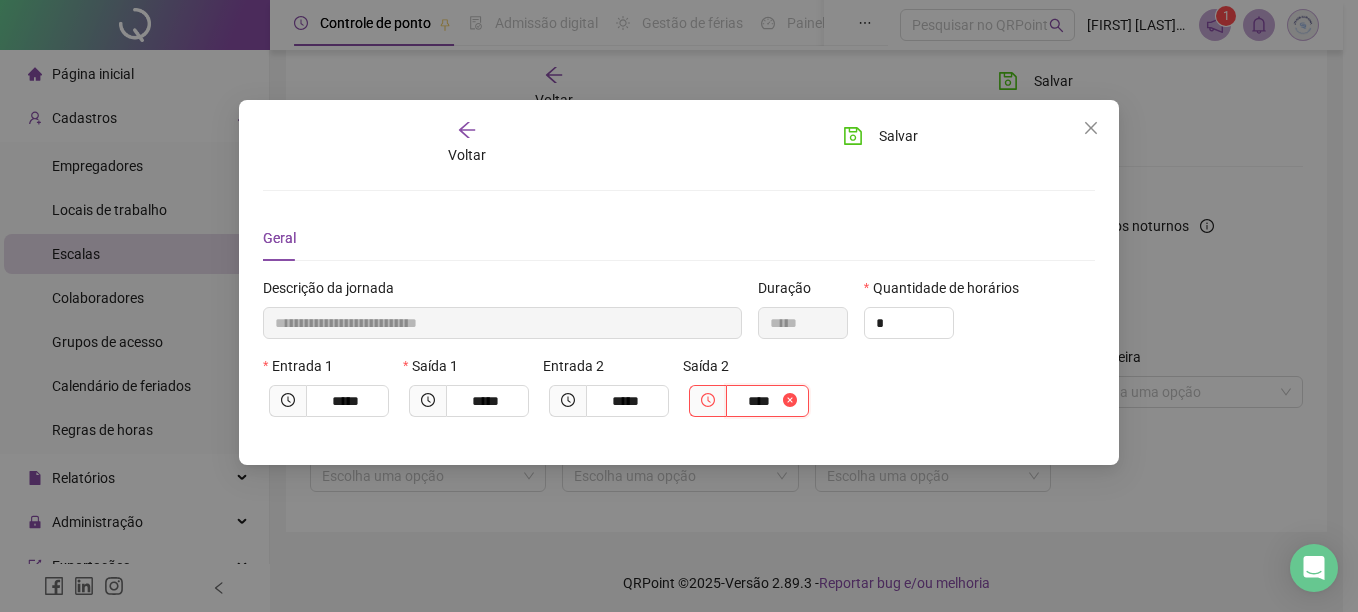 type on "**********" 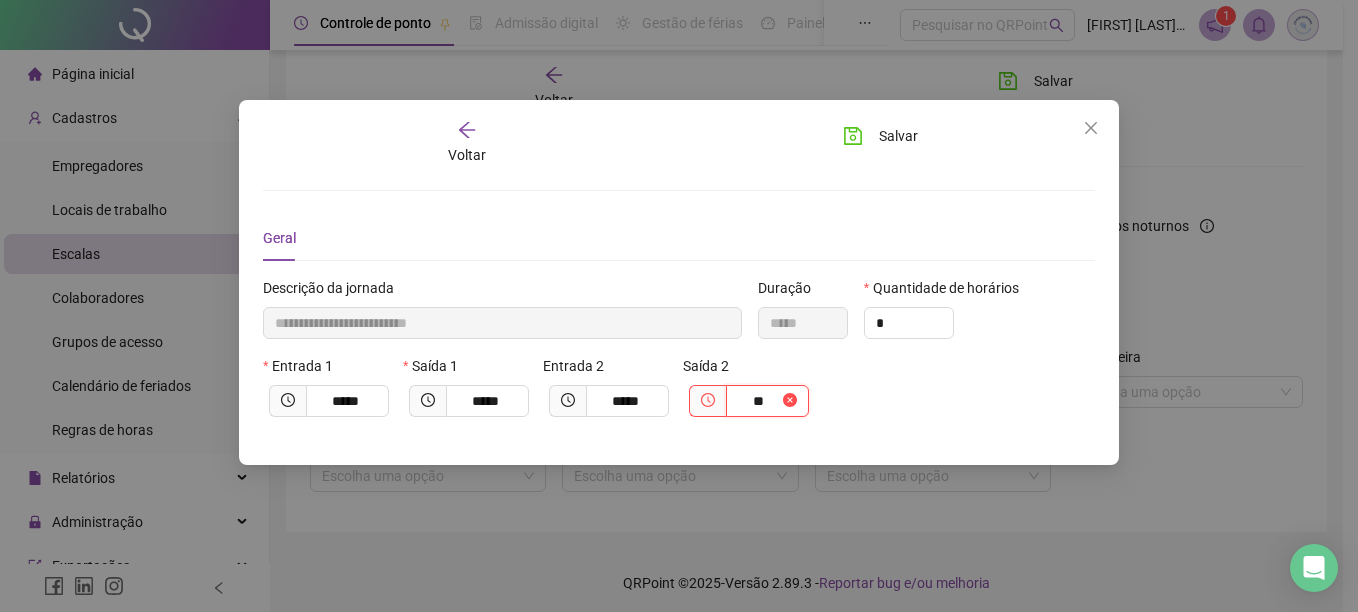 type on "**********" 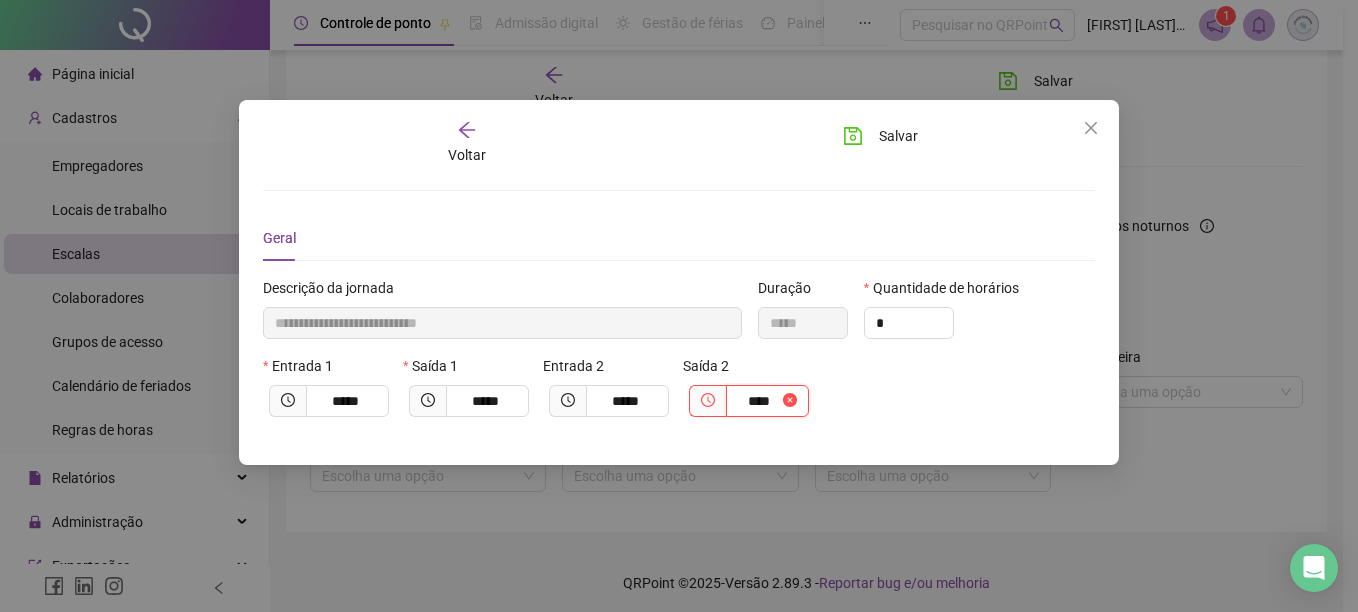 type on "**********" 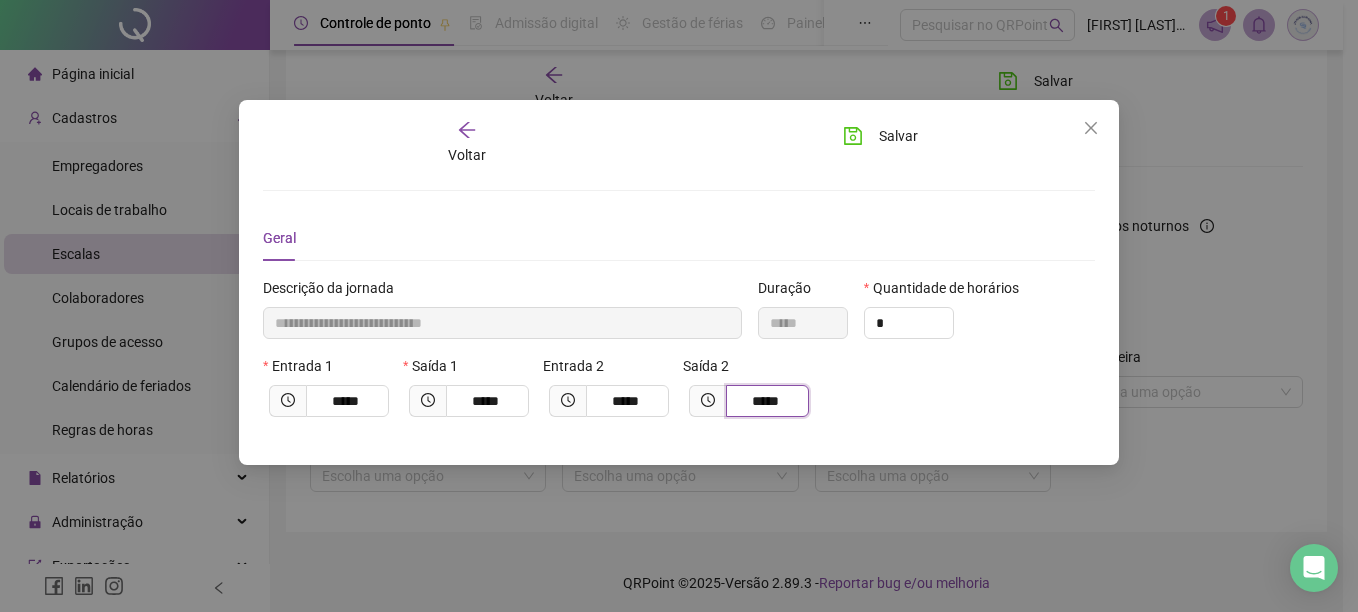 type on "*****" 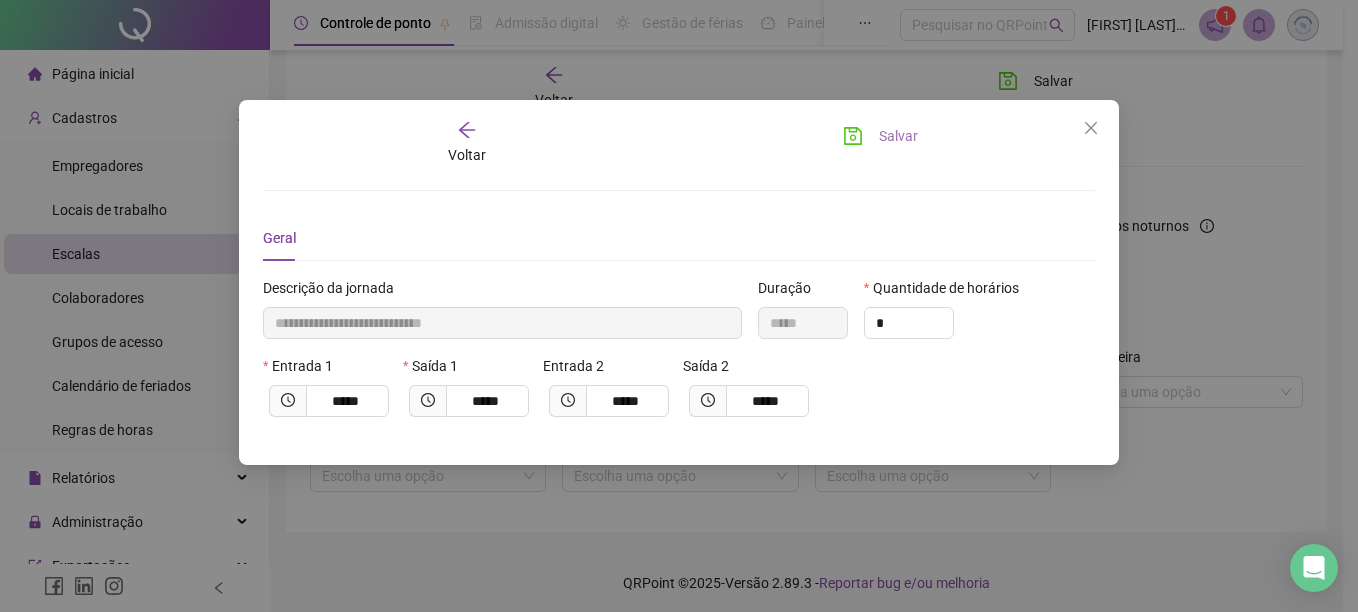 click on "Salvar" at bounding box center (898, 136) 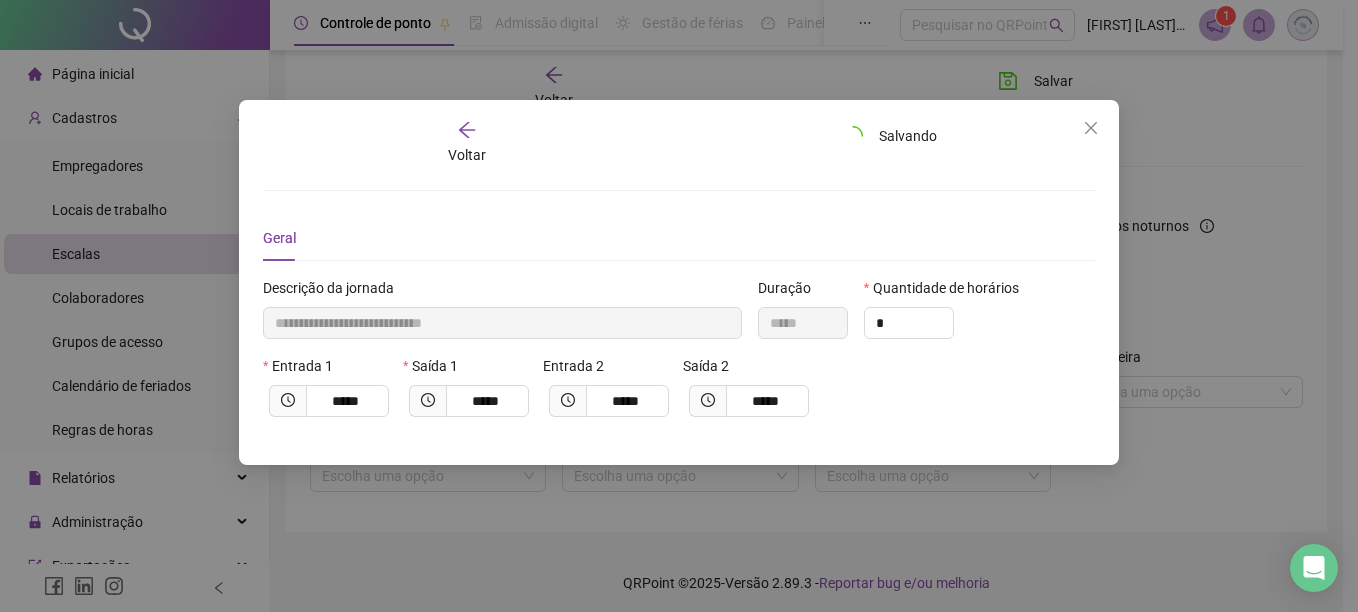 type 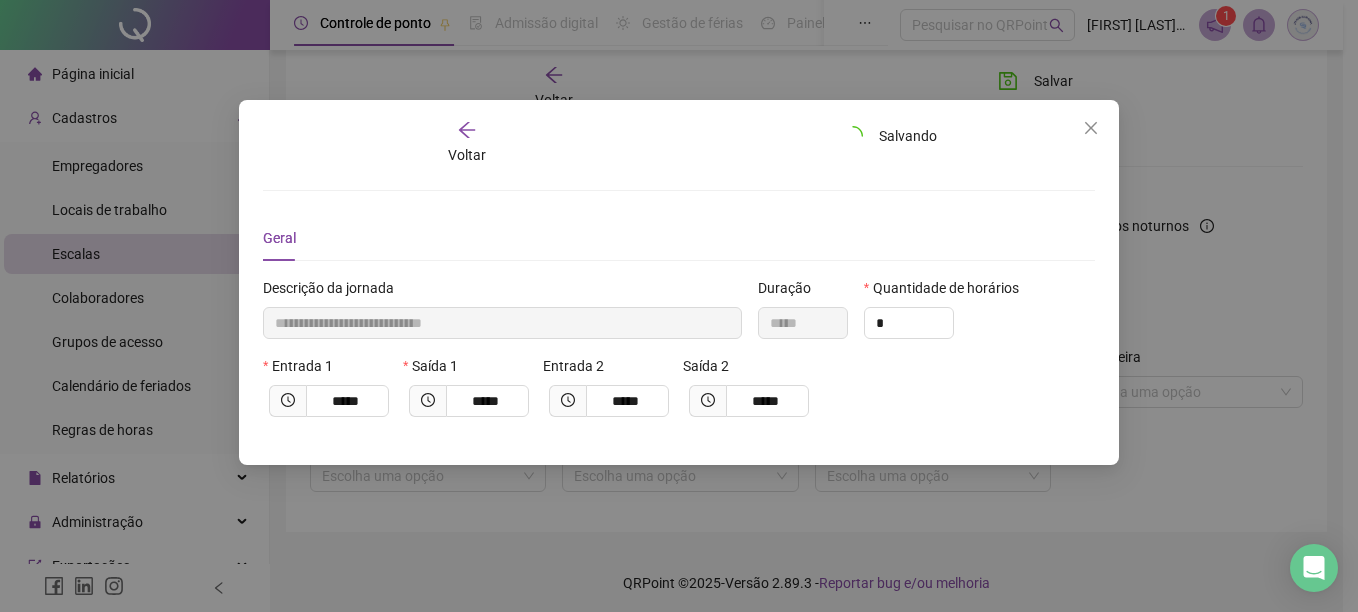 type 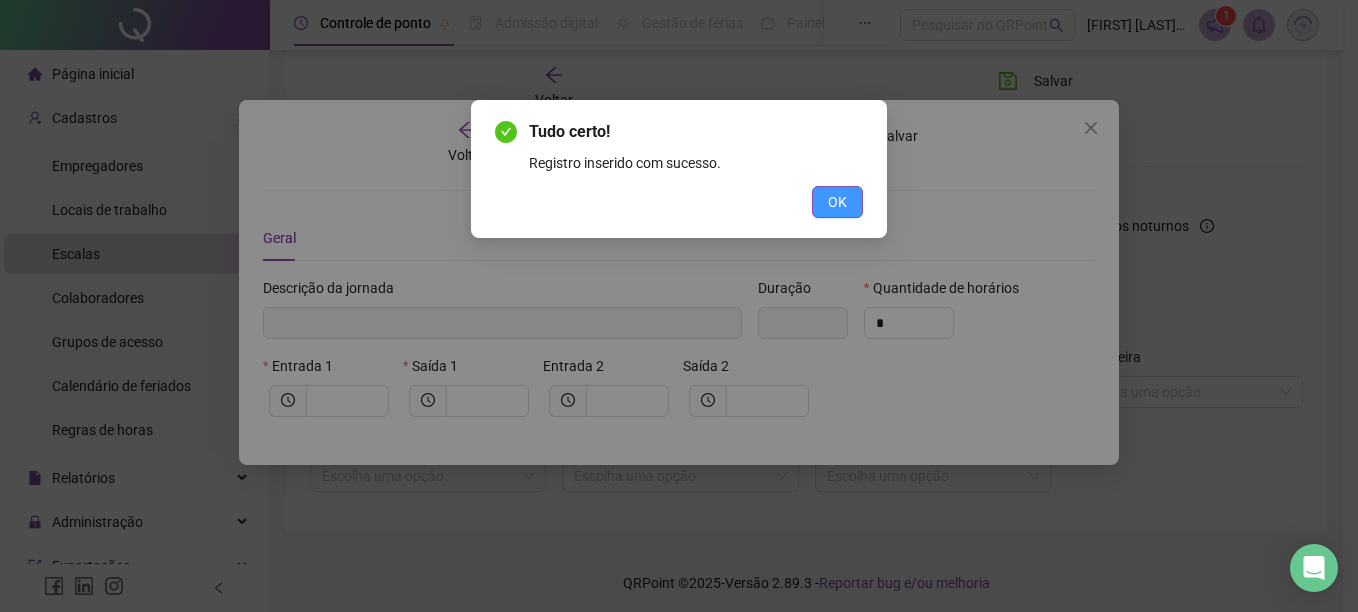 click on "OK" at bounding box center (837, 202) 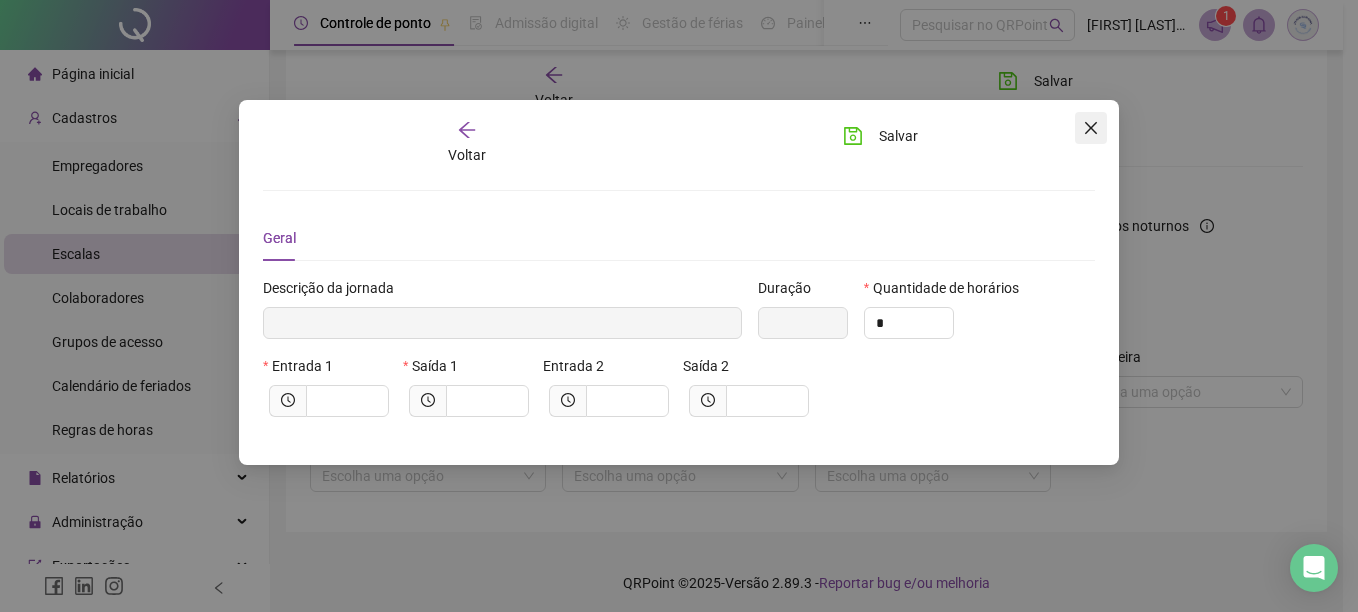 click at bounding box center [1091, 128] 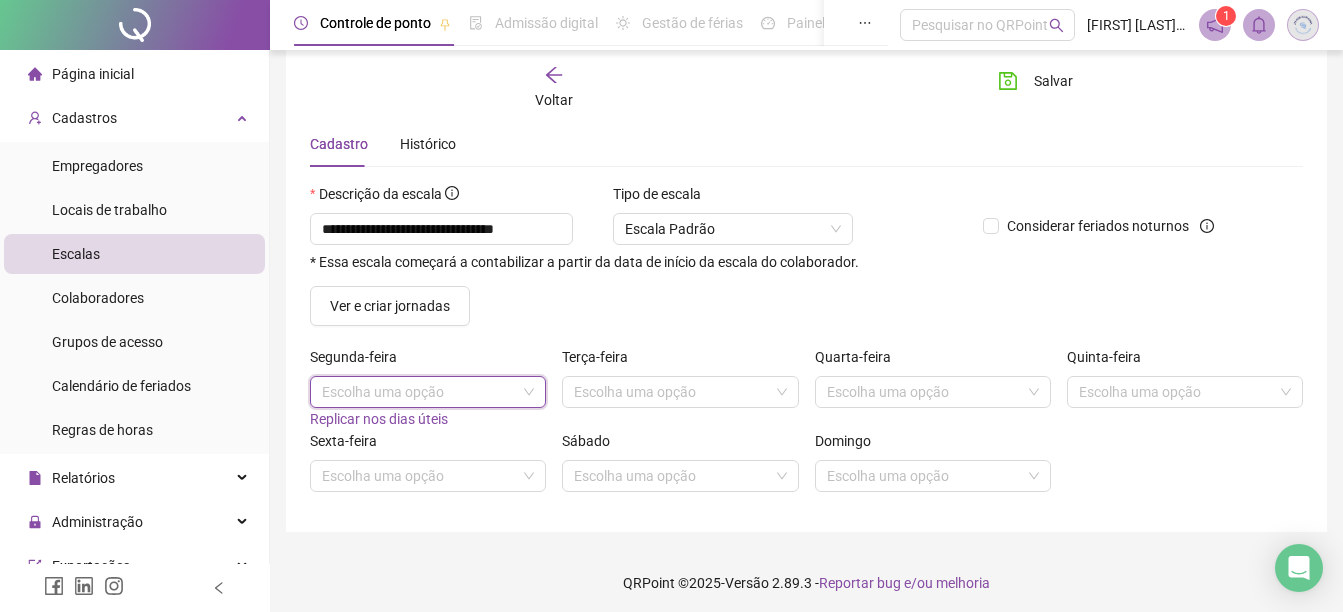 click at bounding box center [419, 392] 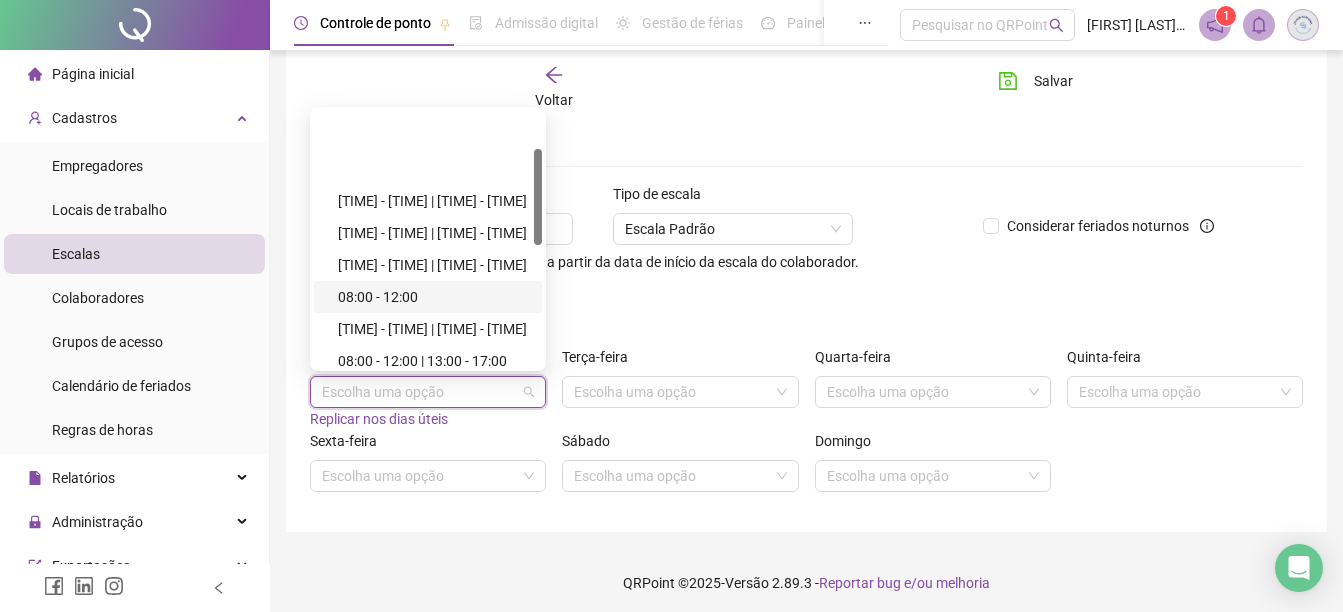 scroll, scrollTop: 0, scrollLeft: 0, axis: both 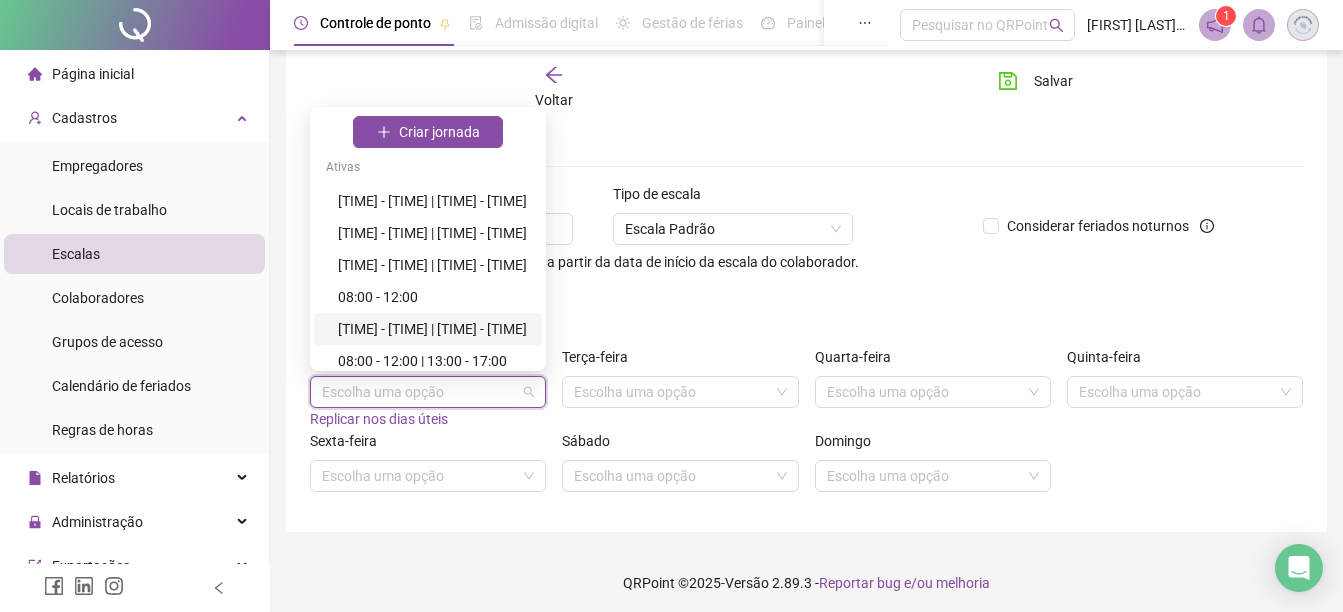click on "[TIME] - [TIME] | [TIME] - [TIME]" at bounding box center (434, 329) 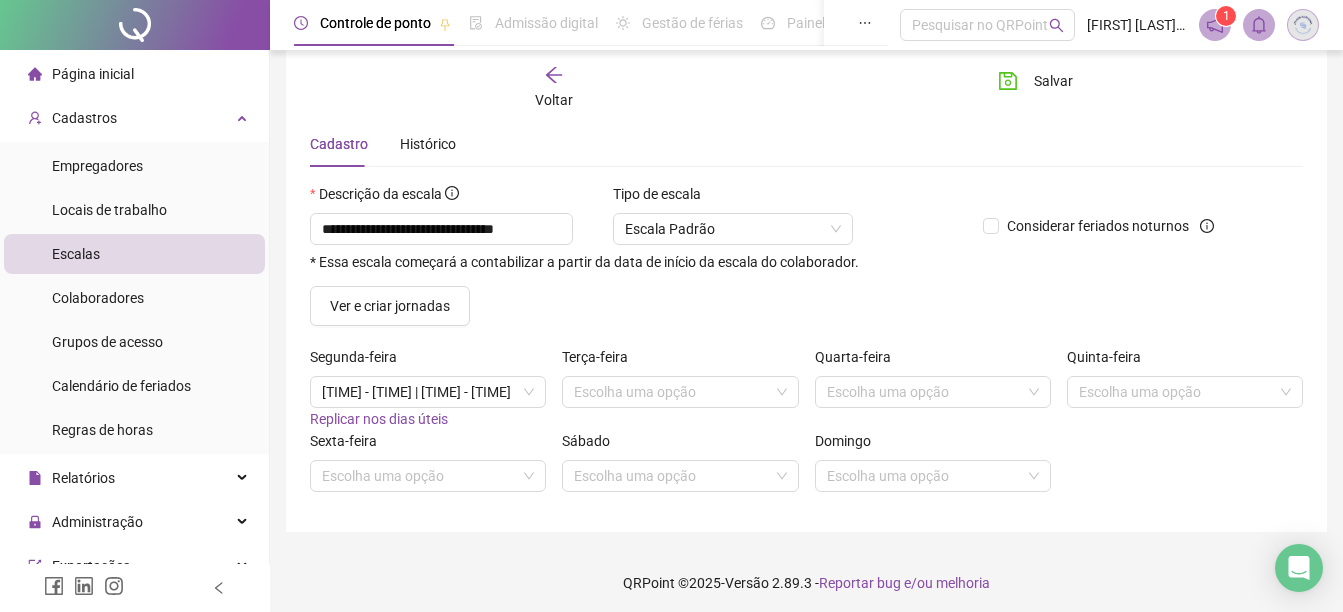 click on "Replicar nos dias úteis" at bounding box center [379, 419] 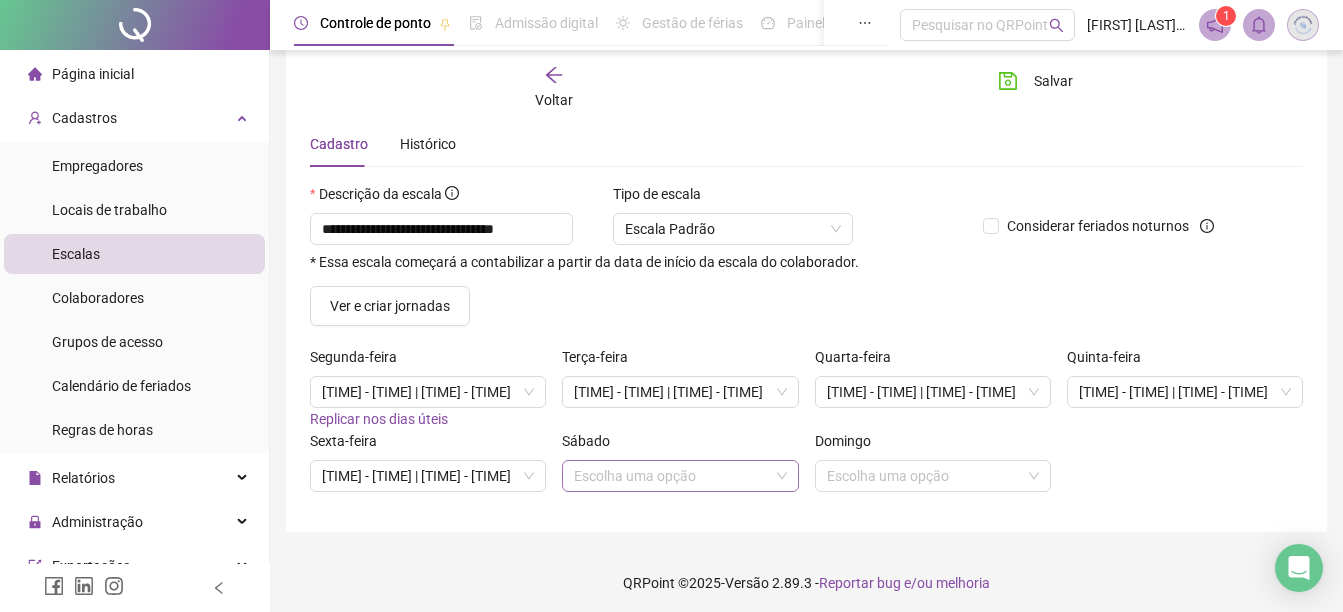 click at bounding box center (671, 476) 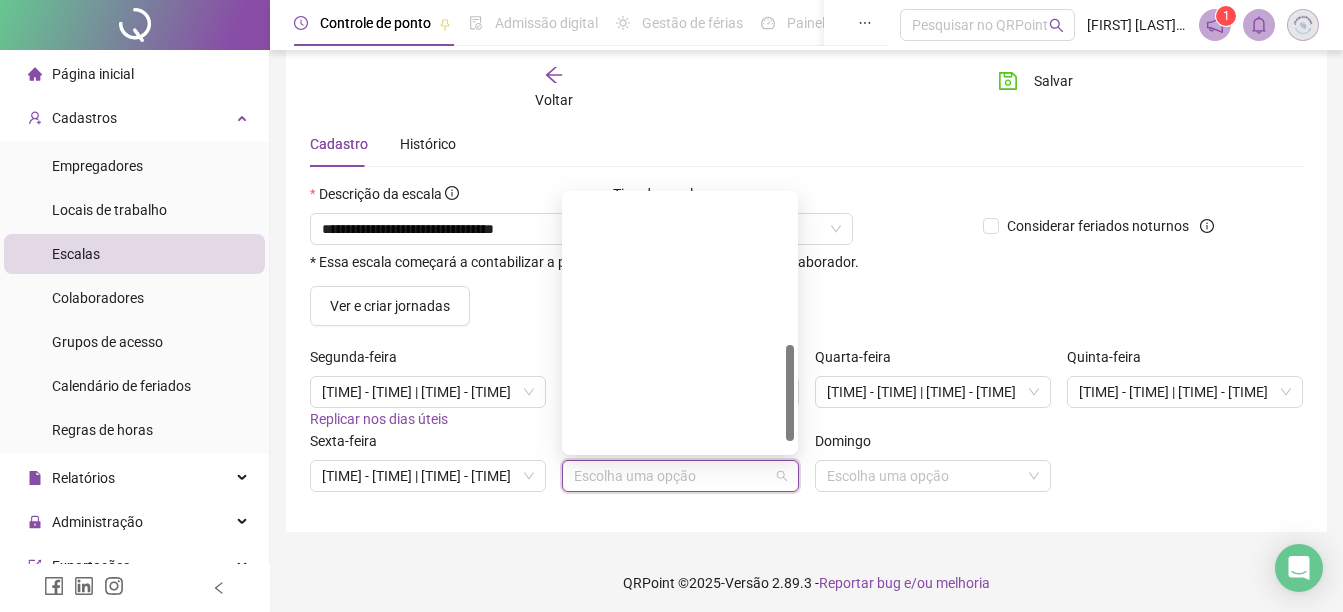 scroll, scrollTop: 426, scrollLeft: 0, axis: vertical 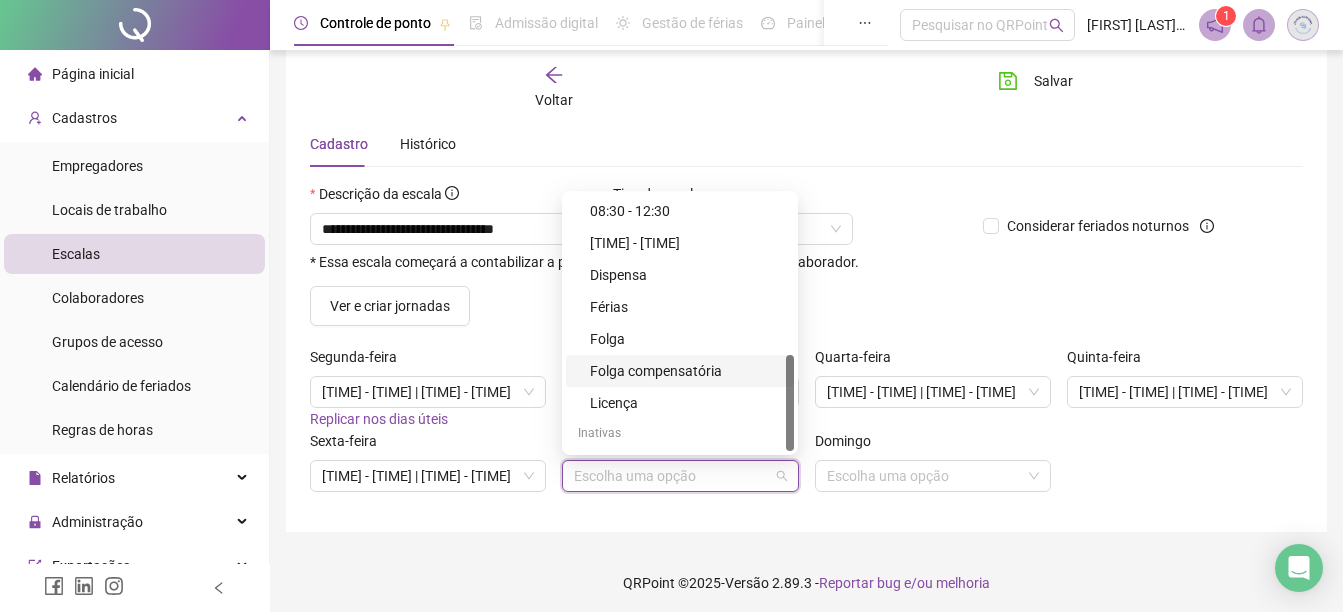 click on "Folga compensatória" at bounding box center (686, 371) 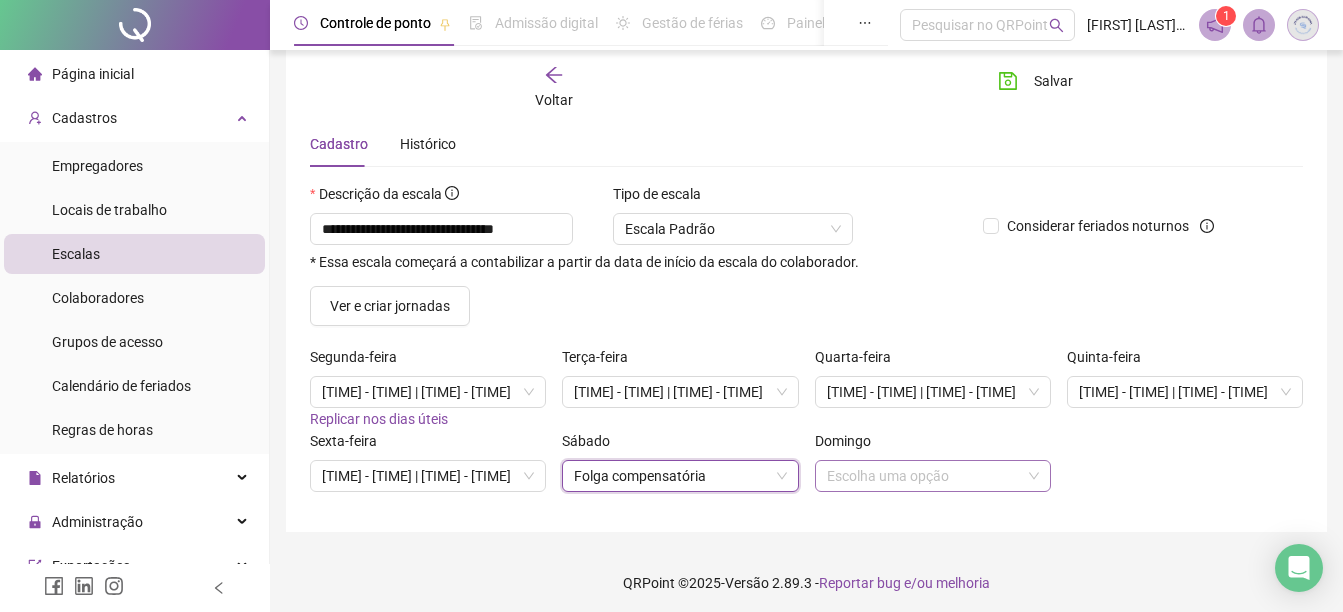 click at bounding box center (924, 476) 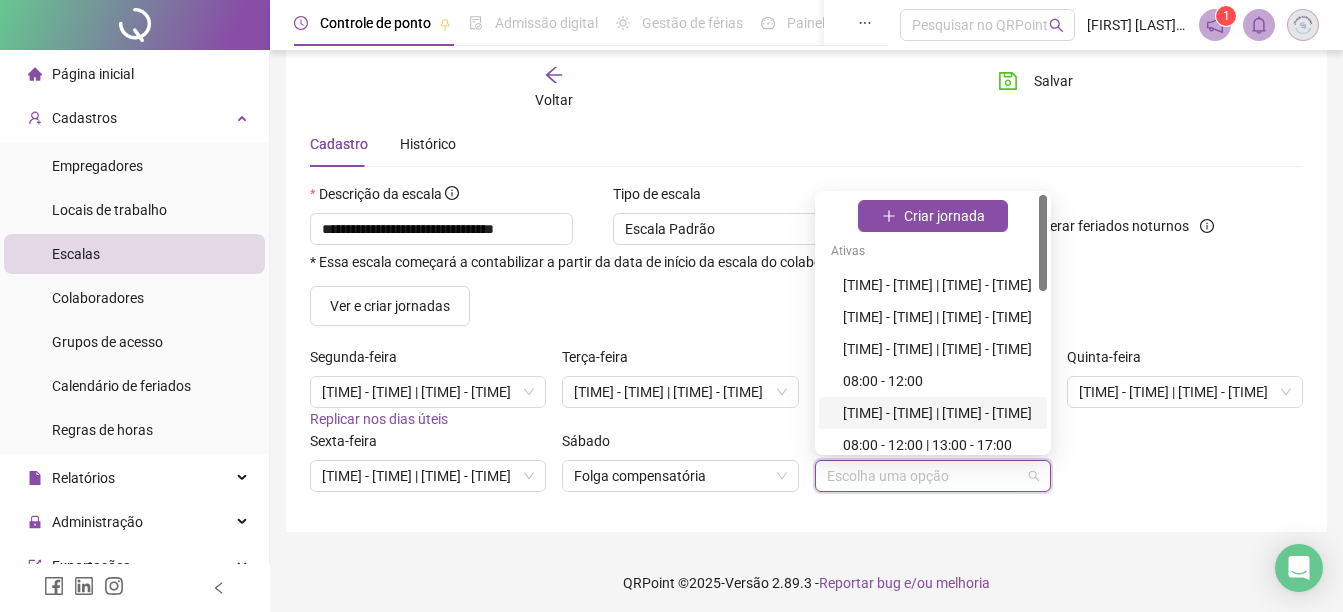 scroll, scrollTop: 426, scrollLeft: 0, axis: vertical 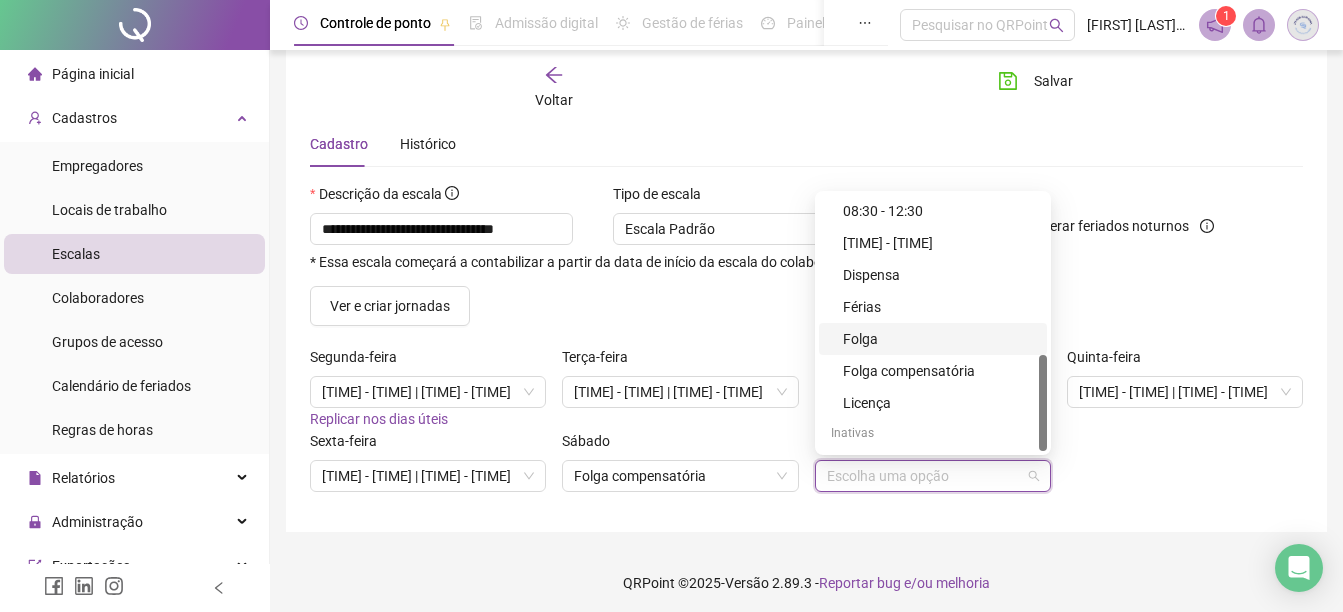 click on "Folga" at bounding box center (939, 339) 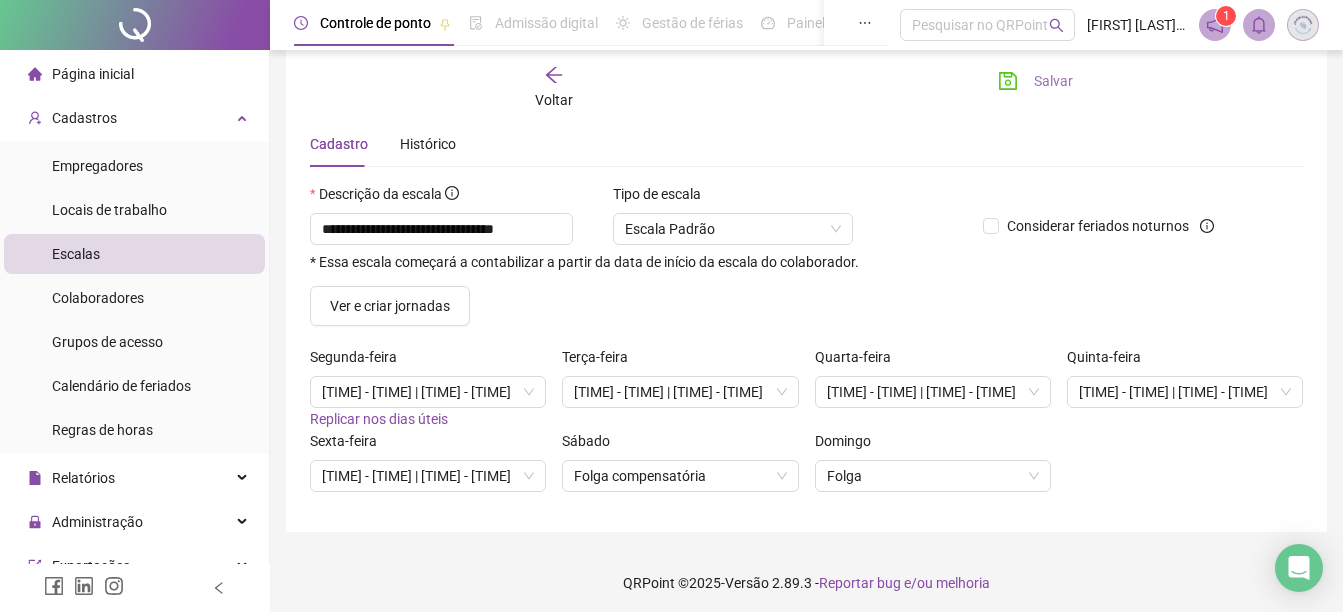 click on "Salvar" at bounding box center (1053, 81) 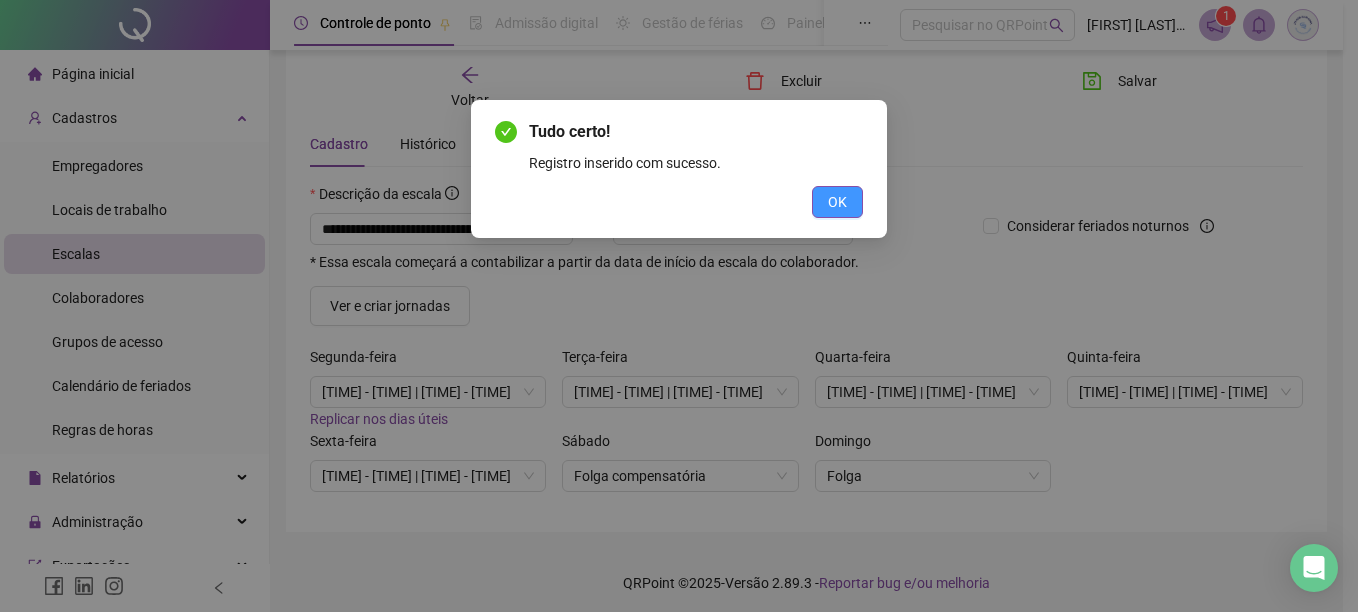 click on "OK" at bounding box center [837, 202] 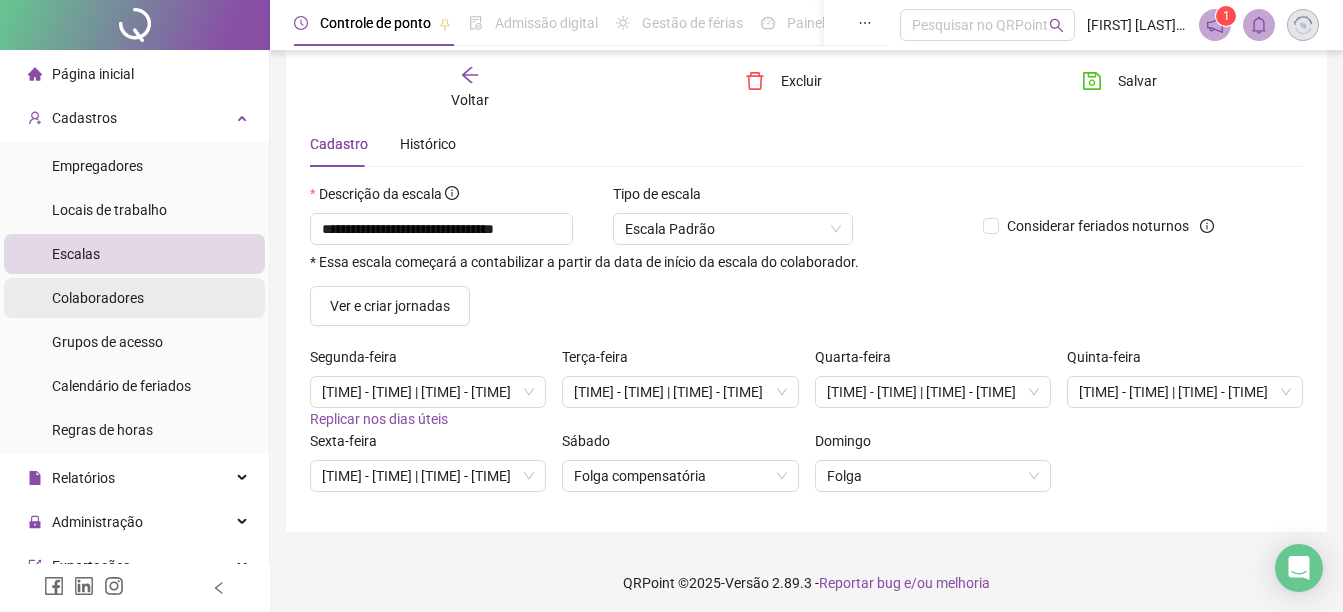 click on "Colaboradores" at bounding box center (134, 298) 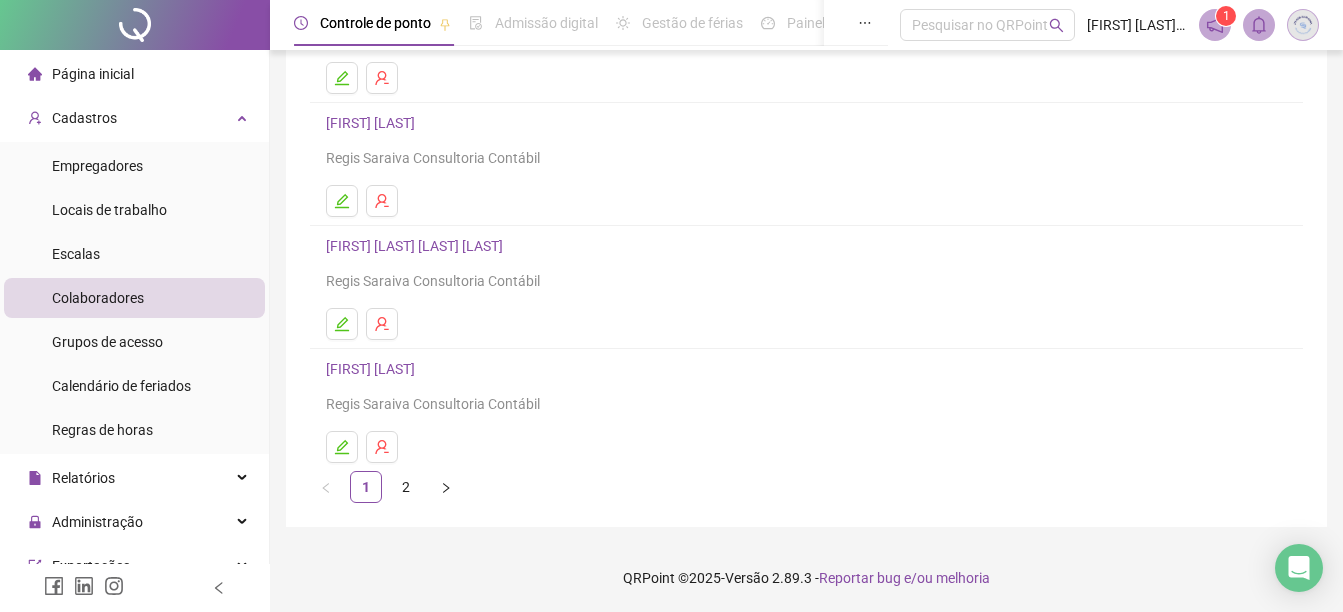 scroll, scrollTop: 355, scrollLeft: 0, axis: vertical 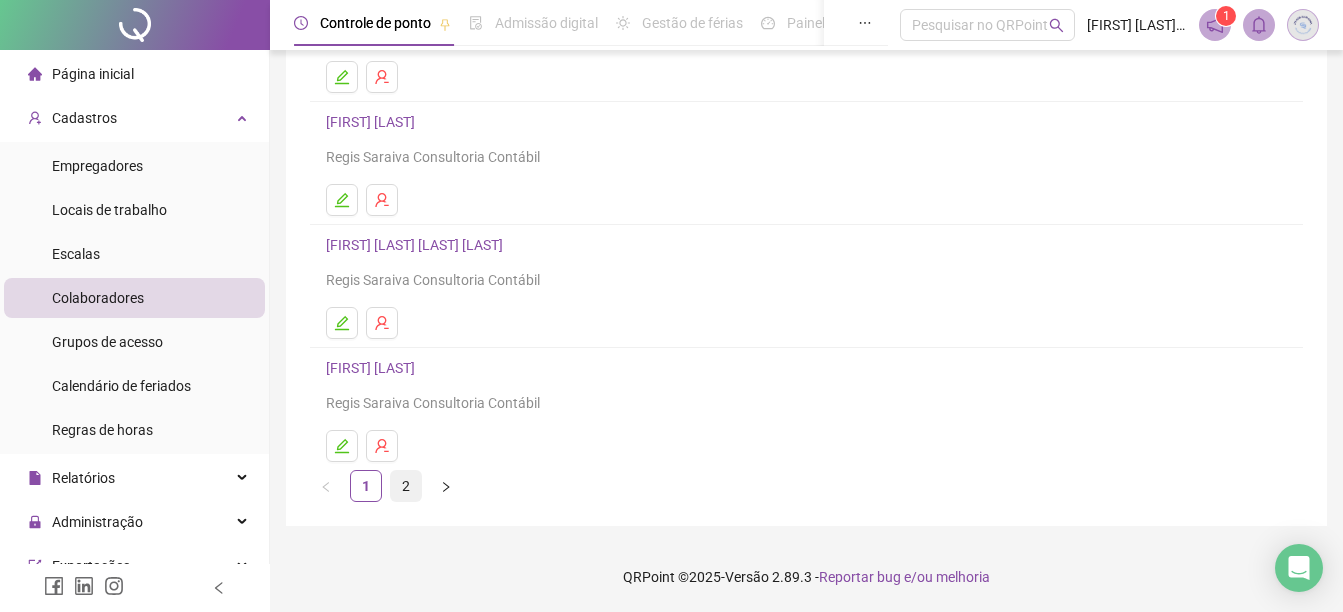 click on "2" at bounding box center [406, 486] 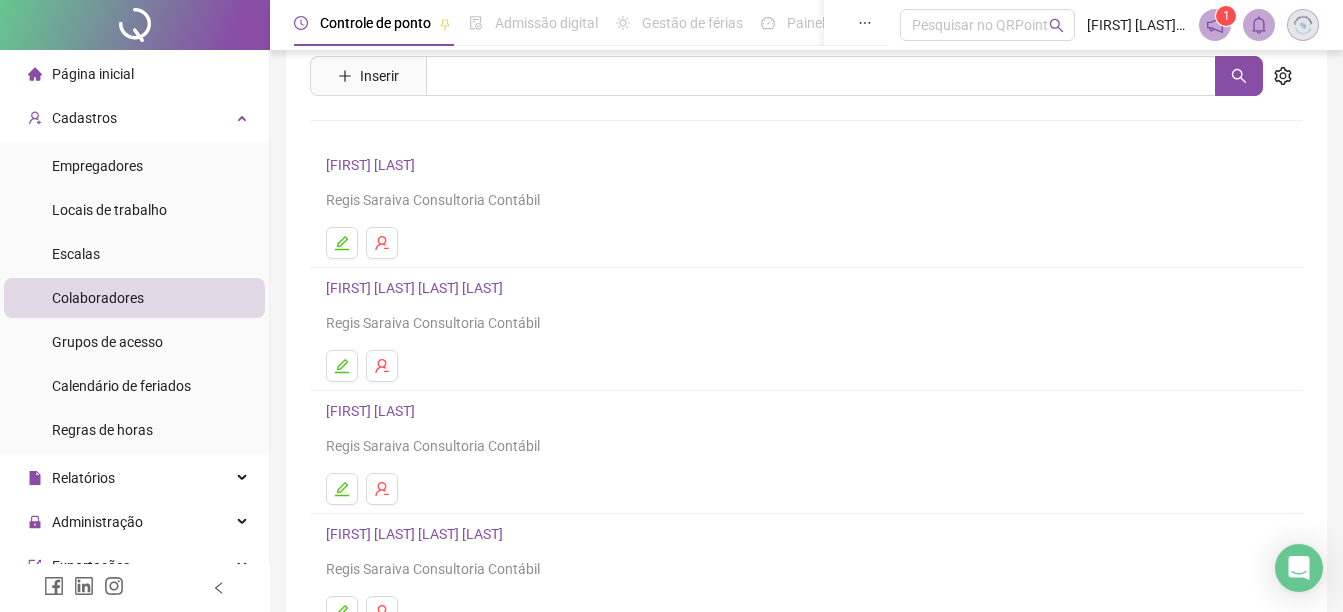 scroll, scrollTop: 355, scrollLeft: 0, axis: vertical 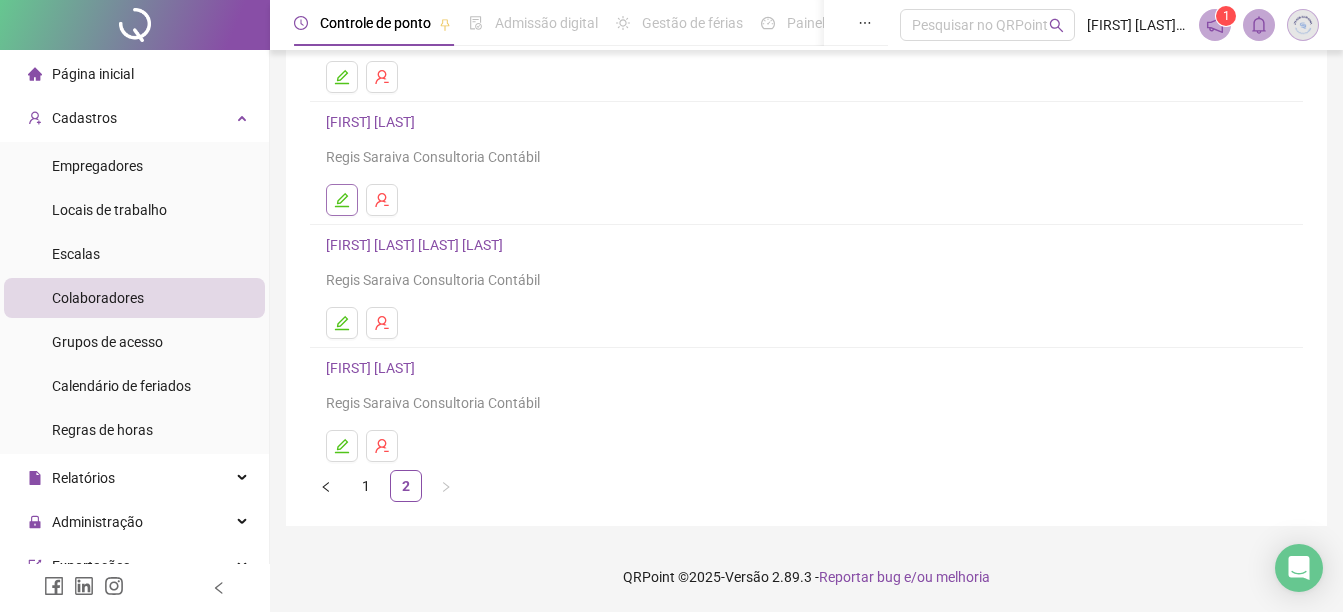 click at bounding box center (342, 200) 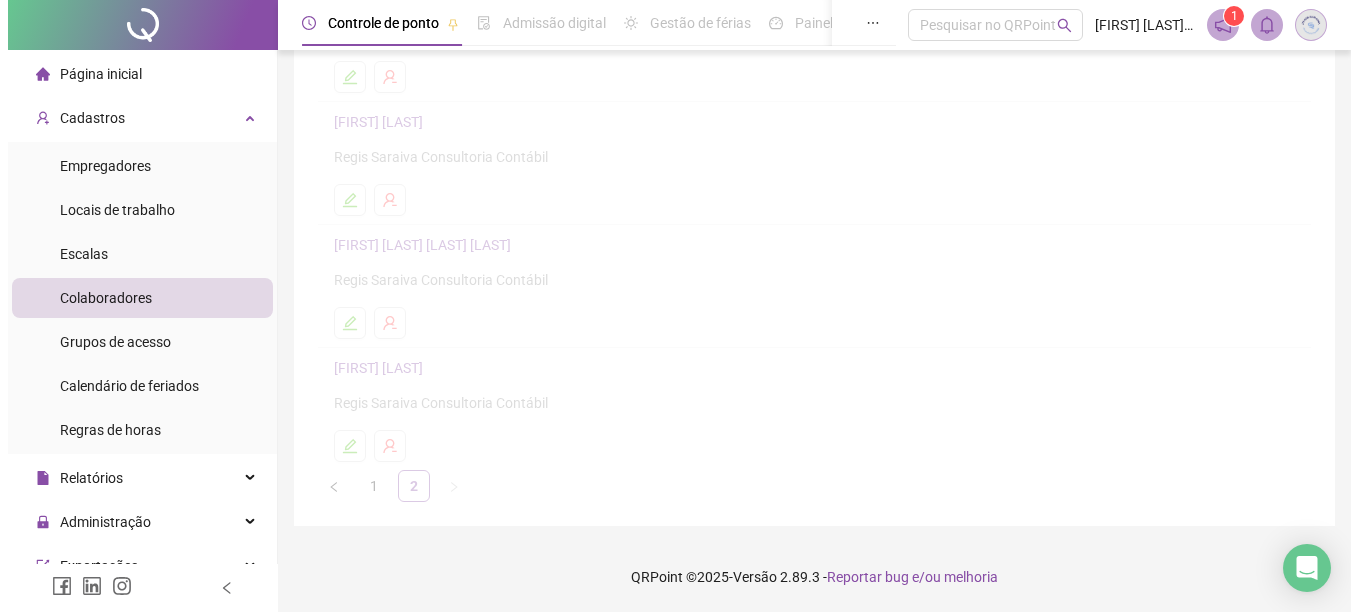 scroll, scrollTop: 365, scrollLeft: 0, axis: vertical 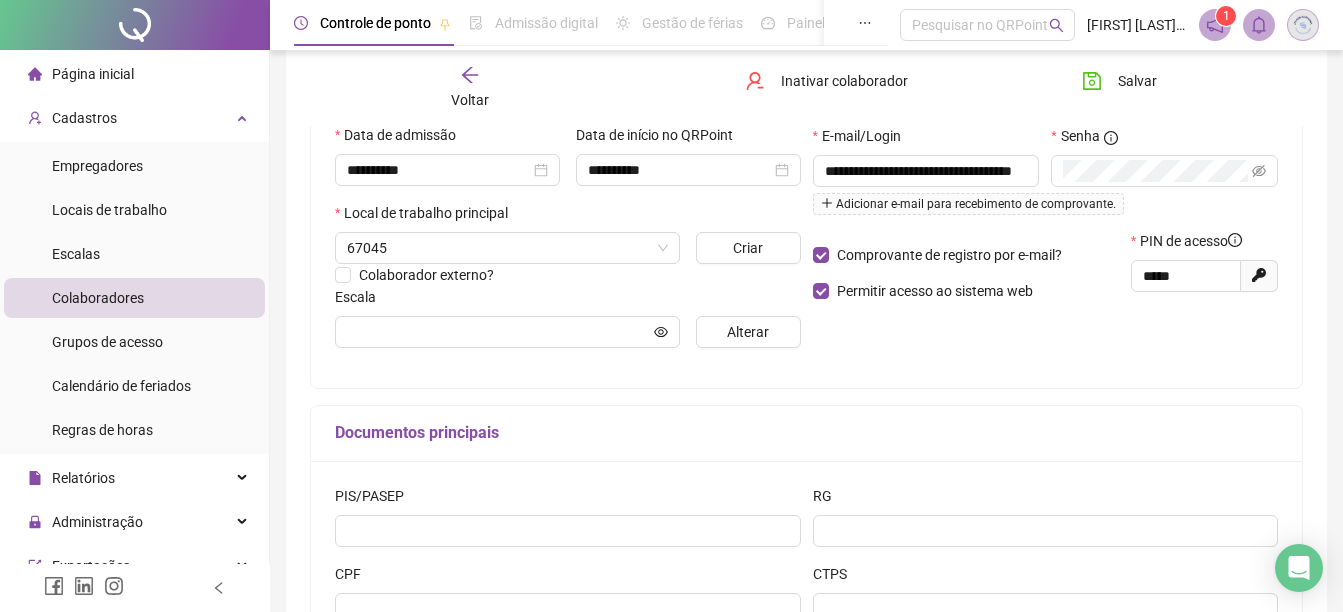 type on "**********" 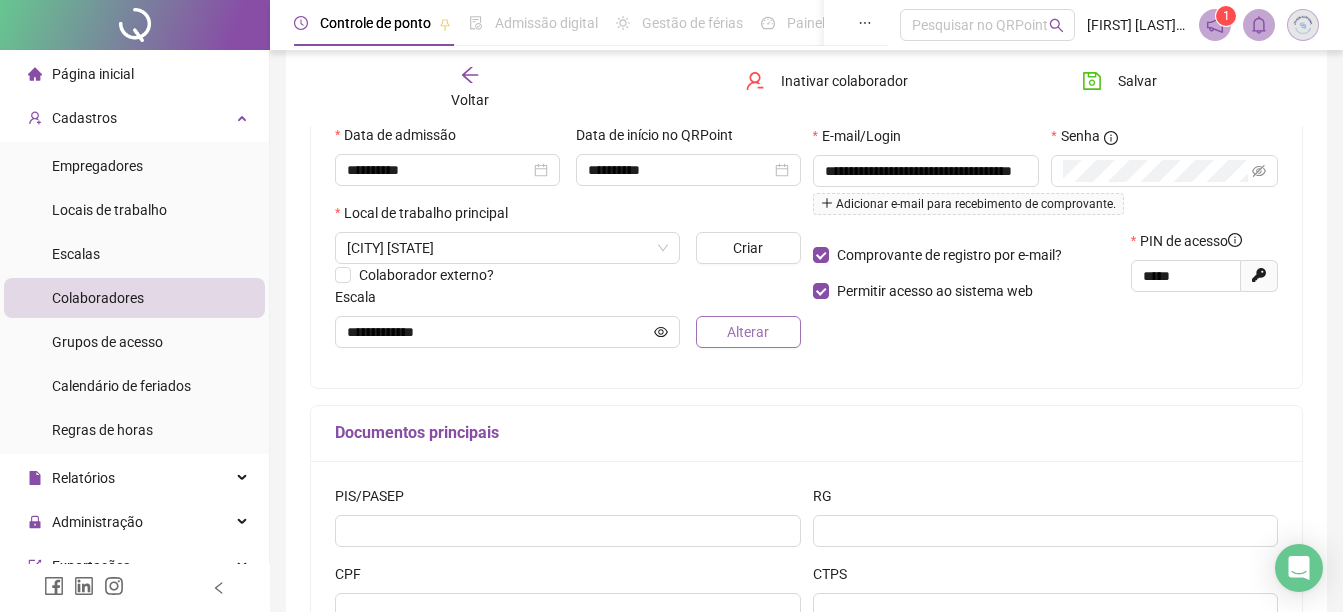 click on "Alterar" at bounding box center [748, 332] 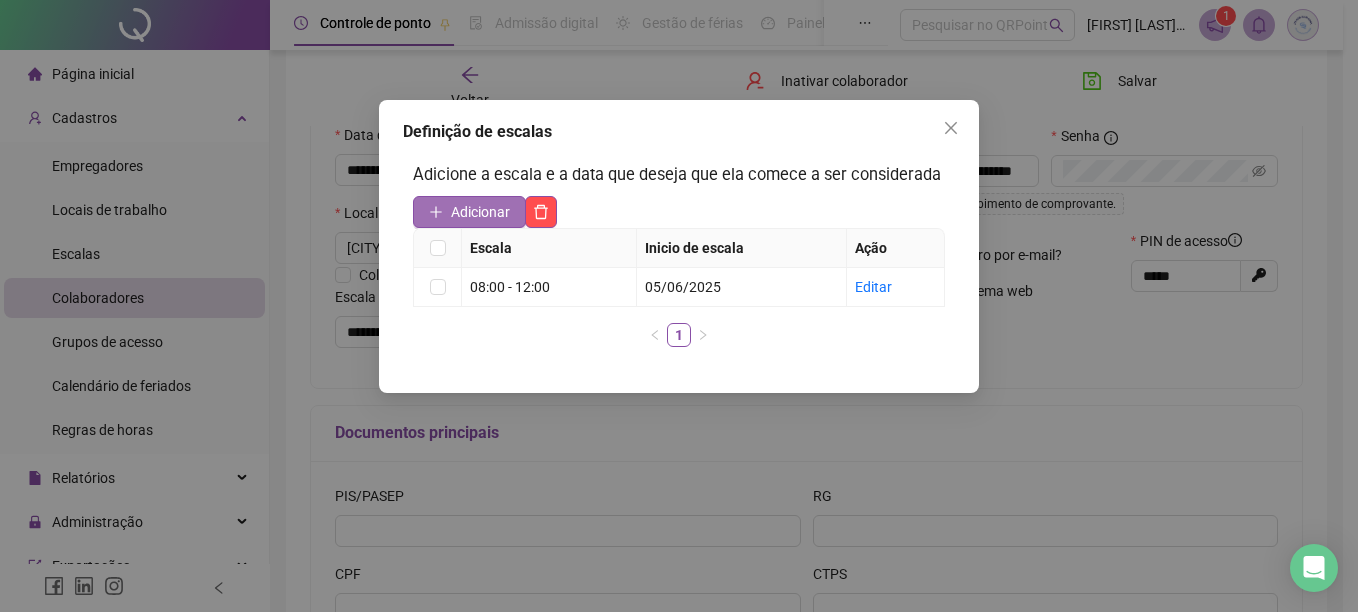 click on "Adicionar" at bounding box center [480, 212] 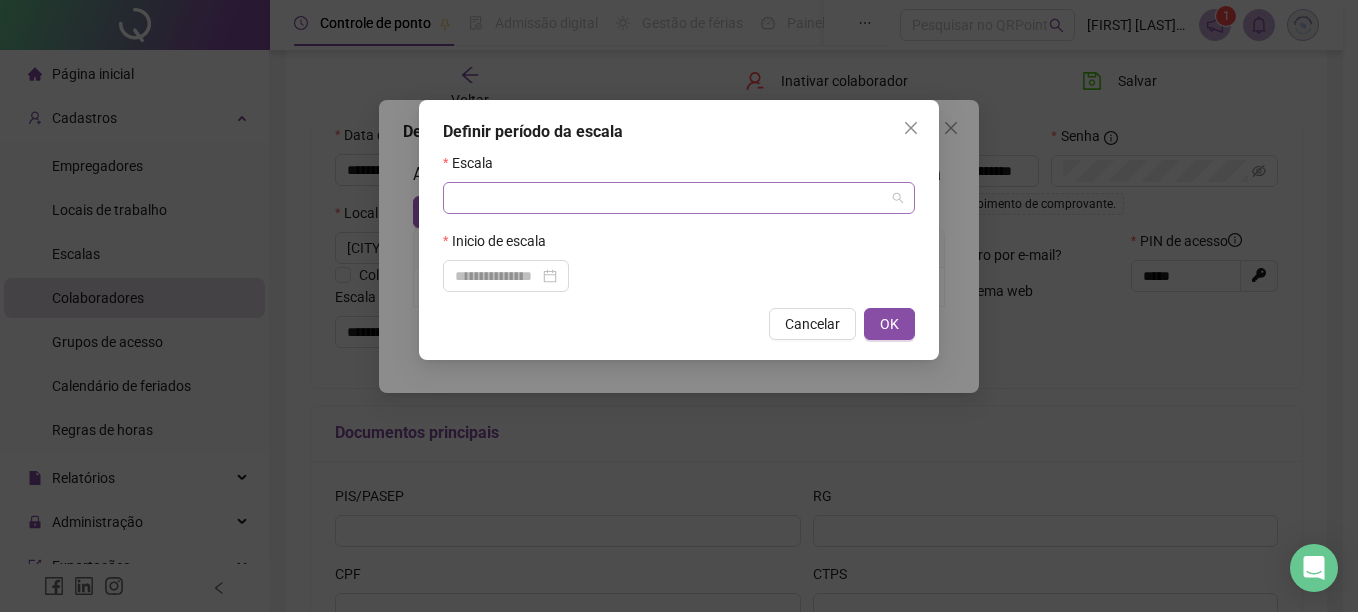 click at bounding box center (670, 198) 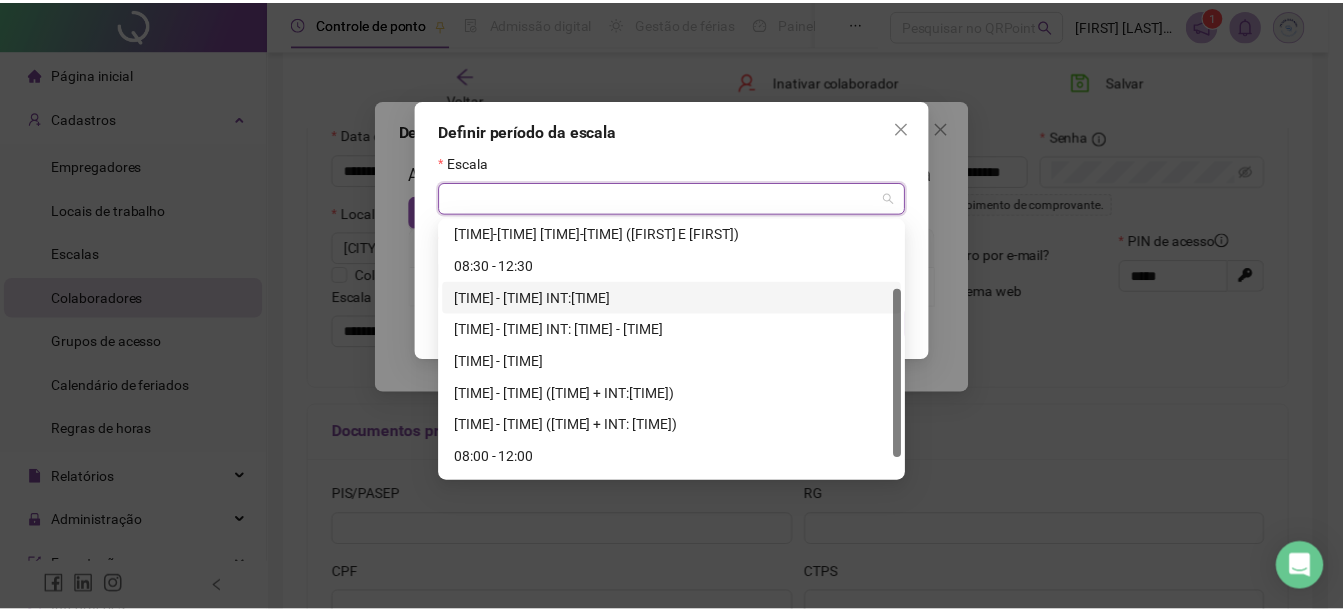 scroll, scrollTop: 128, scrollLeft: 0, axis: vertical 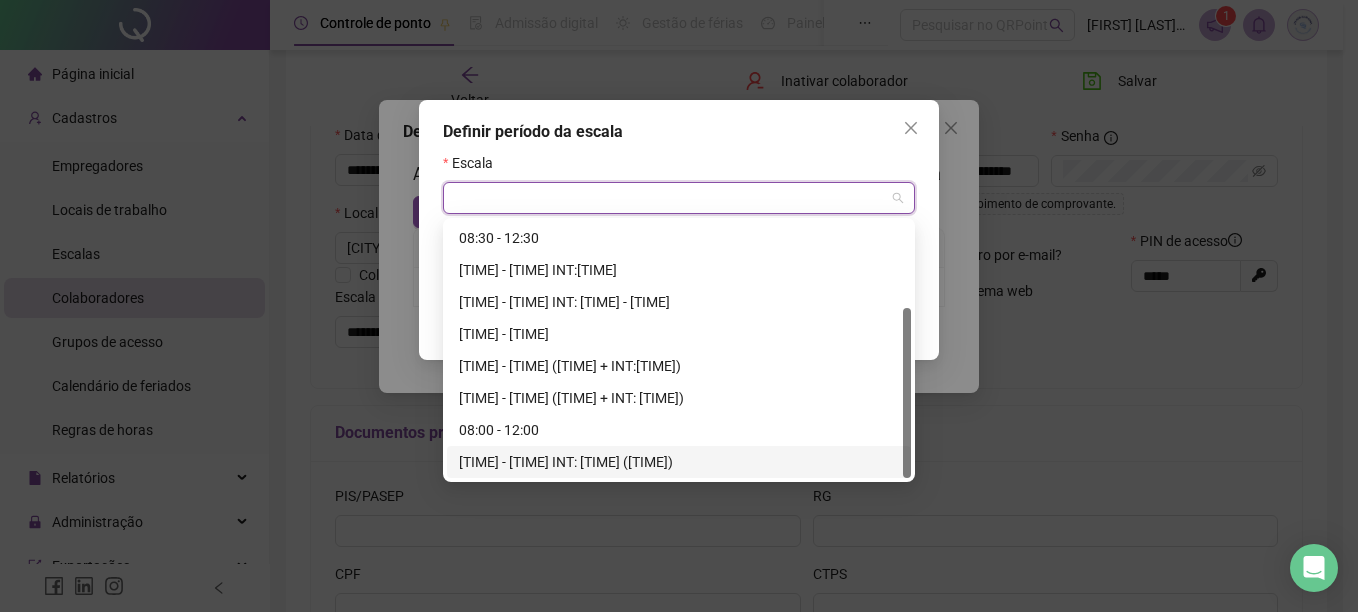 click on "[TIME] - [TIME] INT: [TIME] ([TIME])" at bounding box center [679, 462] 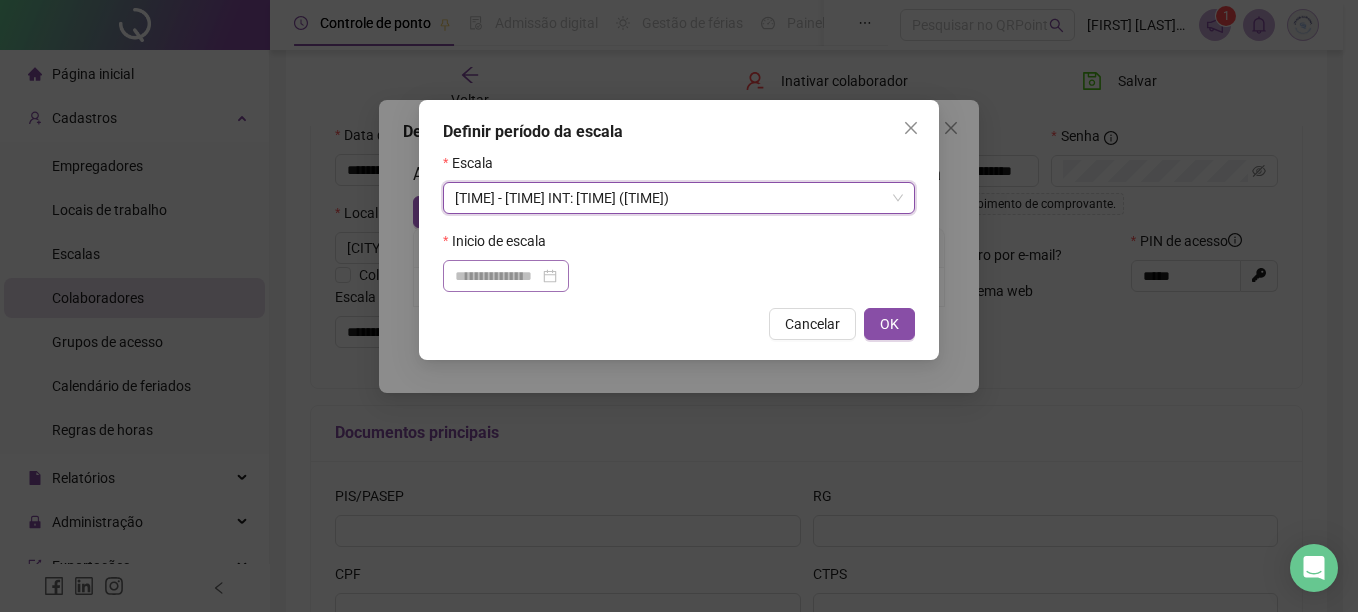 click at bounding box center (506, 276) 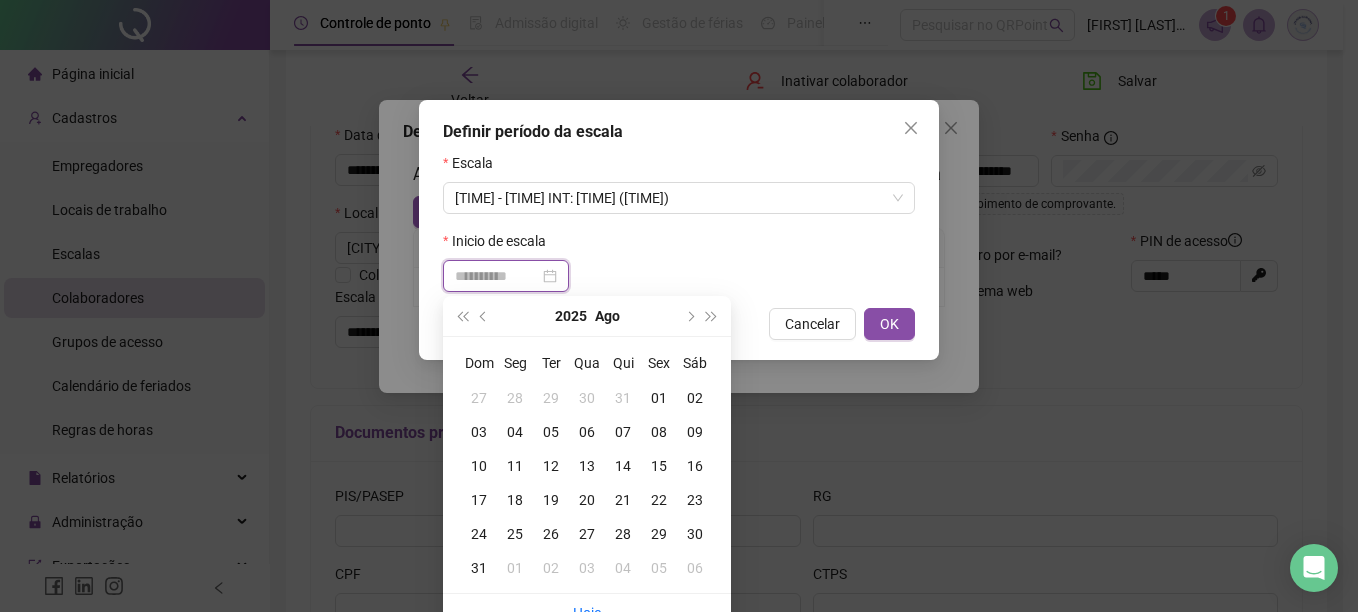type on "**********" 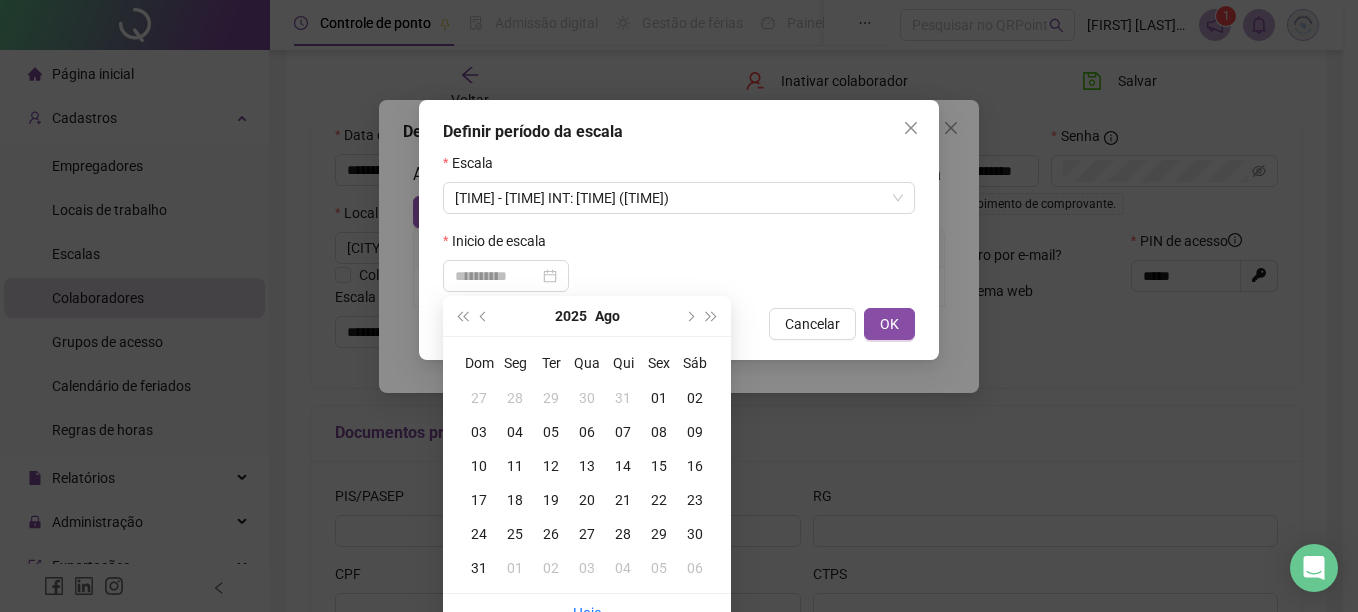 click on "01" at bounding box center (659, 398) 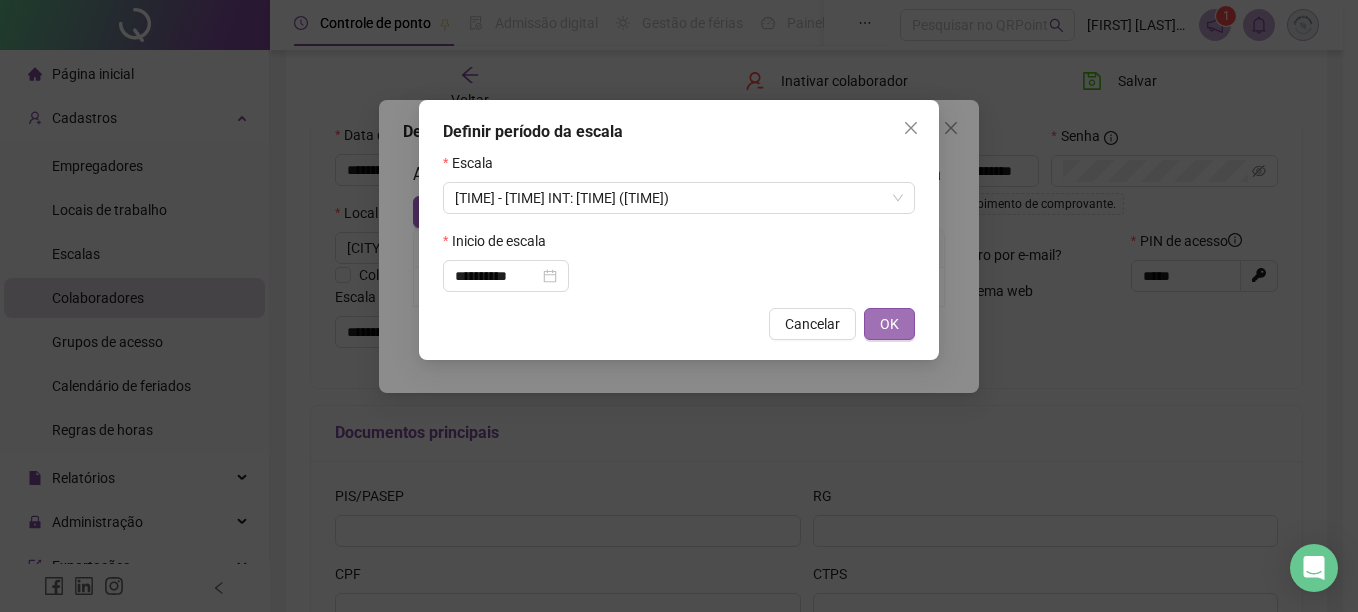 click on "OK" at bounding box center [889, 324] 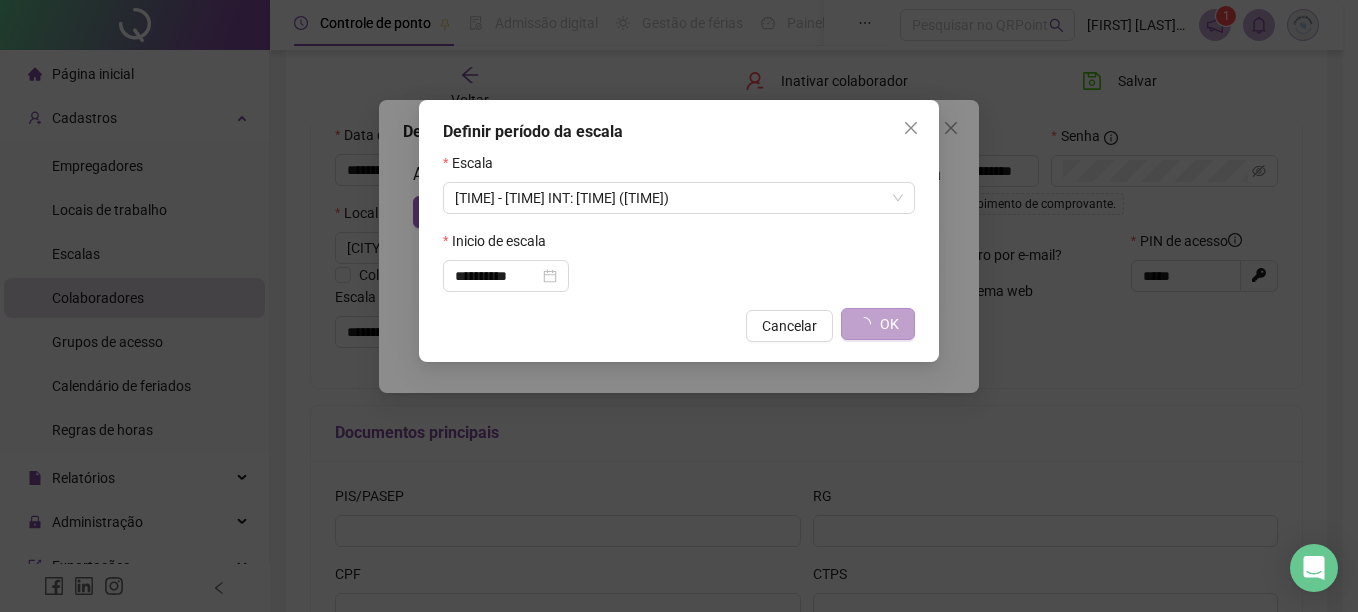 type on "**********" 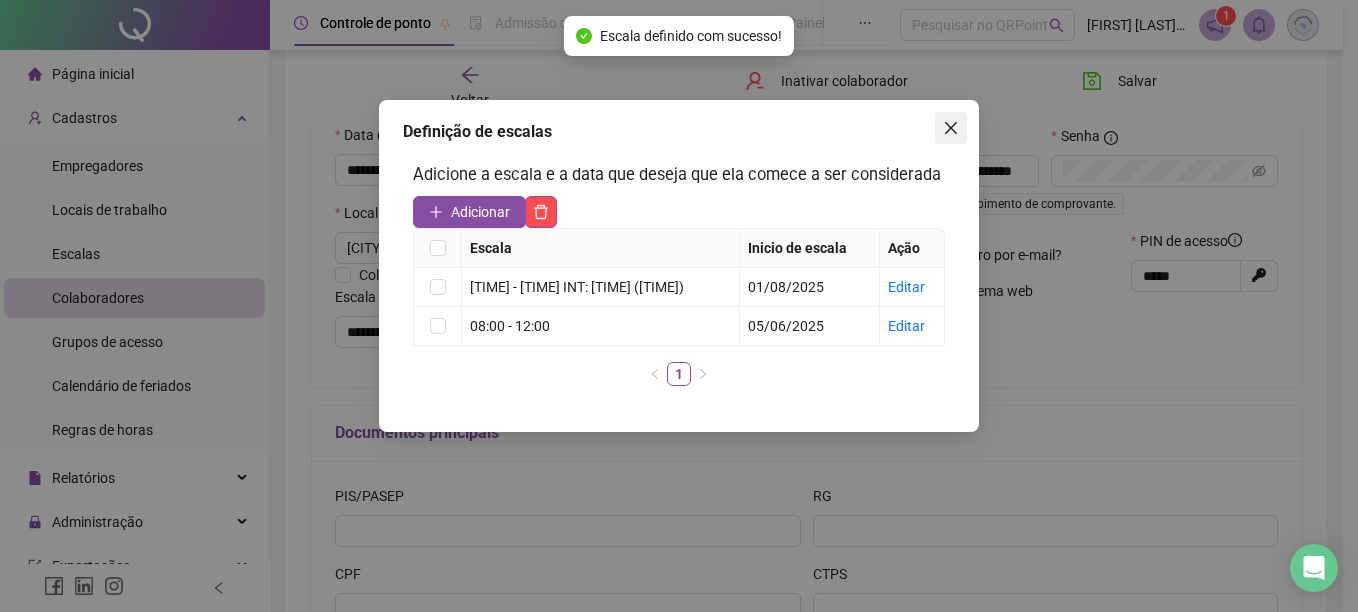 click 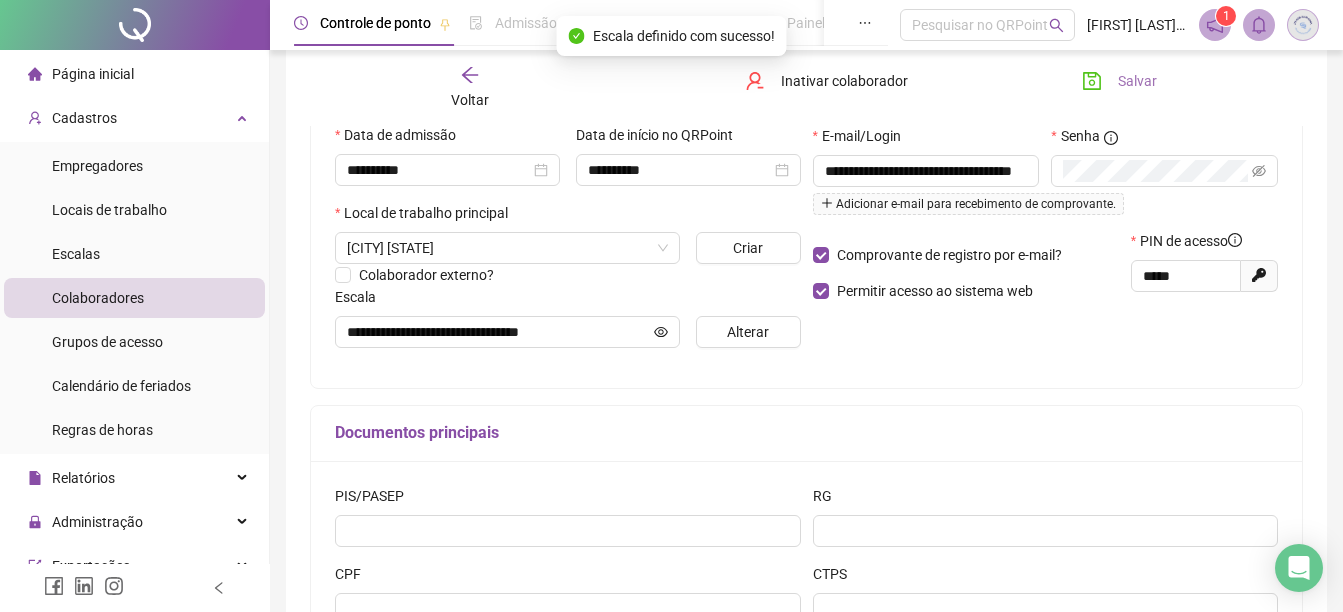 click on "Salvar" at bounding box center [1137, 81] 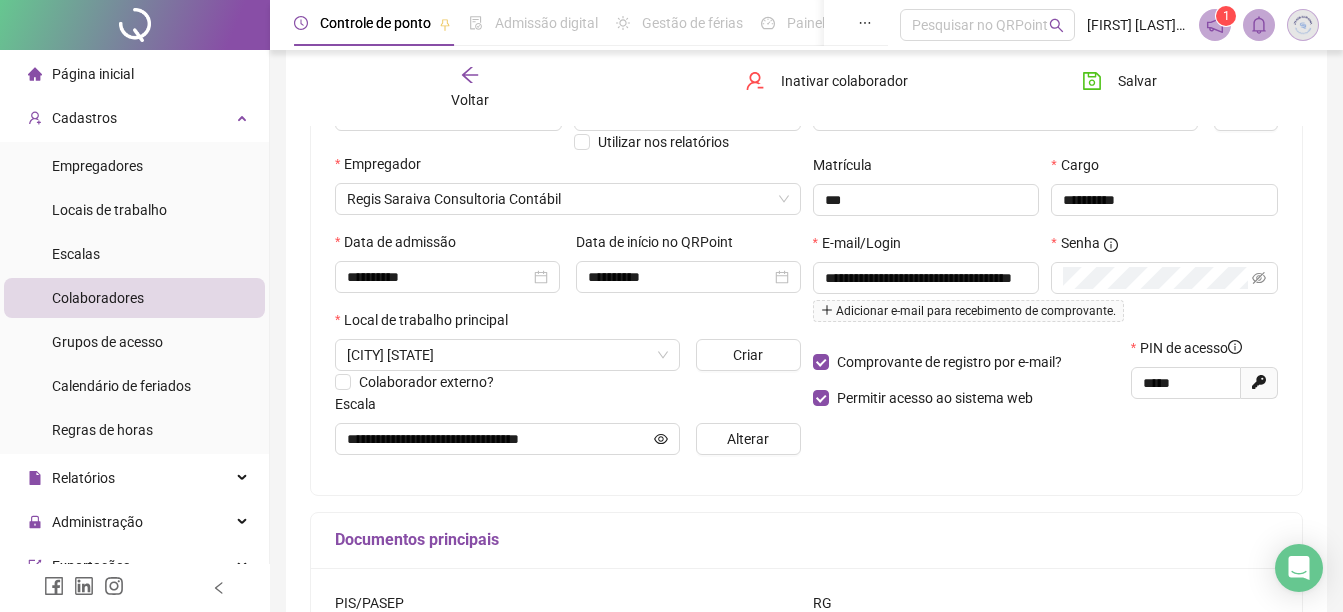 scroll, scrollTop: 229, scrollLeft: 0, axis: vertical 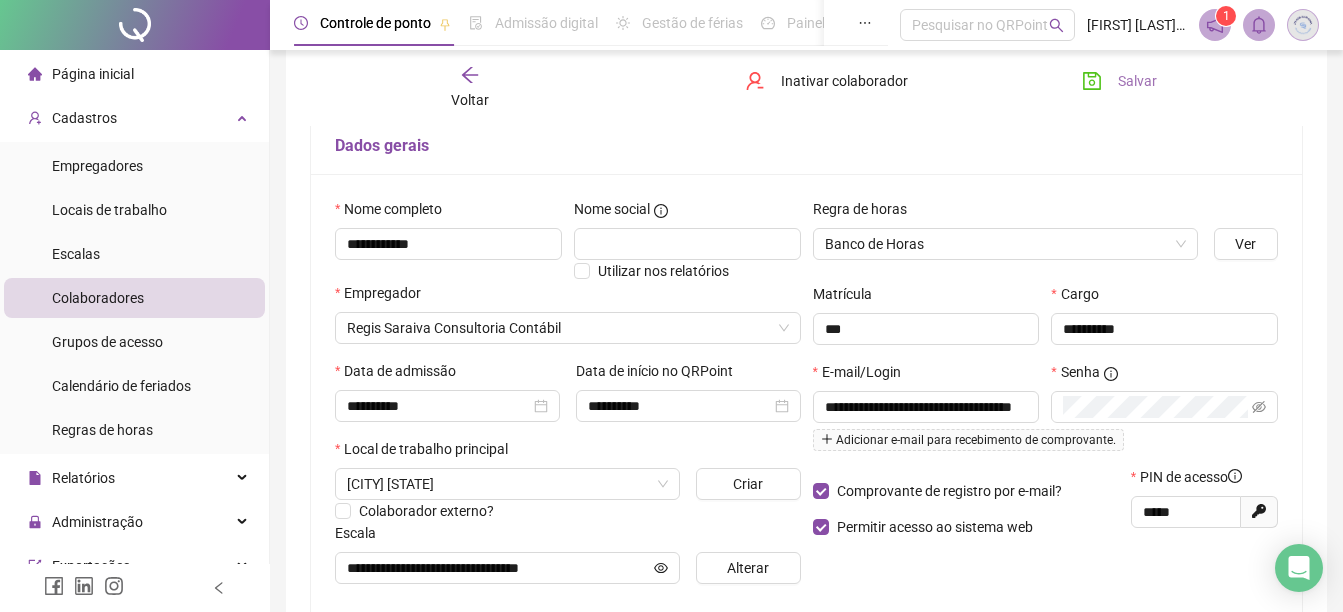 click on "Salvar" at bounding box center (1119, 81) 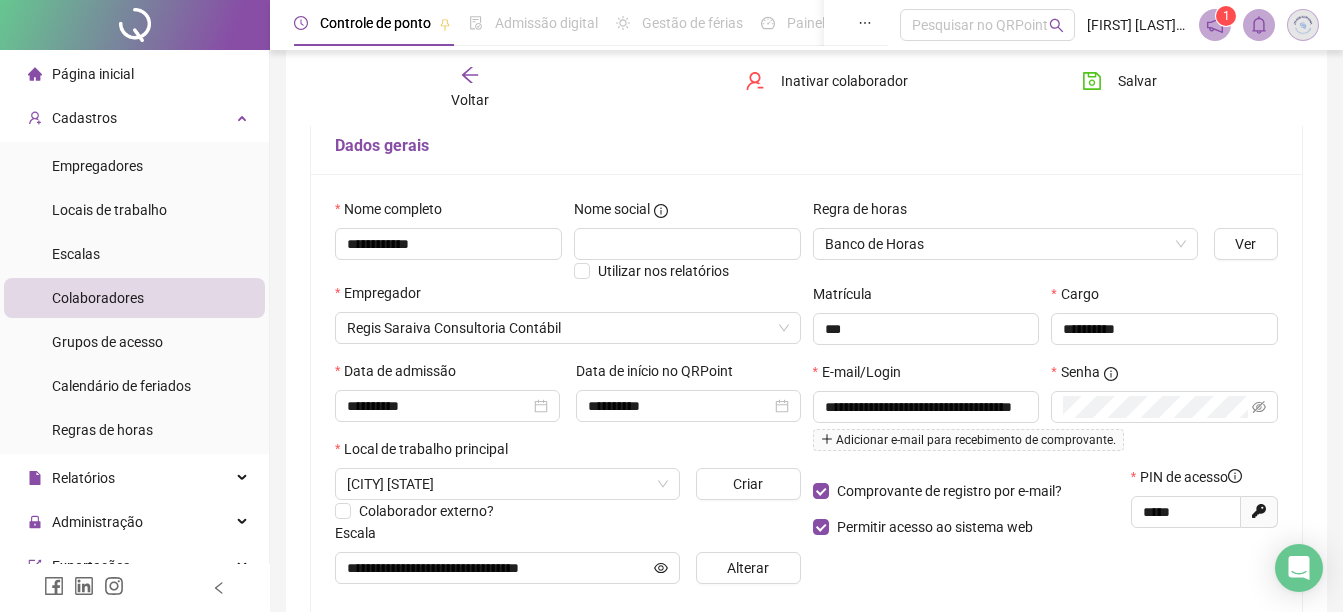click on "Voltar" at bounding box center [470, 100] 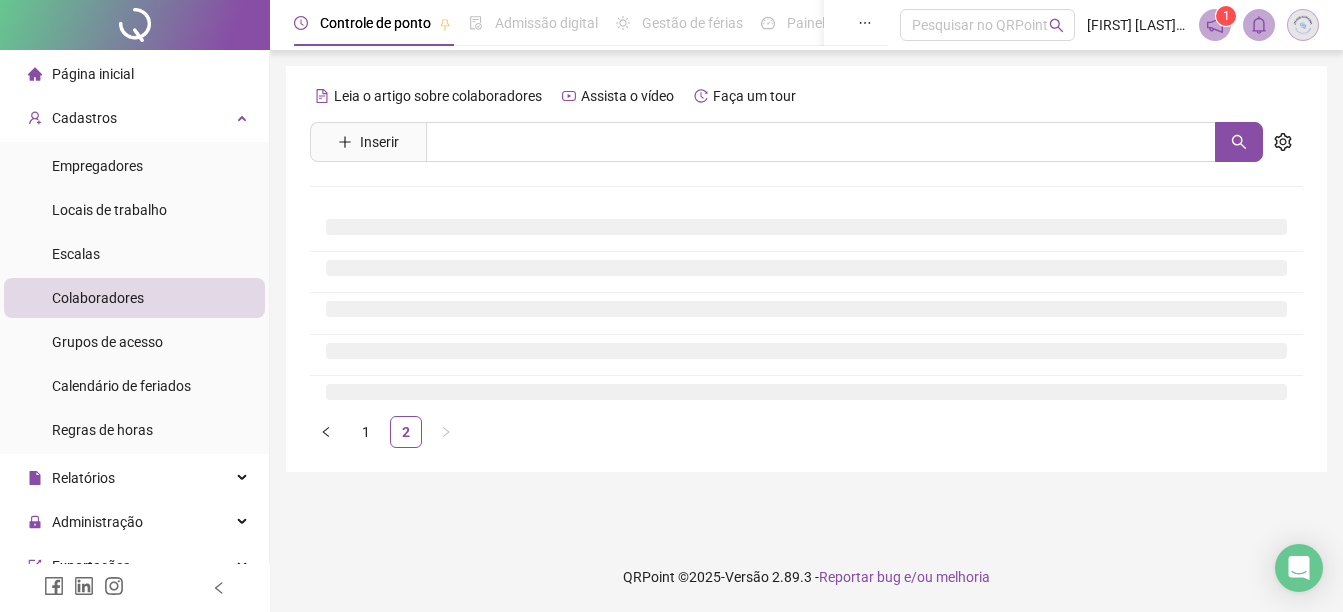 scroll, scrollTop: 0, scrollLeft: 0, axis: both 